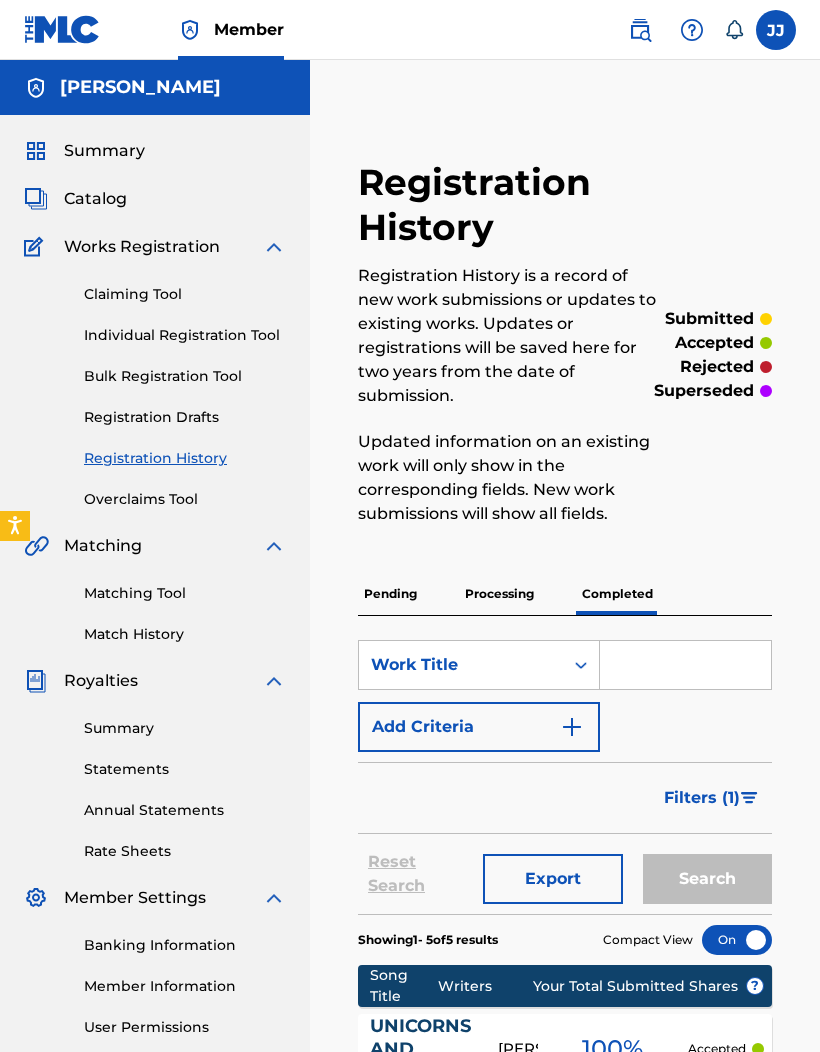 scroll, scrollTop: 82, scrollLeft: 0, axis: vertical 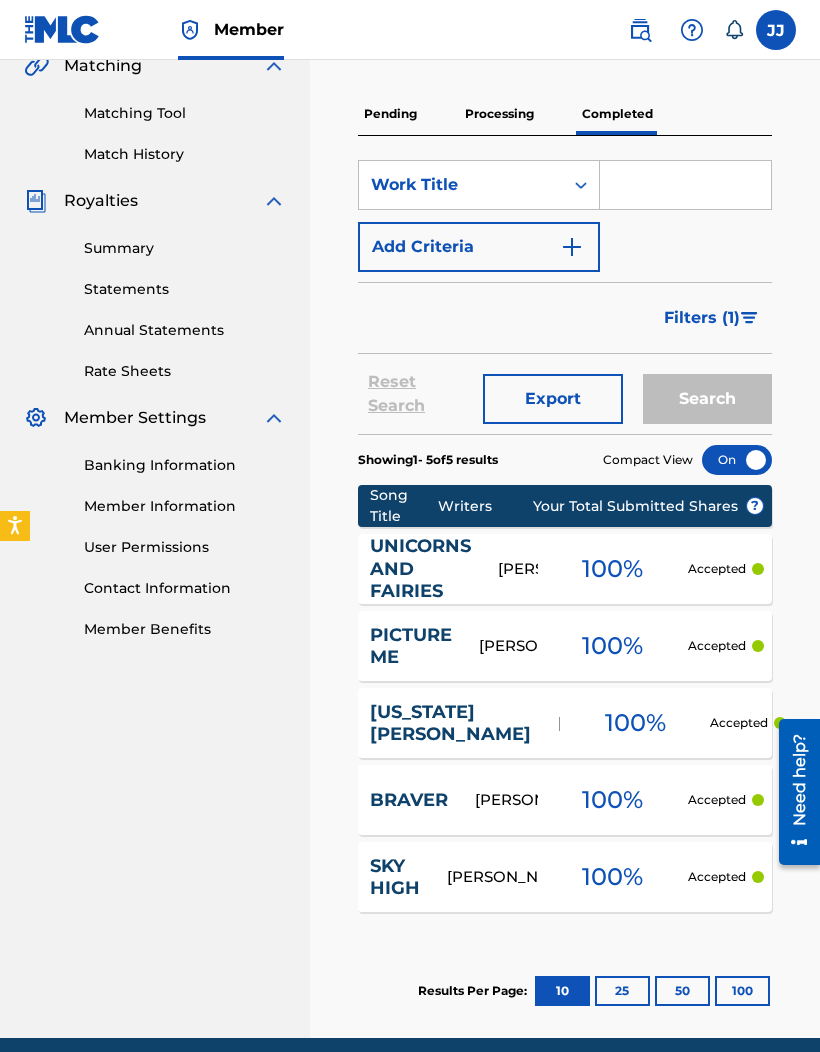 click on "Accepted" at bounding box center (717, 569) 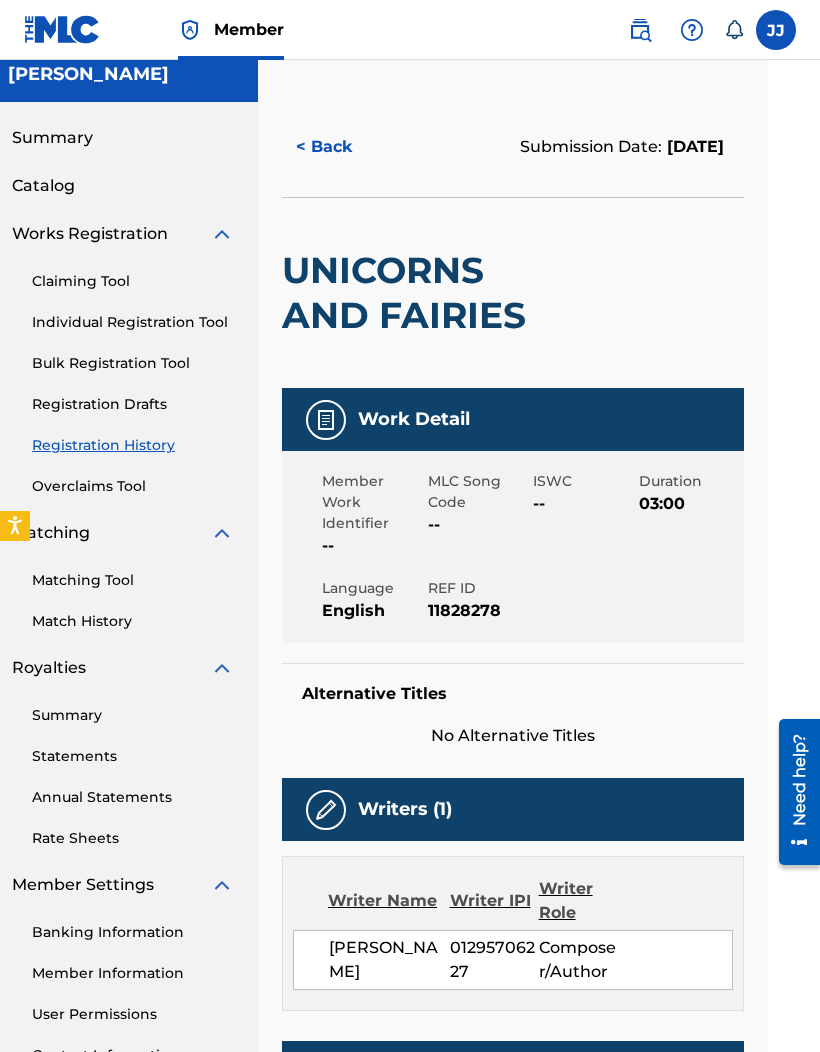 scroll, scrollTop: 0, scrollLeft: 52, axis: horizontal 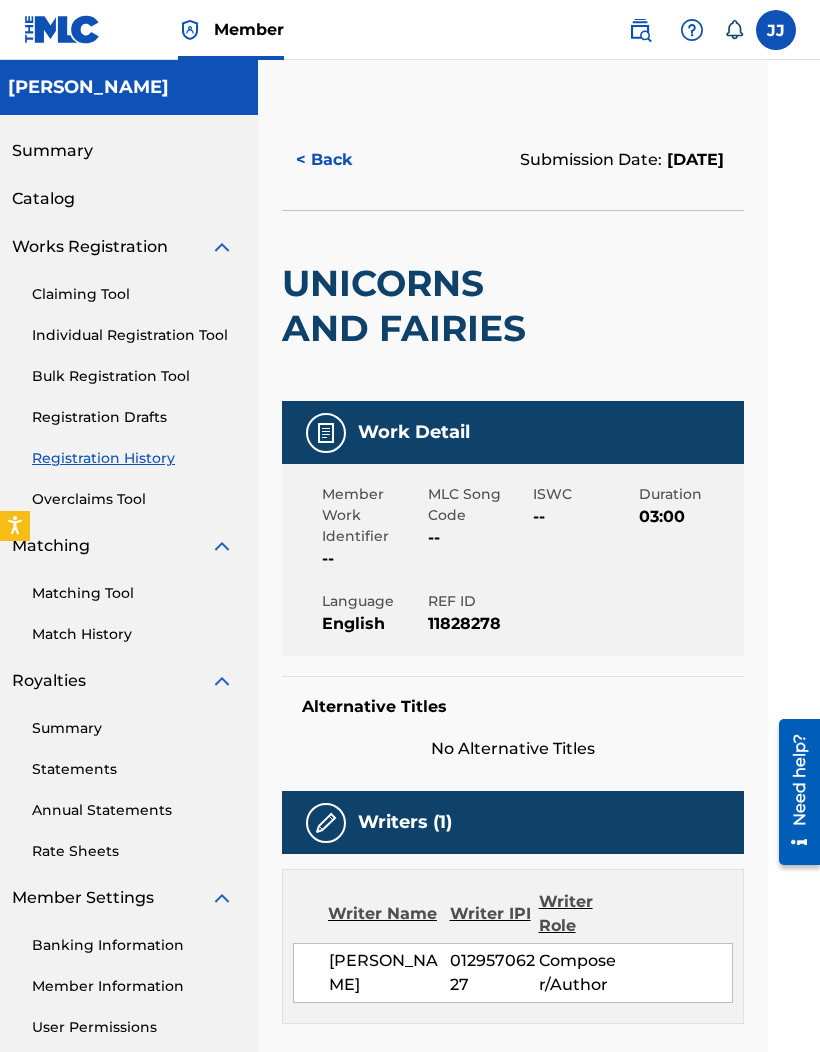 click at bounding box center (640, 30) 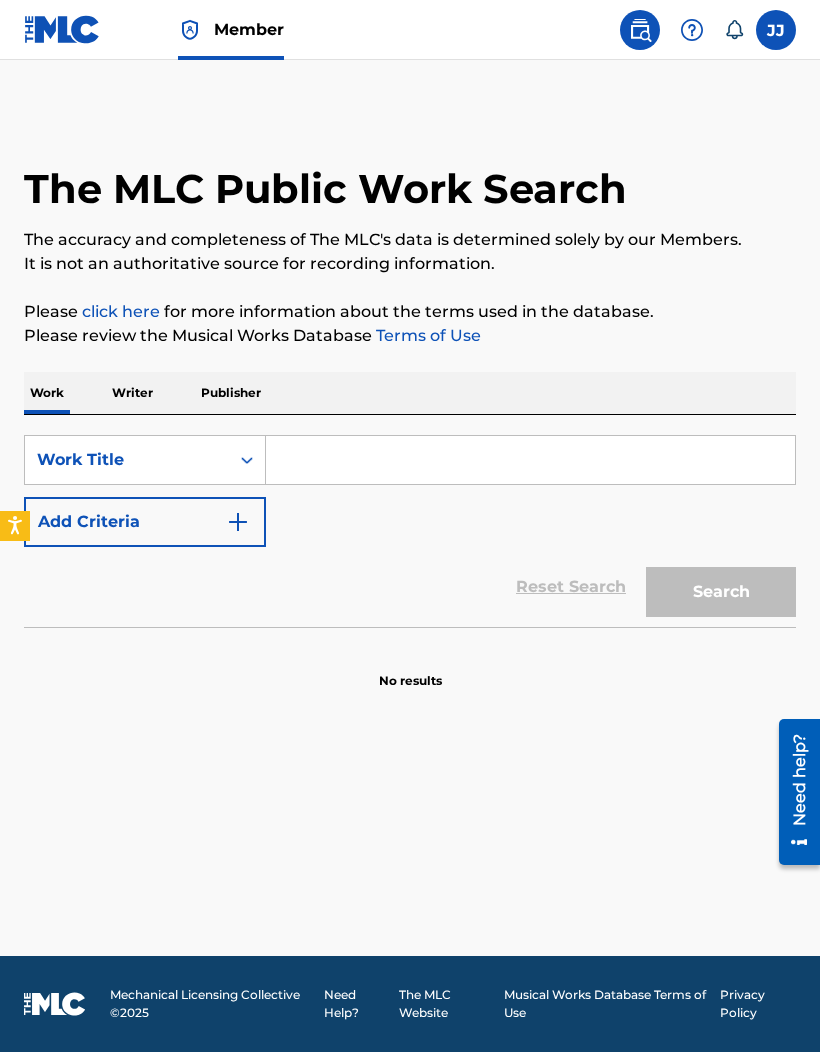 click at bounding box center (530, 460) 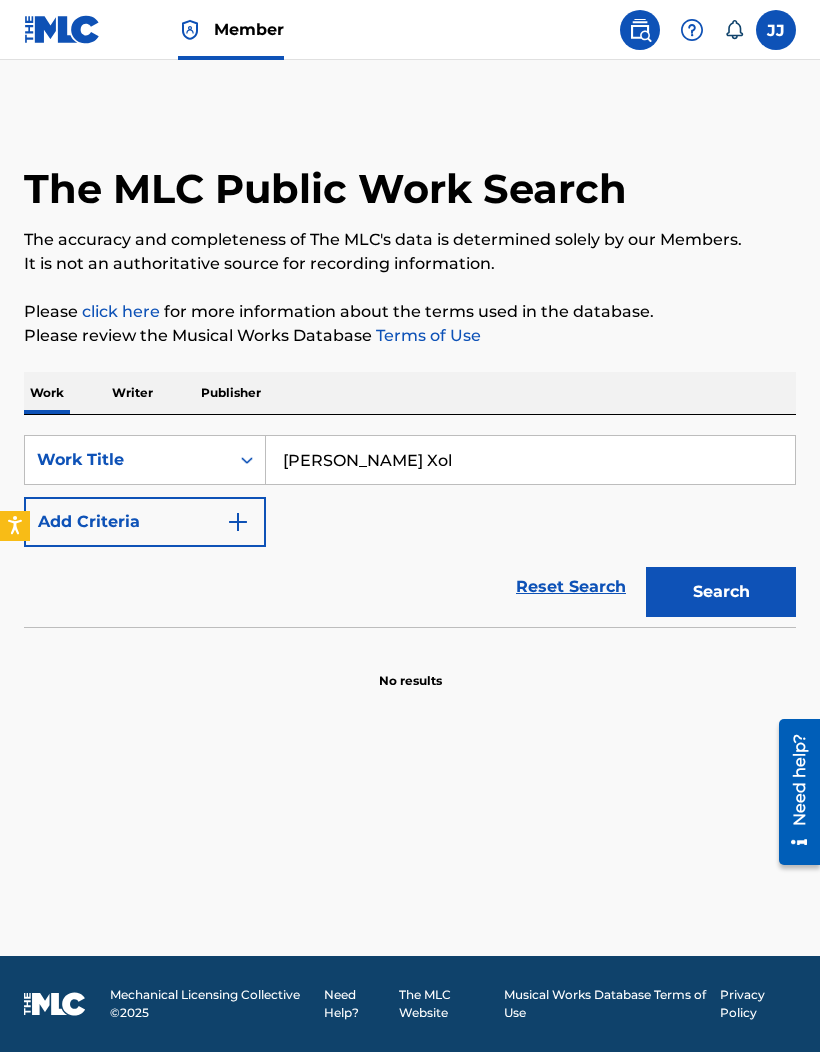 type on "Eduardo Torres Xol" 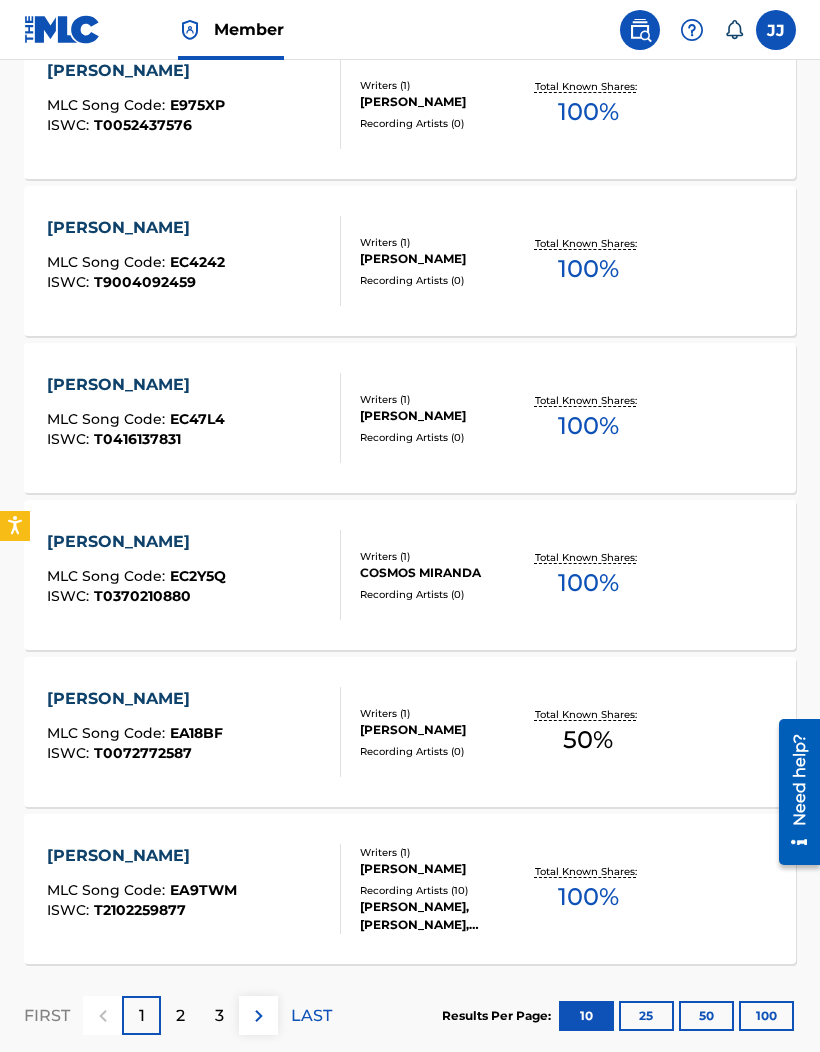 scroll, scrollTop: 1265, scrollLeft: 0, axis: vertical 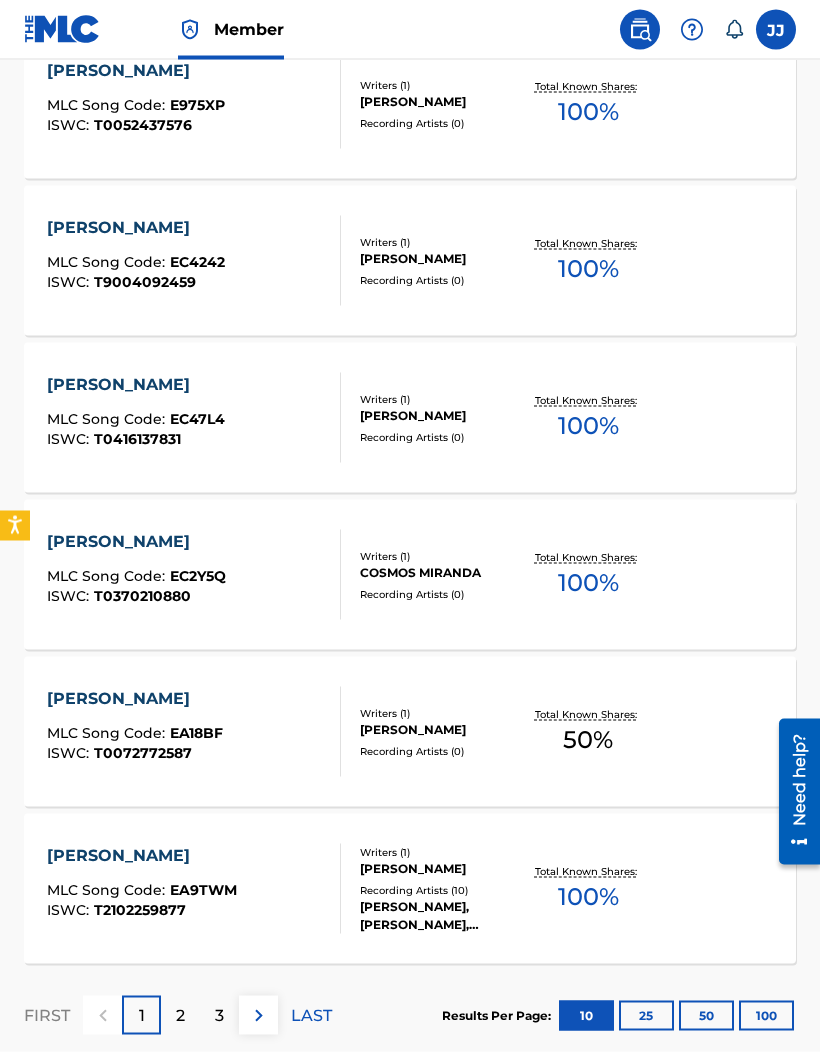 click on "25" at bounding box center (646, 1016) 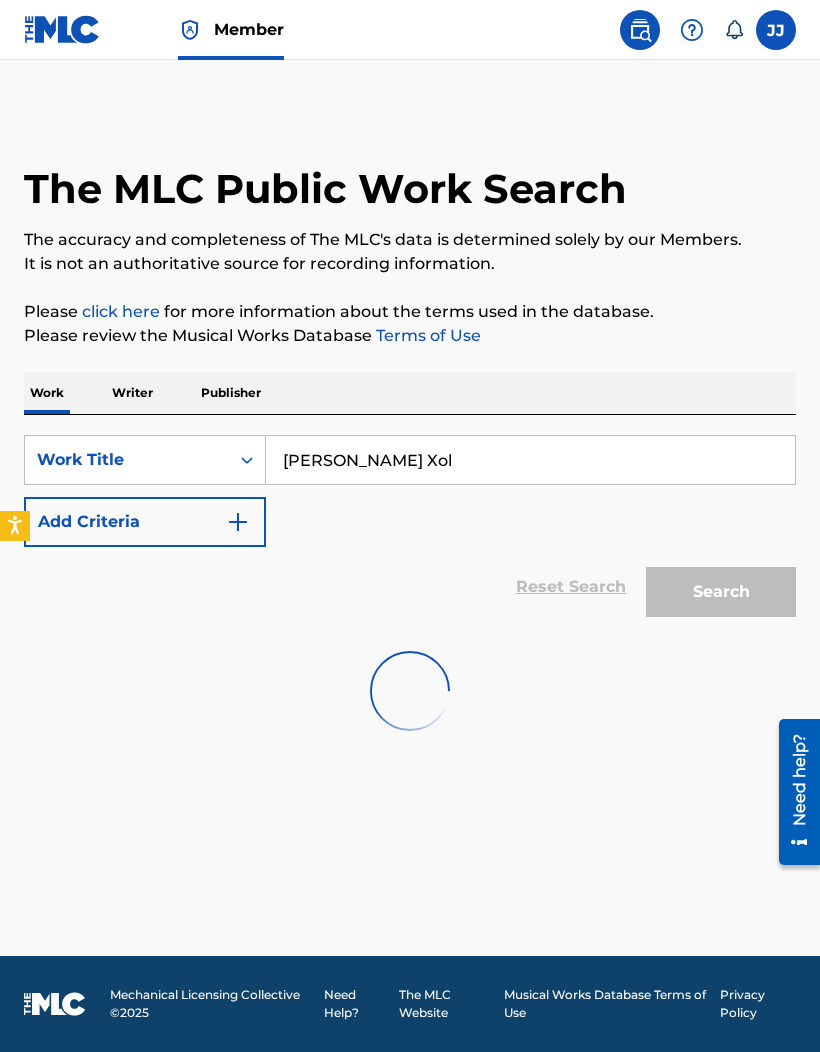scroll, scrollTop: 82, scrollLeft: 0, axis: vertical 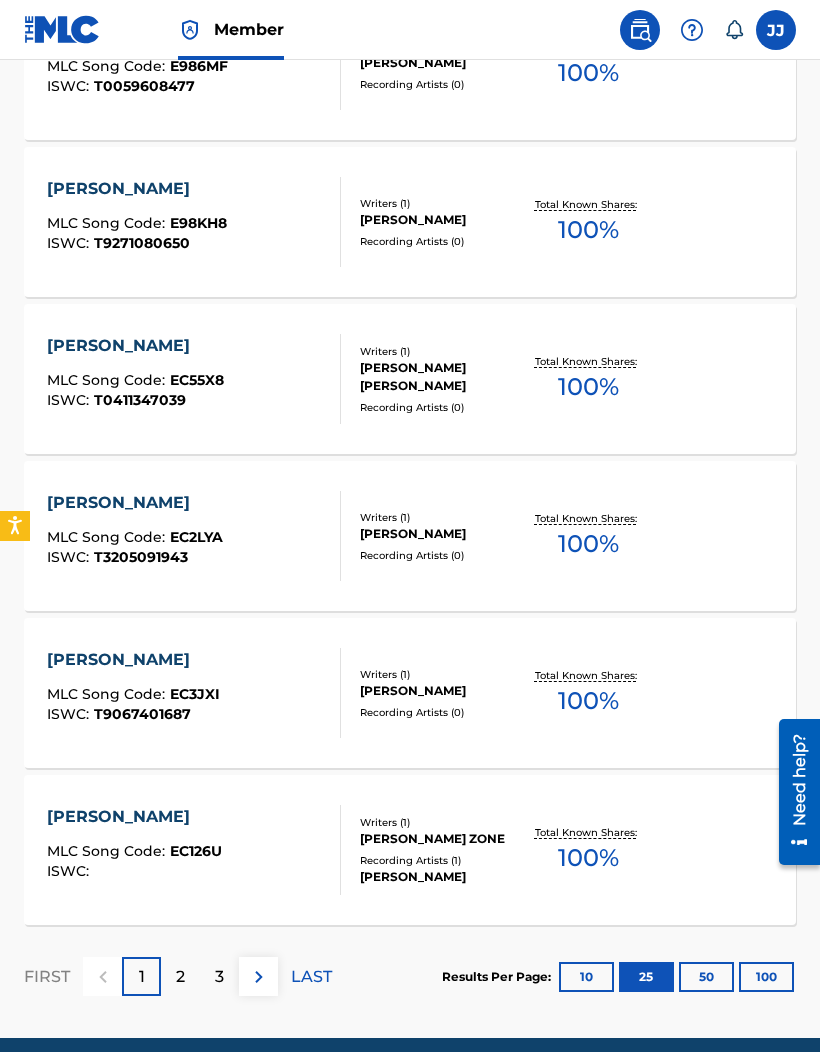 click on "100" at bounding box center (766, 977) 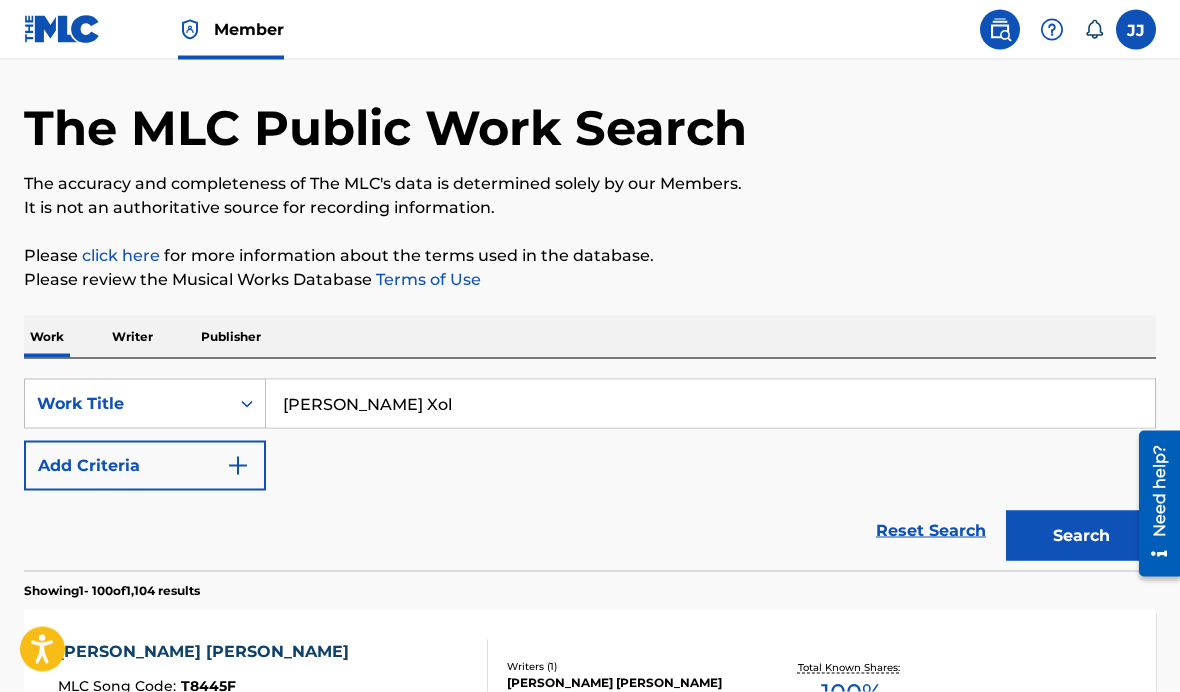 scroll, scrollTop: 39, scrollLeft: 0, axis: vertical 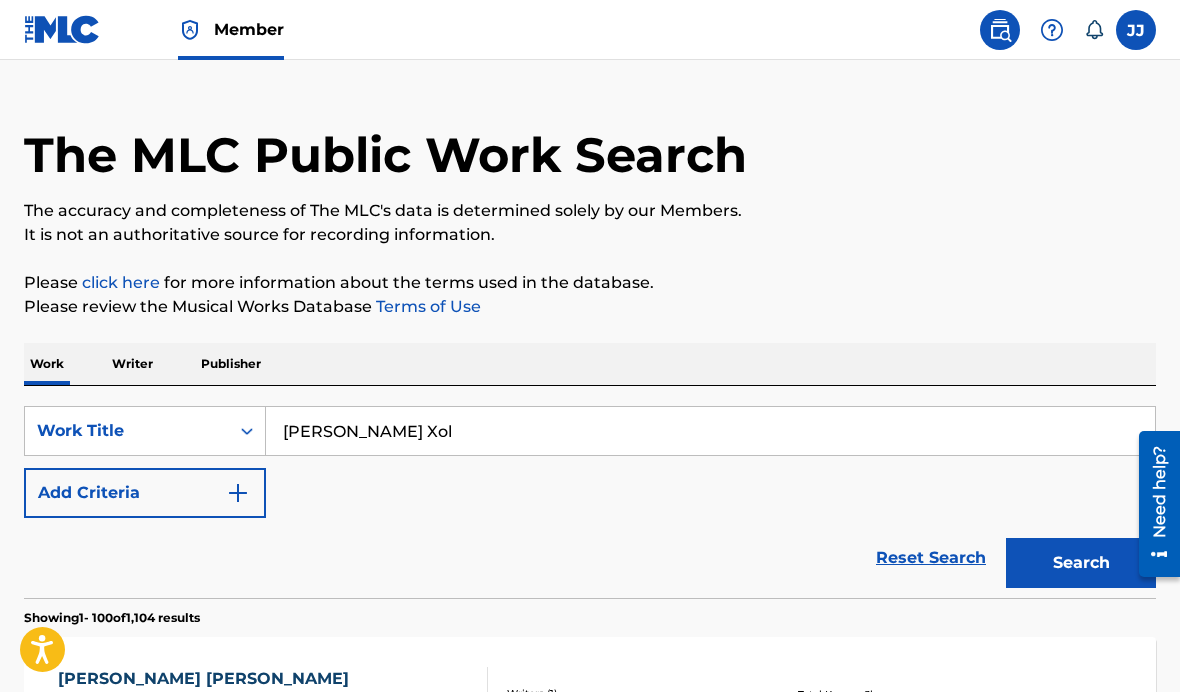 click on "Writer" at bounding box center [132, 364] 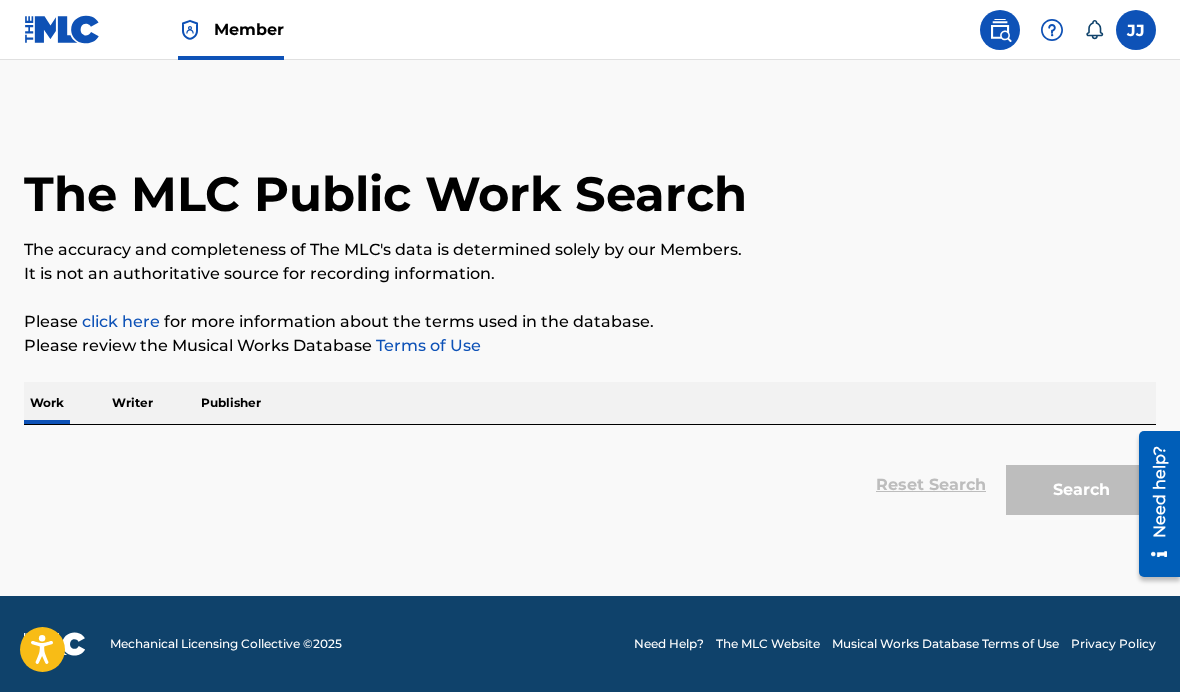 scroll, scrollTop: 0, scrollLeft: 0, axis: both 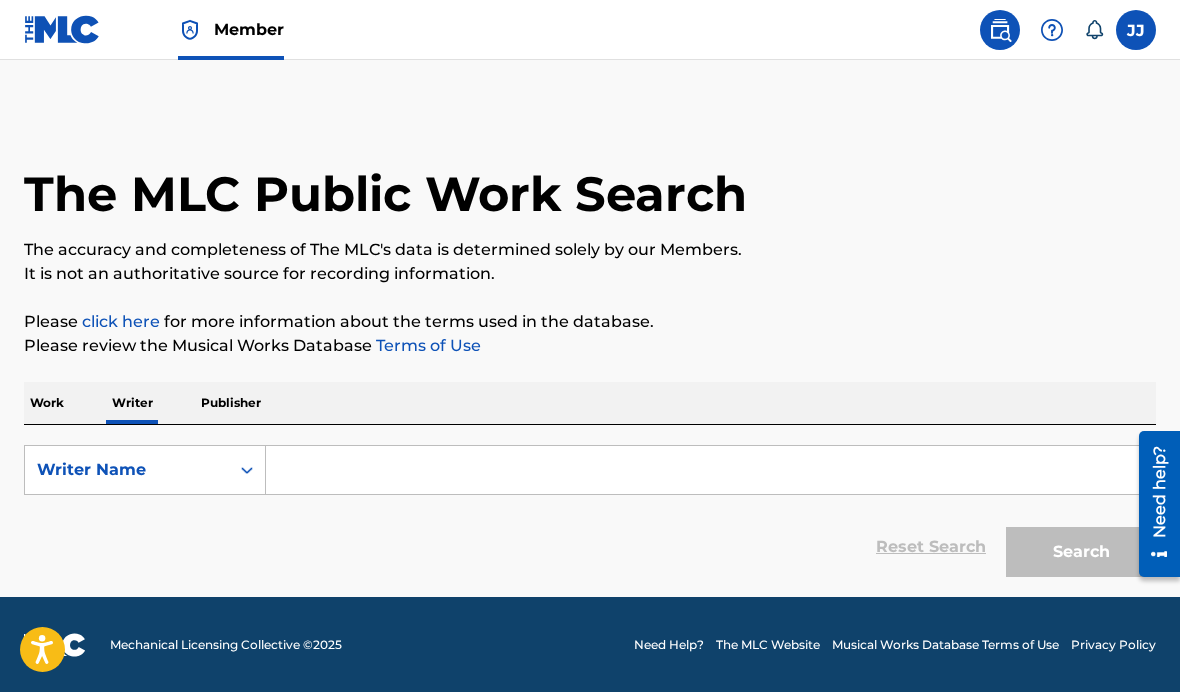 click at bounding box center (710, 470) 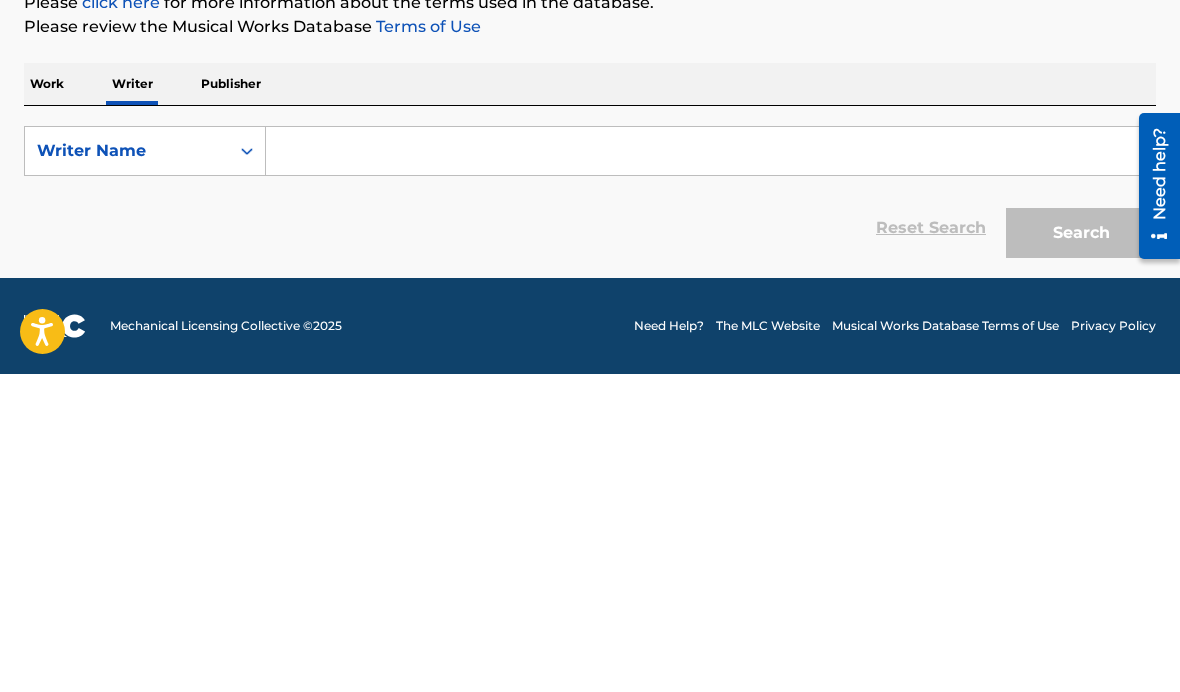 paste on "Eduardo Torres Xol" 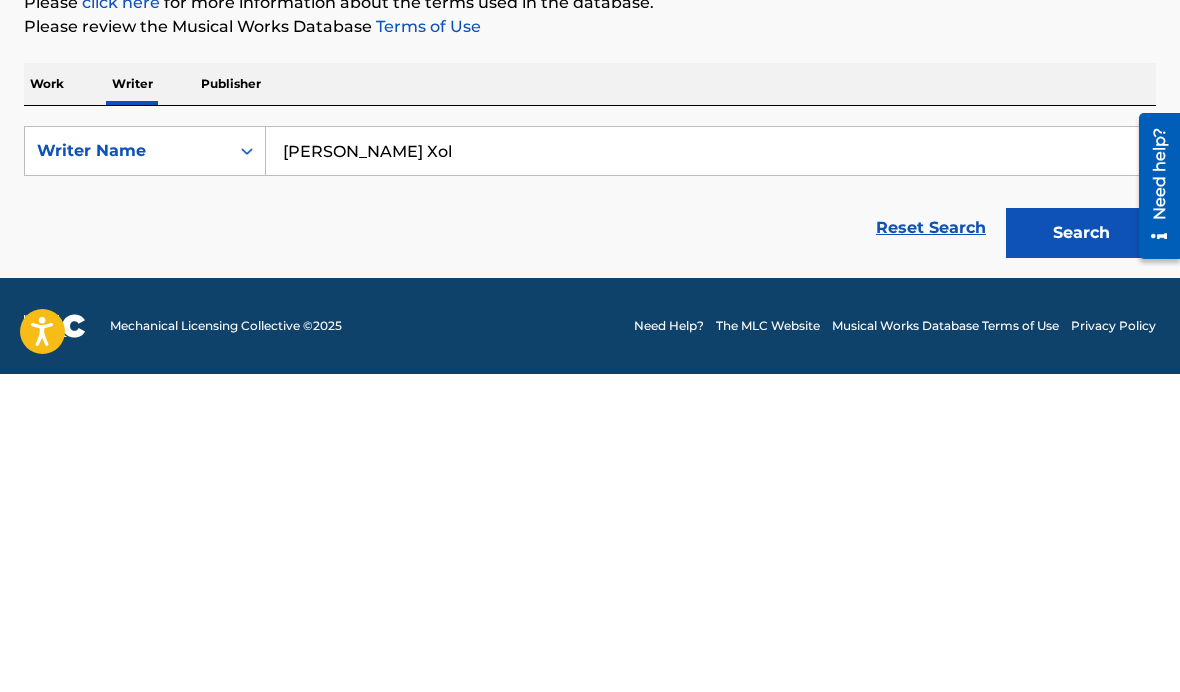 type on "Eduardo Torres Xol" 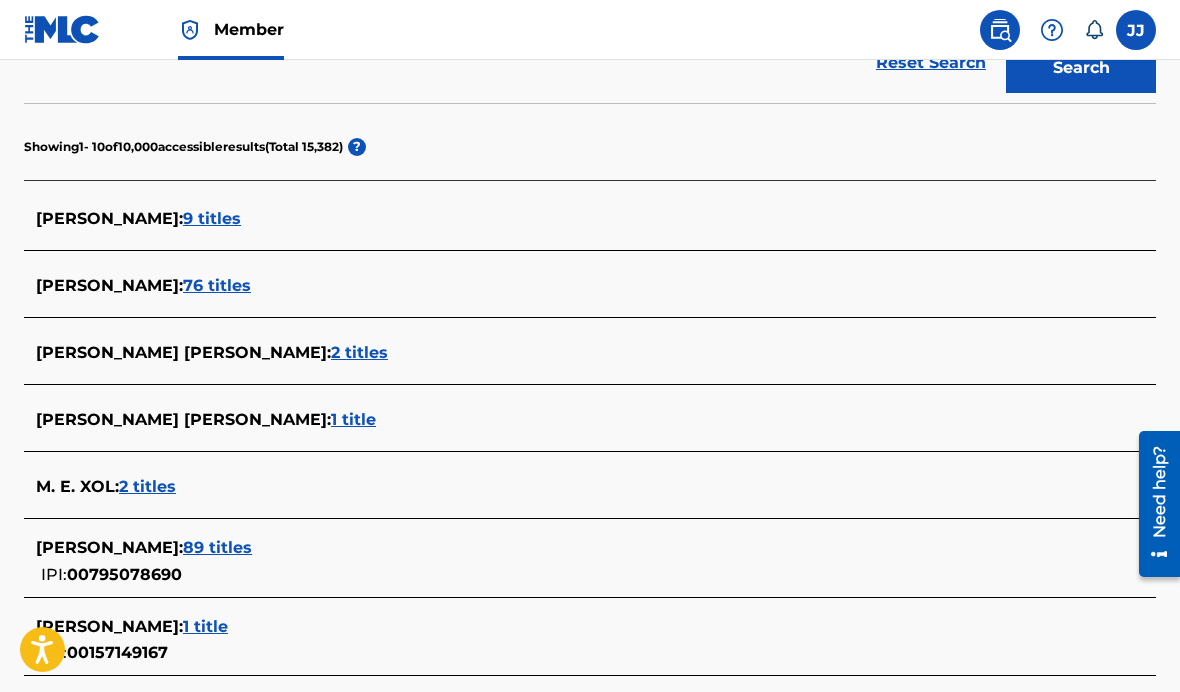scroll, scrollTop: 479, scrollLeft: 0, axis: vertical 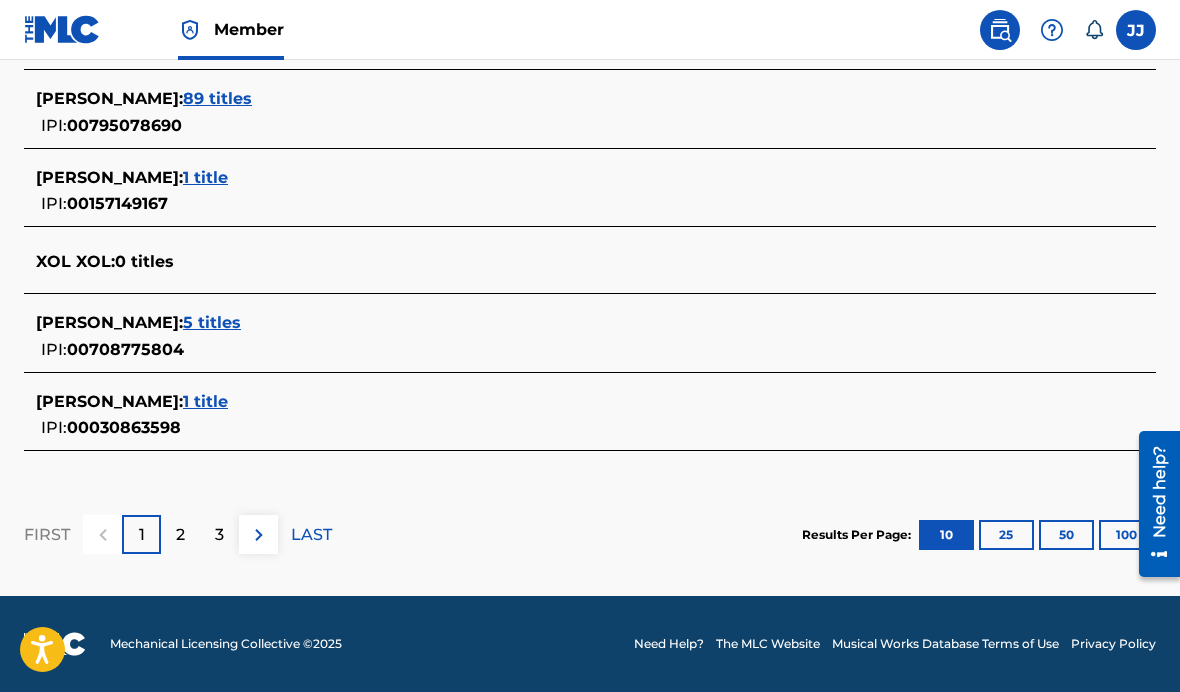 click on "100" at bounding box center [1126, 535] 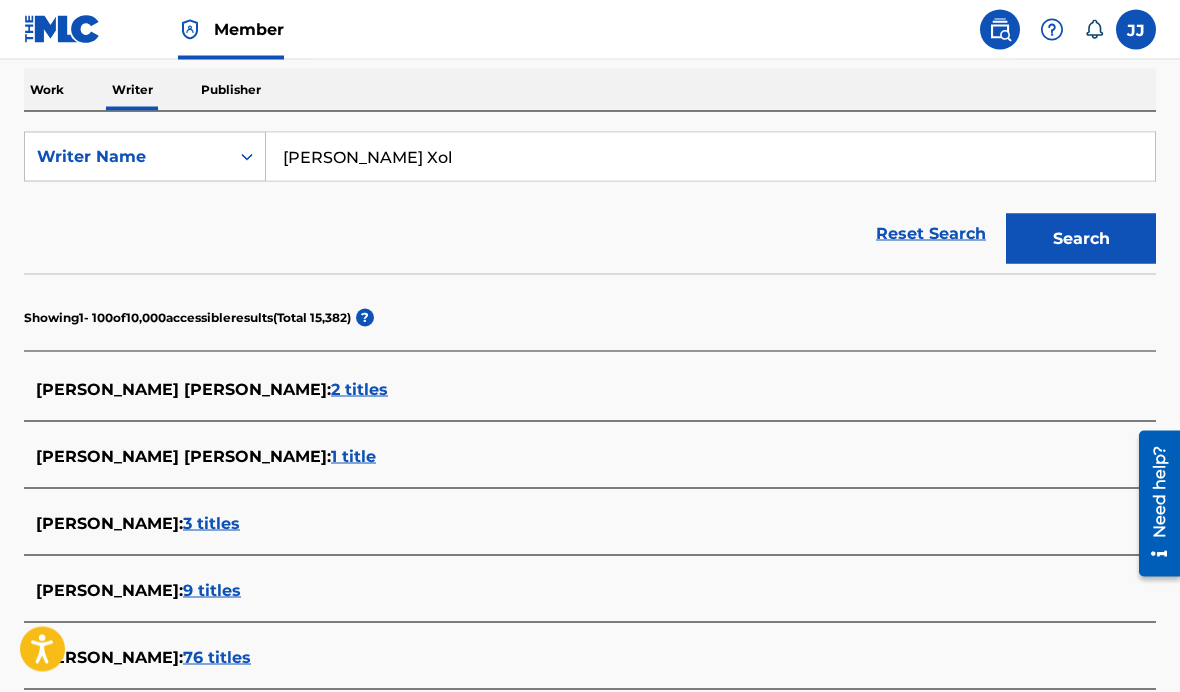 scroll, scrollTop: 318, scrollLeft: 0, axis: vertical 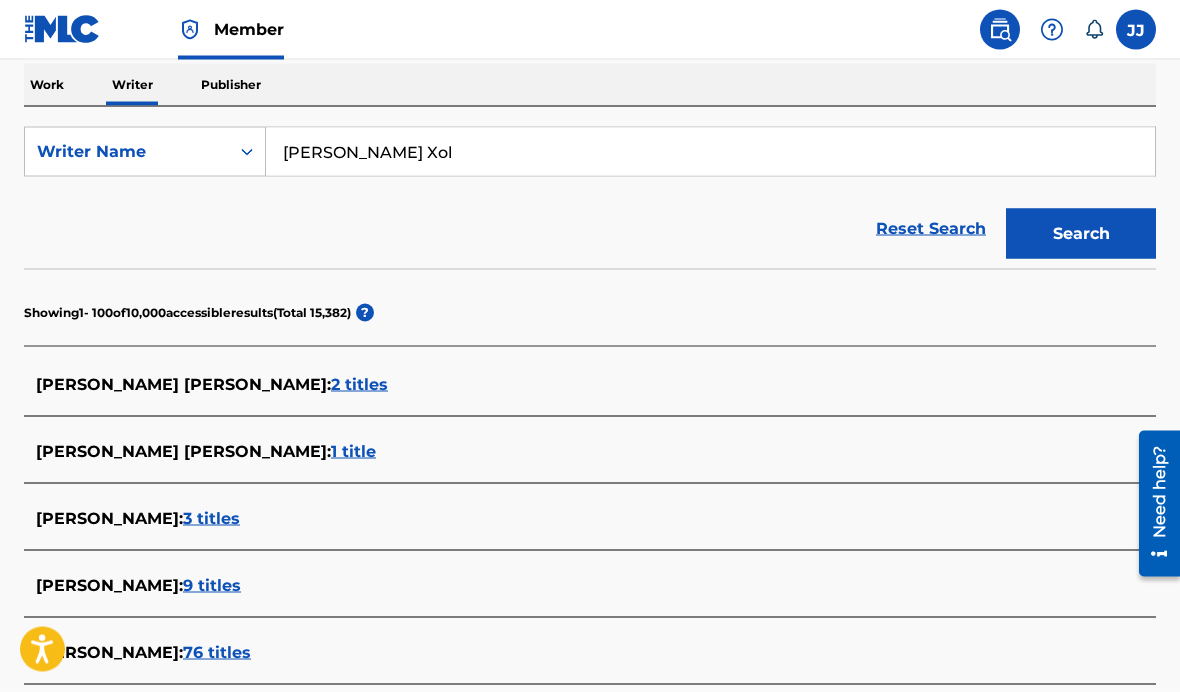 click on "9 titles" at bounding box center (212, 585) 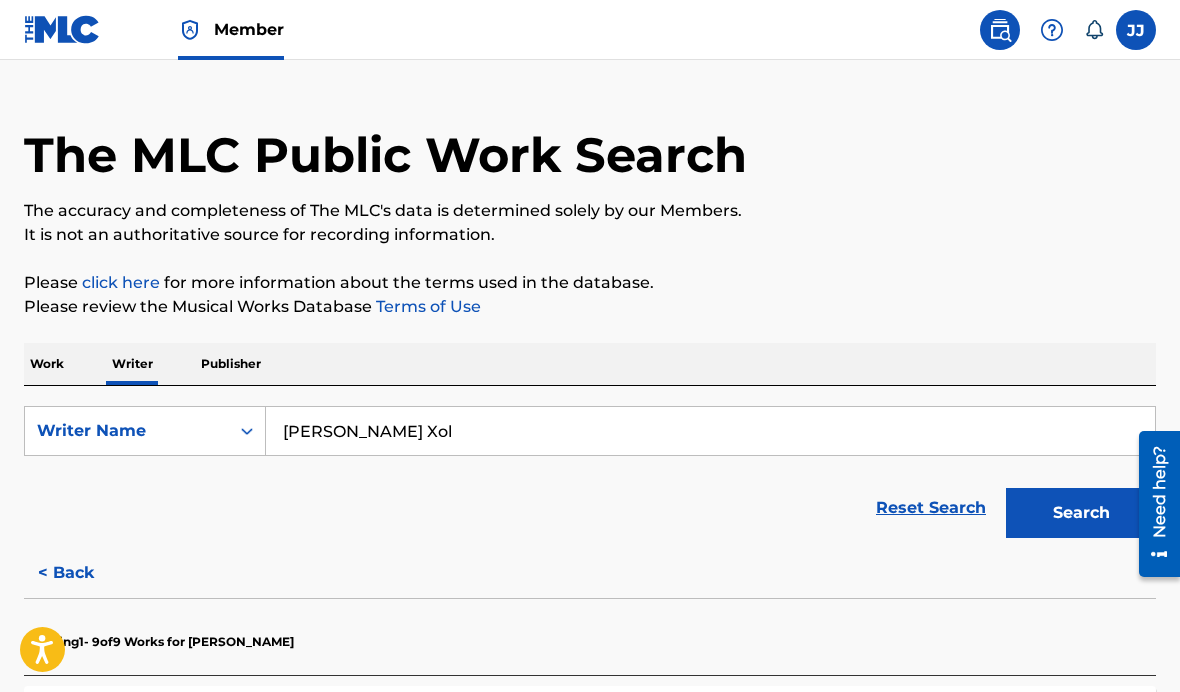 scroll, scrollTop: 0, scrollLeft: 0, axis: both 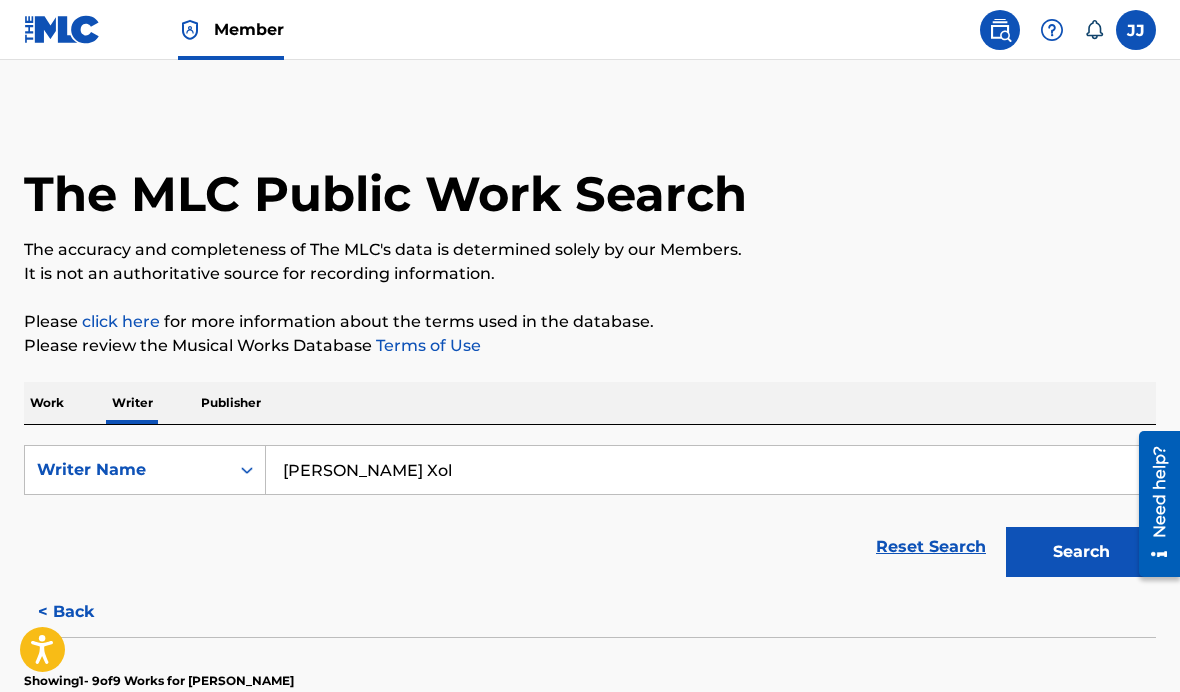 click on "< Back" at bounding box center (84, 612) 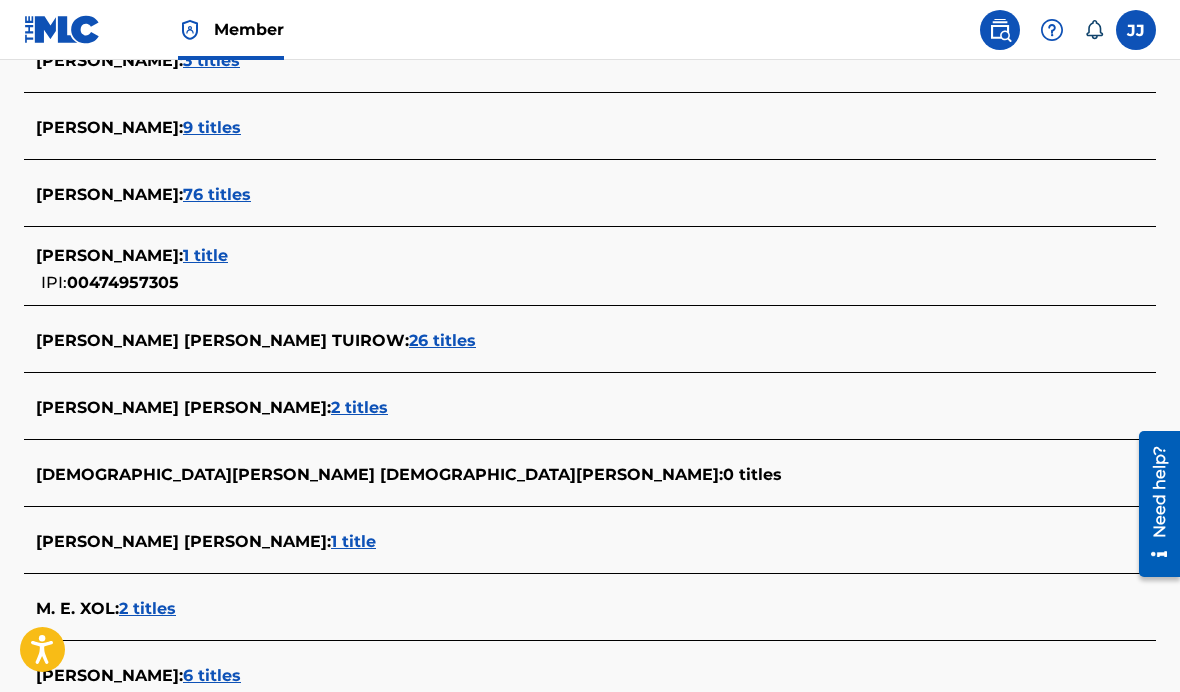 scroll, scrollTop: 780, scrollLeft: 0, axis: vertical 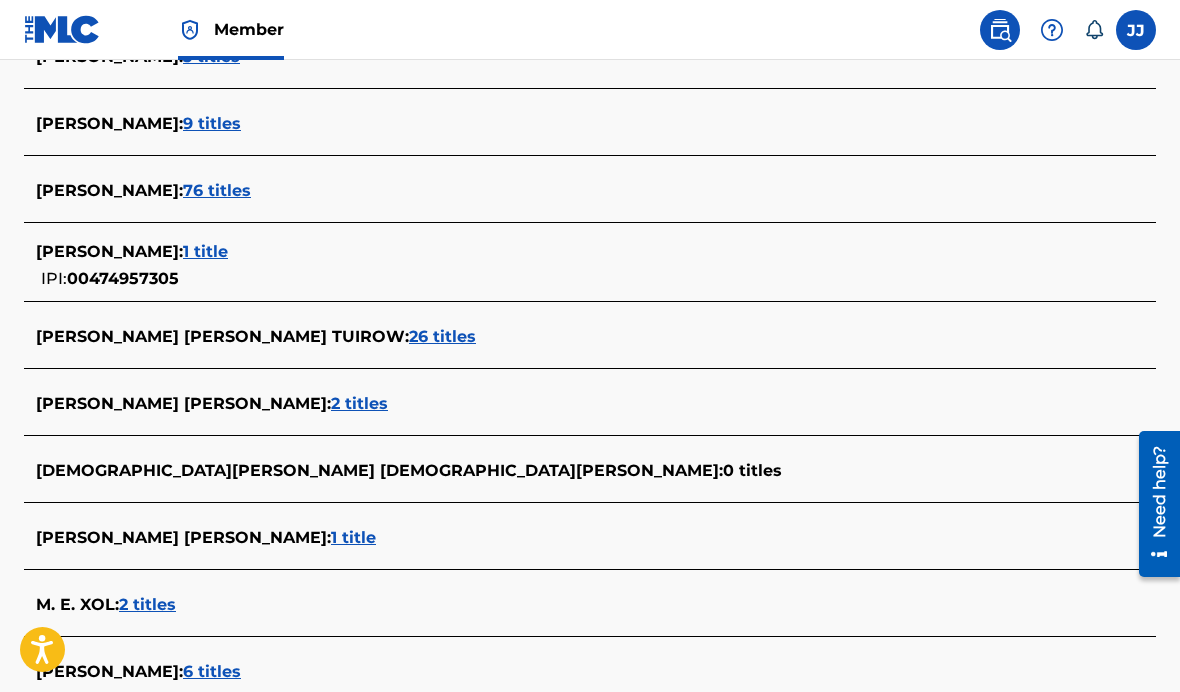click on "2 titles" at bounding box center (147, 604) 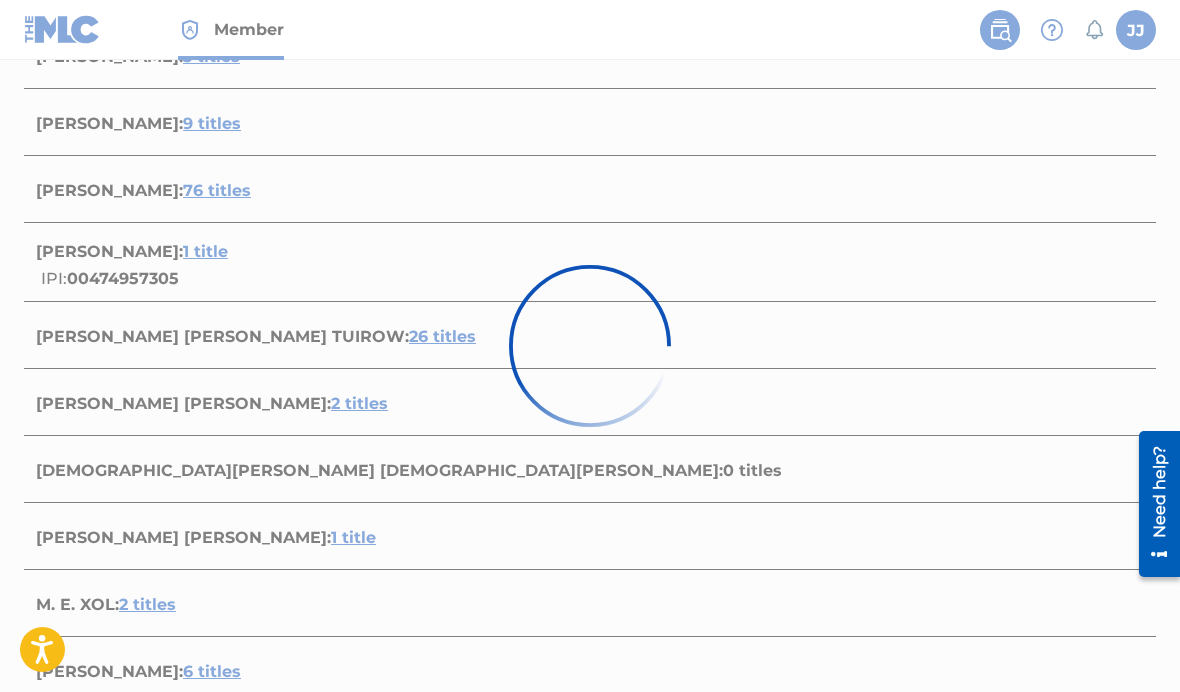 scroll, scrollTop: 490, scrollLeft: 0, axis: vertical 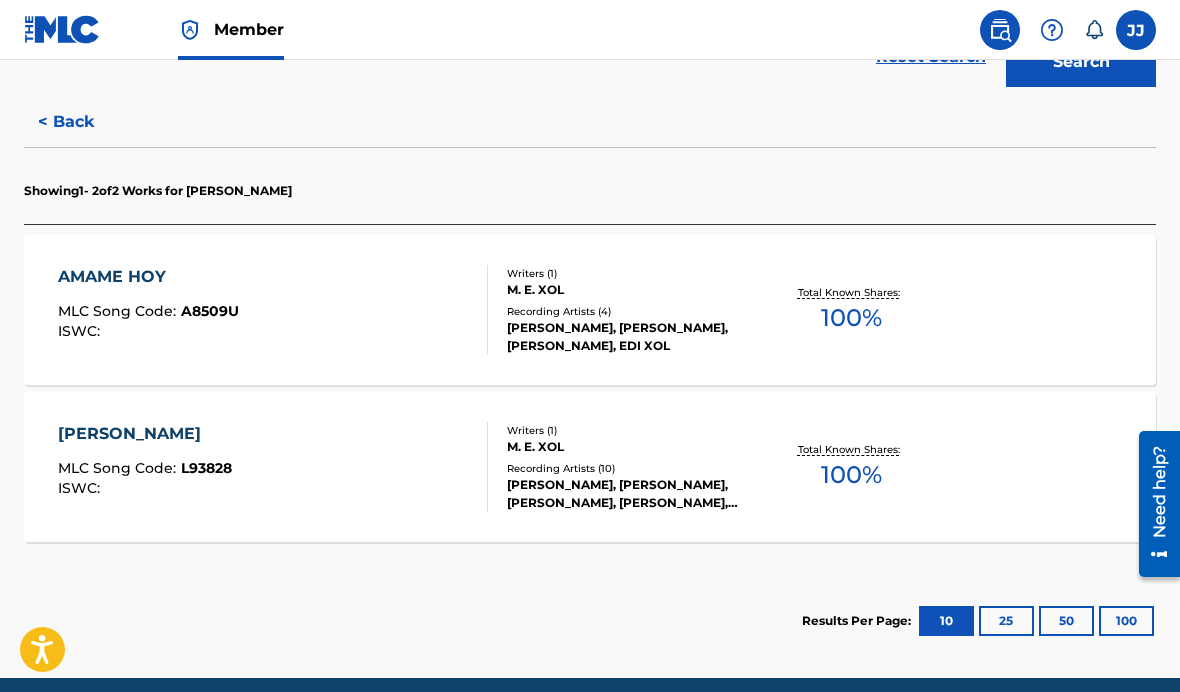 click on "< Back" at bounding box center (84, 122) 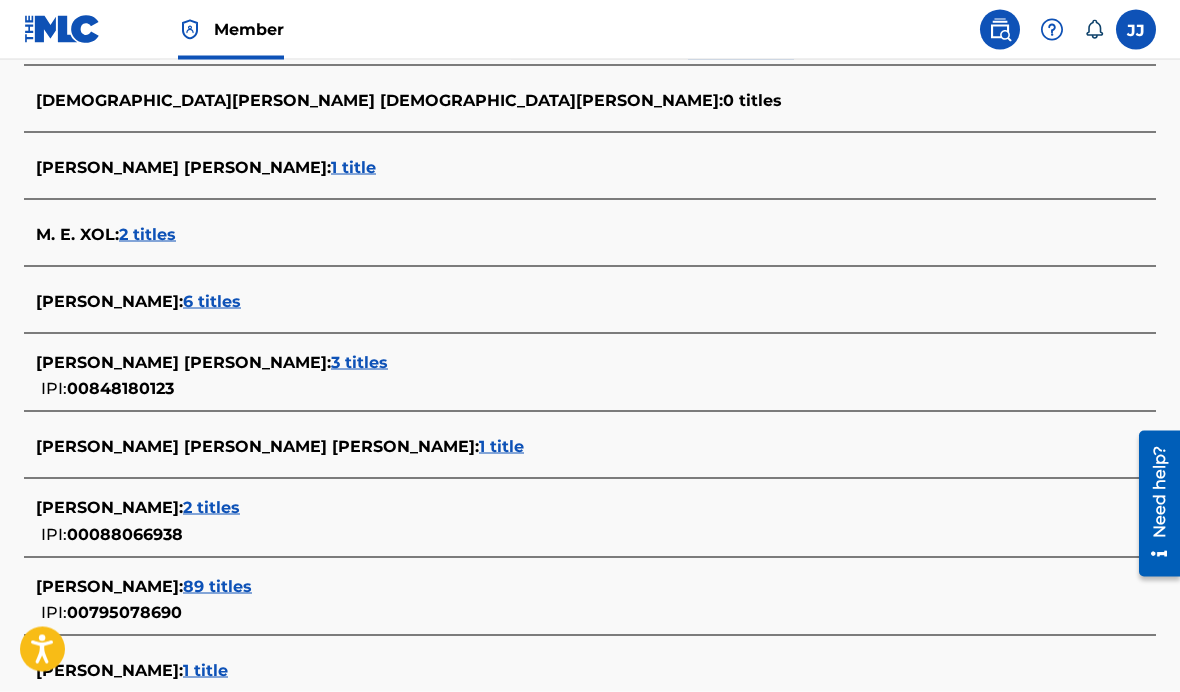 scroll, scrollTop: 1152, scrollLeft: 0, axis: vertical 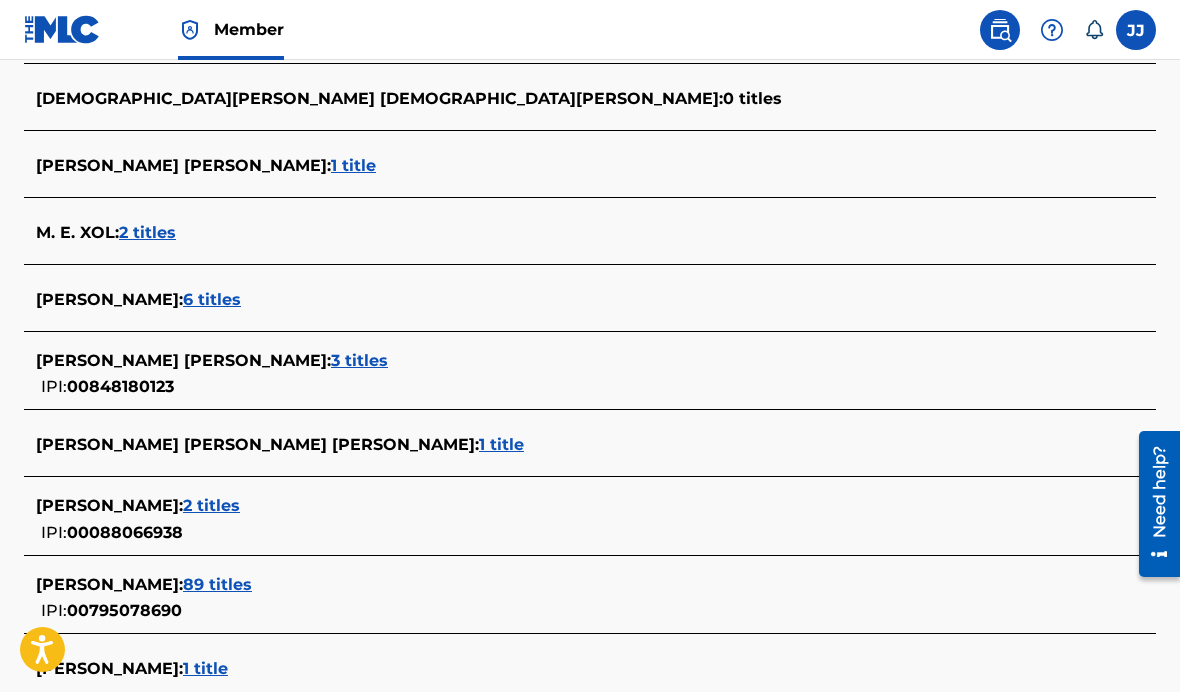 click on "EDUARDO TORRES :  89 titles" at bounding box center [564, 585] 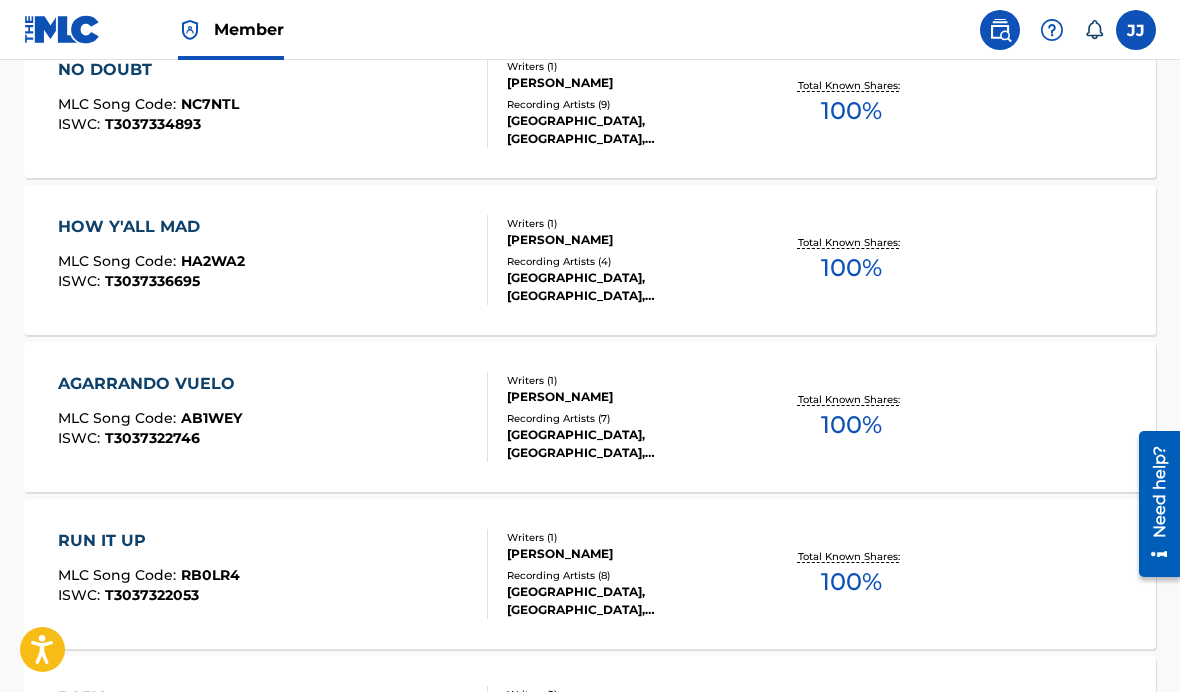 scroll, scrollTop: 1167, scrollLeft: 0, axis: vertical 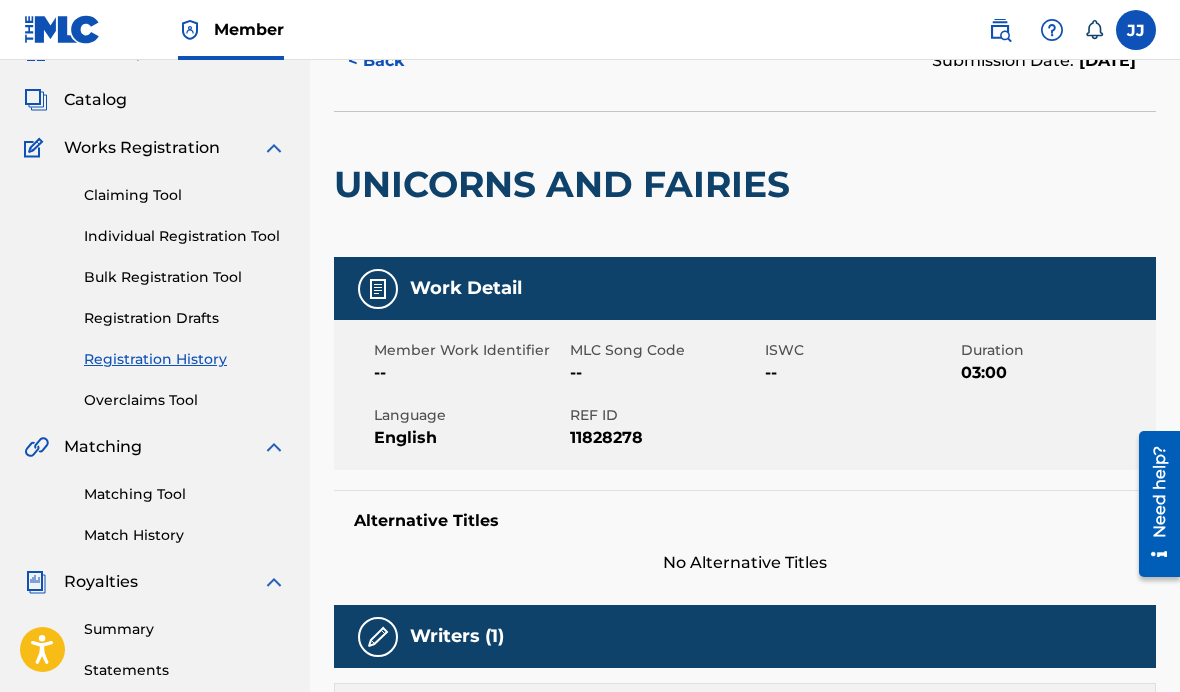 click at bounding box center [1000, 30] 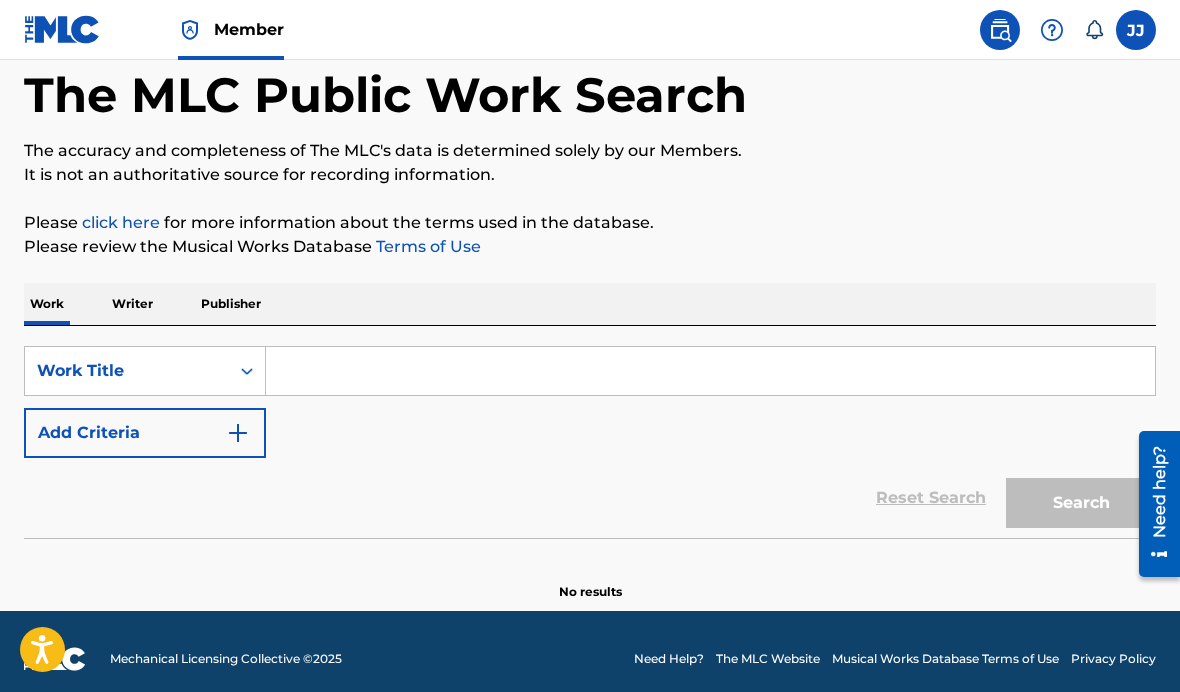scroll, scrollTop: 82, scrollLeft: 0, axis: vertical 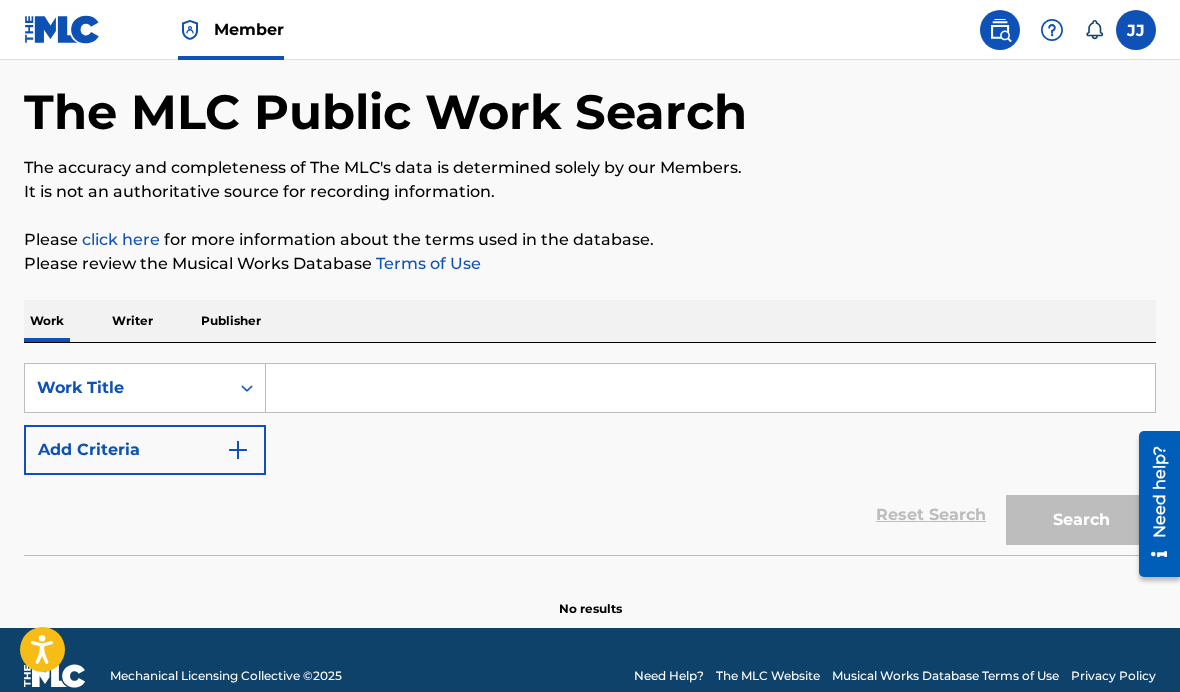 click on "Writer" at bounding box center [132, 321] 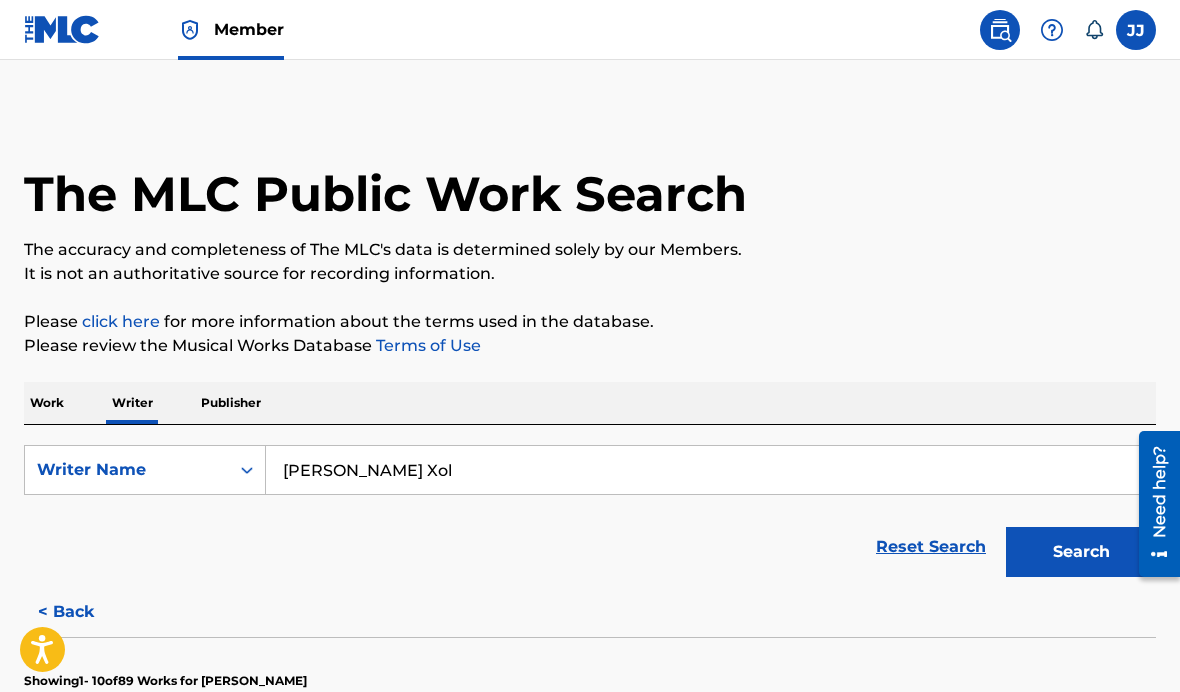 click on "Search" at bounding box center (1081, 552) 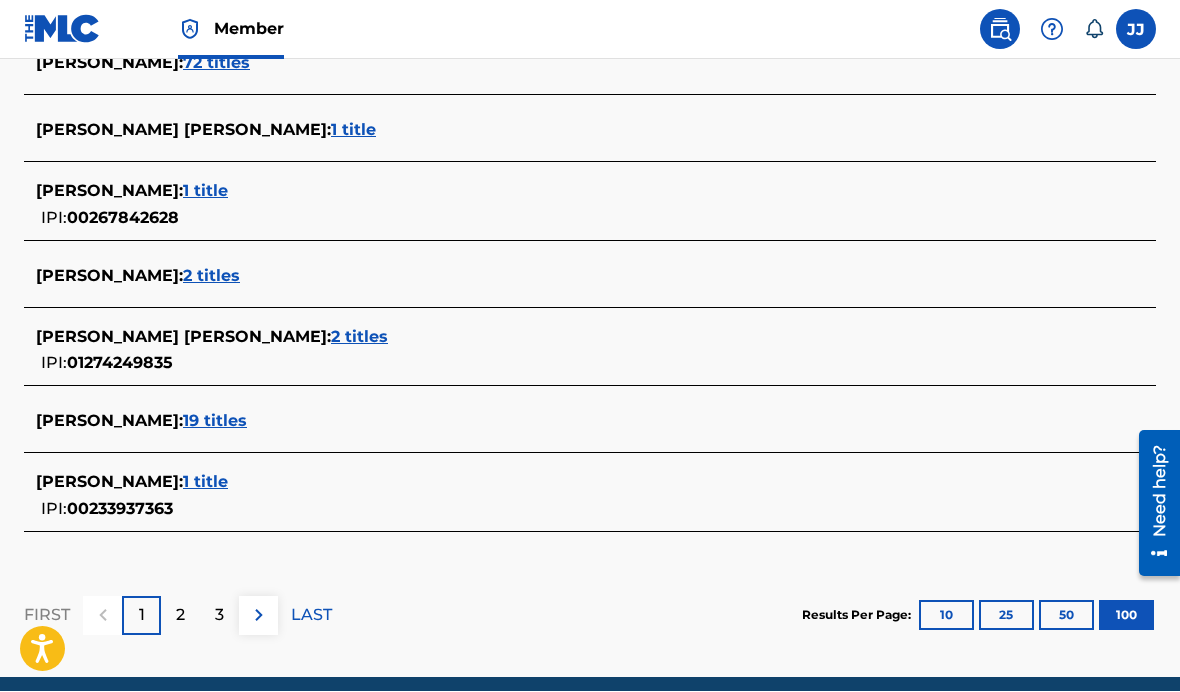 scroll, scrollTop: 7435, scrollLeft: 0, axis: vertical 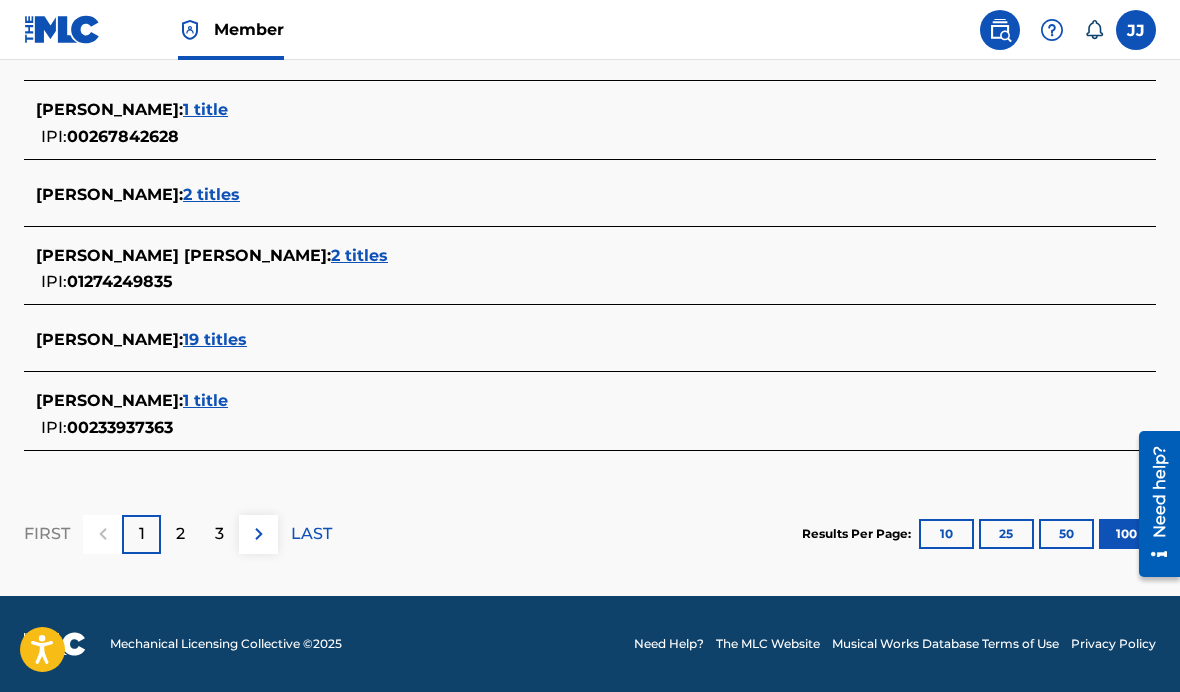 click on "3" at bounding box center [219, 534] 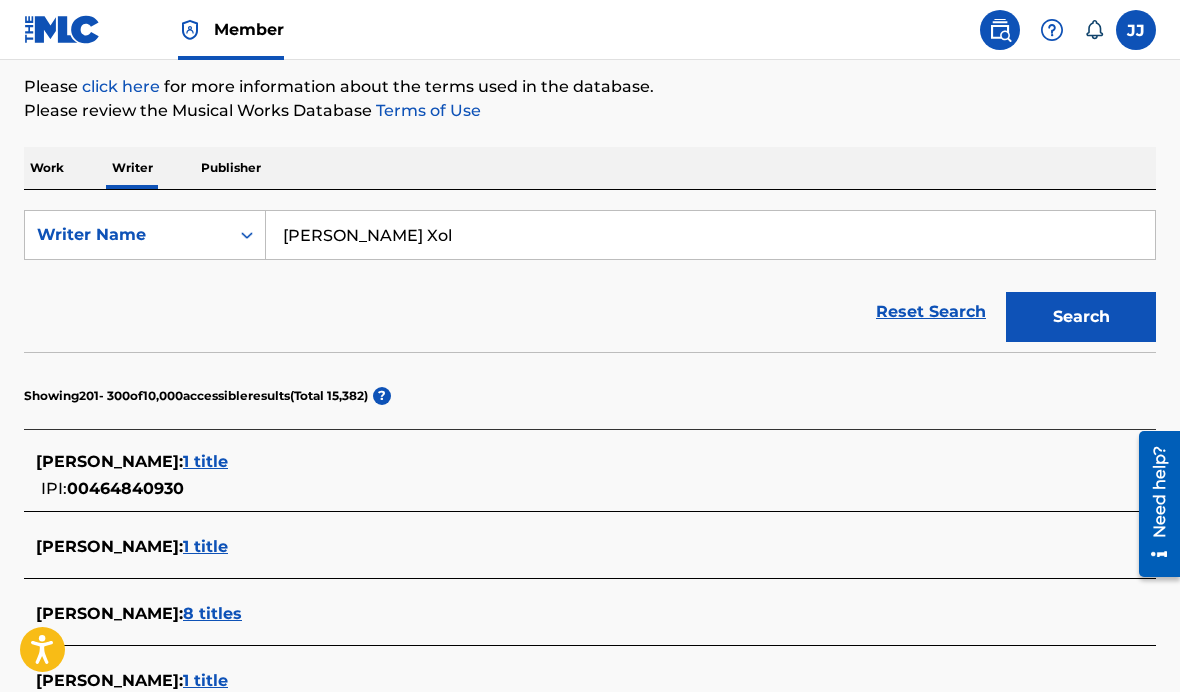 scroll, scrollTop: 244, scrollLeft: 0, axis: vertical 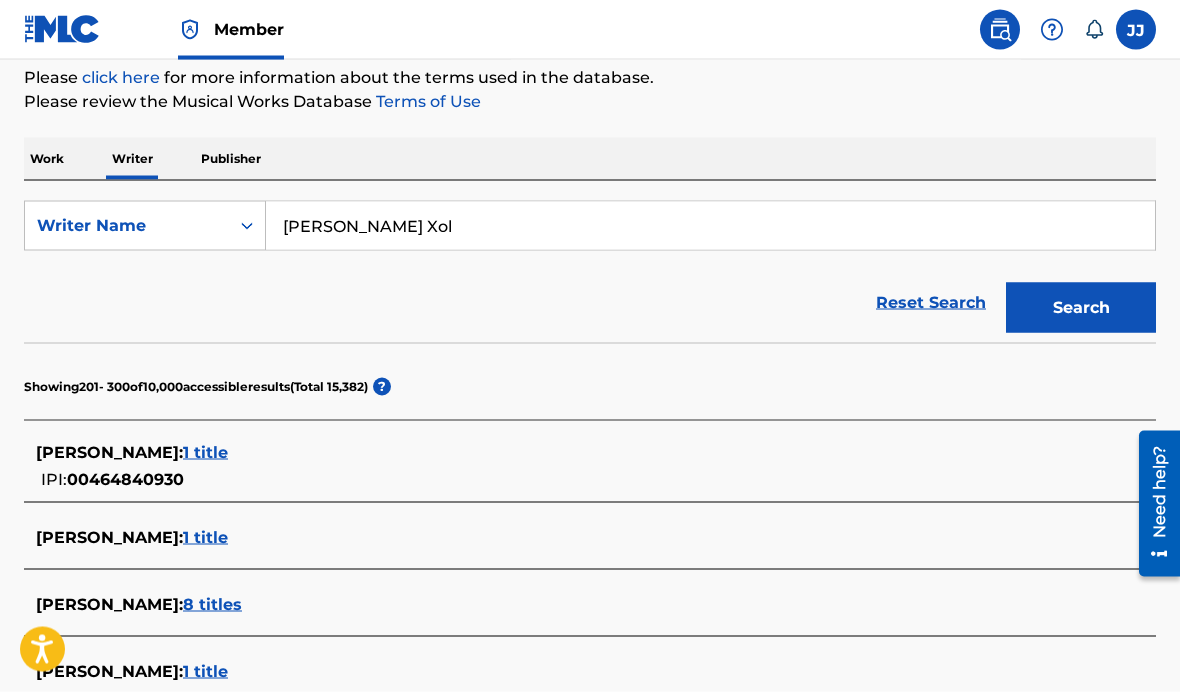 click on "Eduardo Torres Xol" at bounding box center [710, 226] 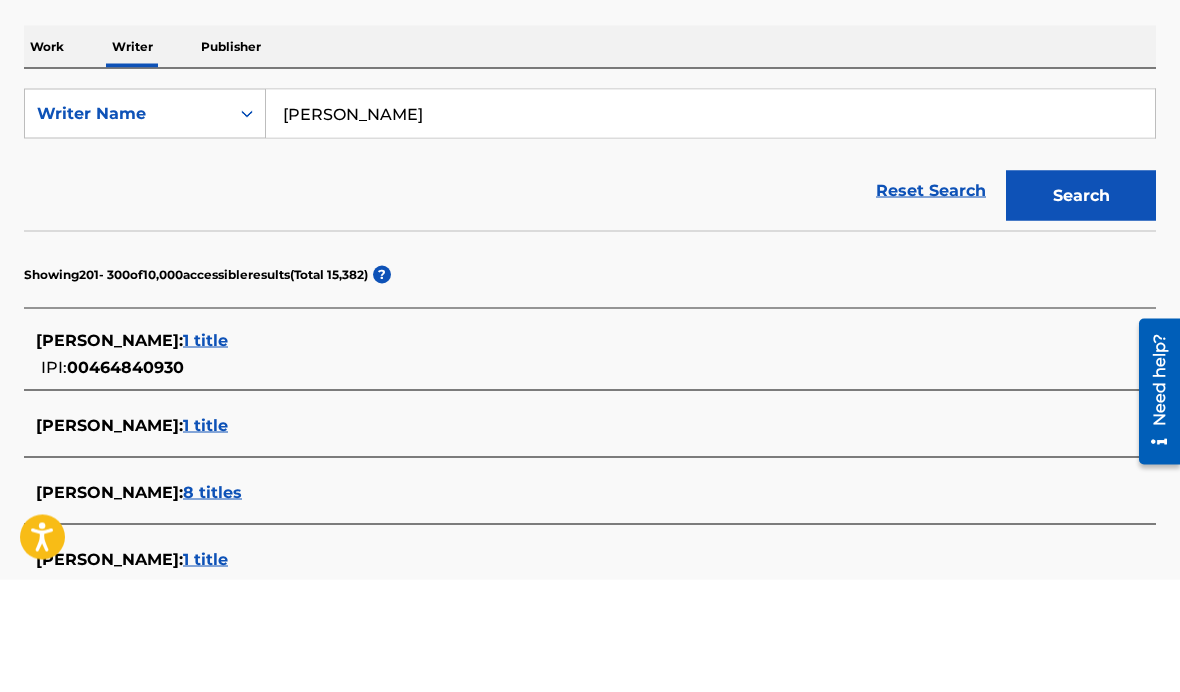 type on "Eduardo Xol" 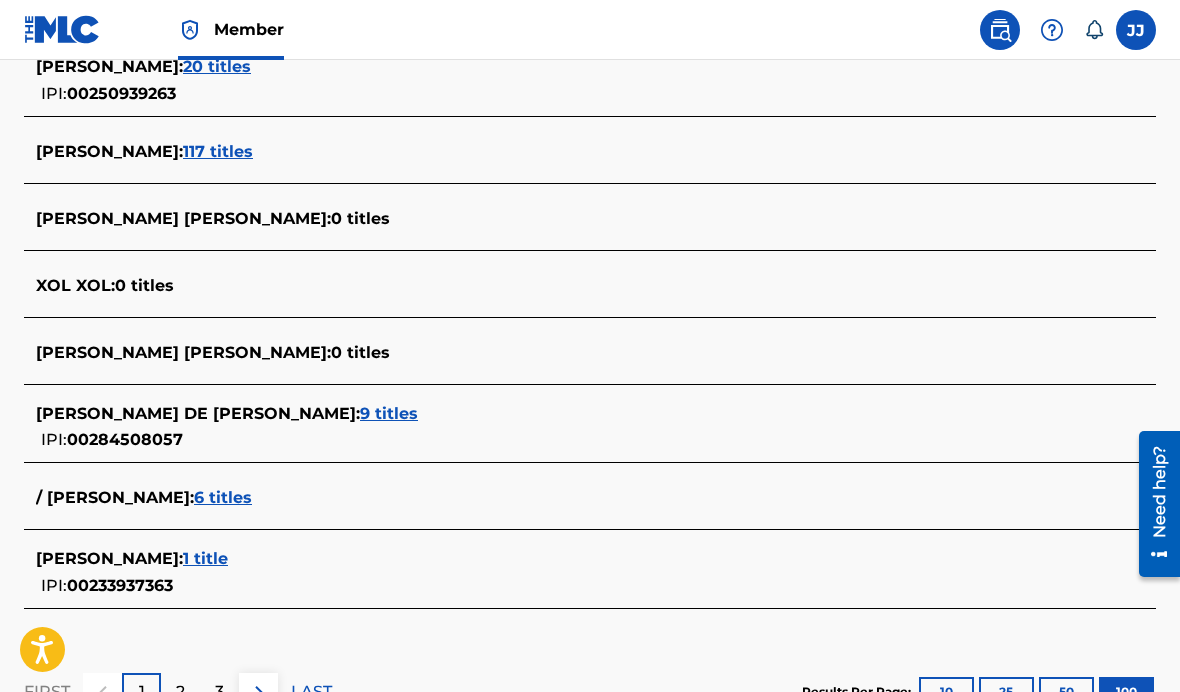 scroll, scrollTop: 6857, scrollLeft: 0, axis: vertical 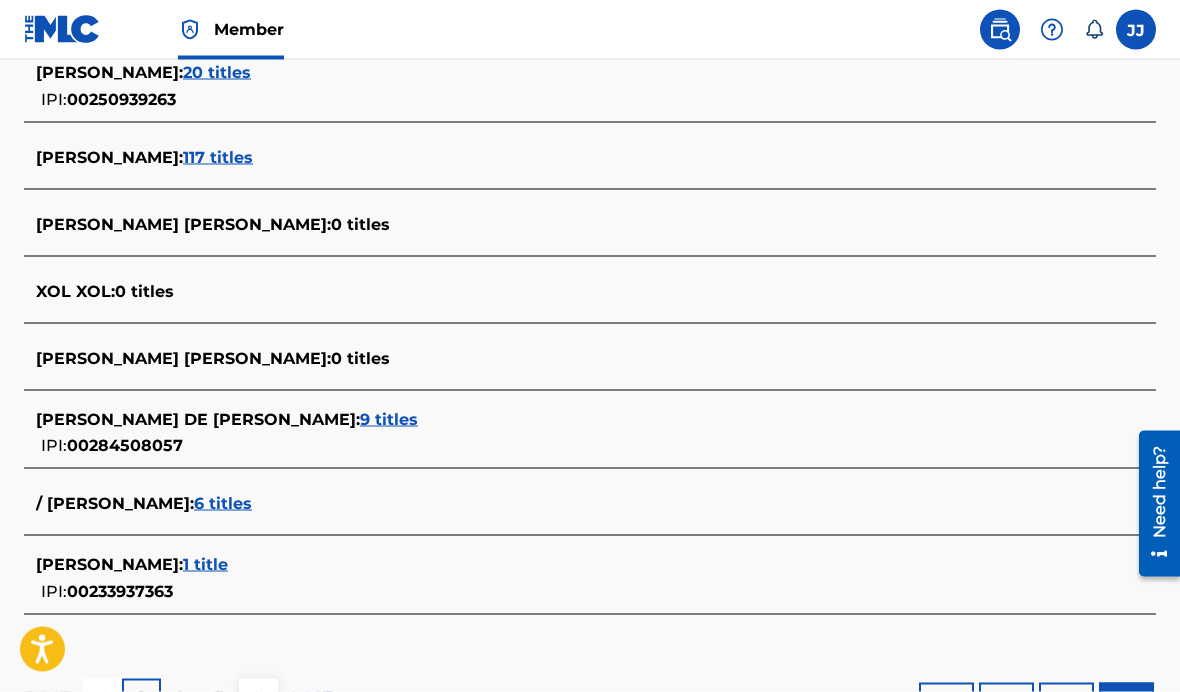 click on "0 titles" at bounding box center (144, 291) 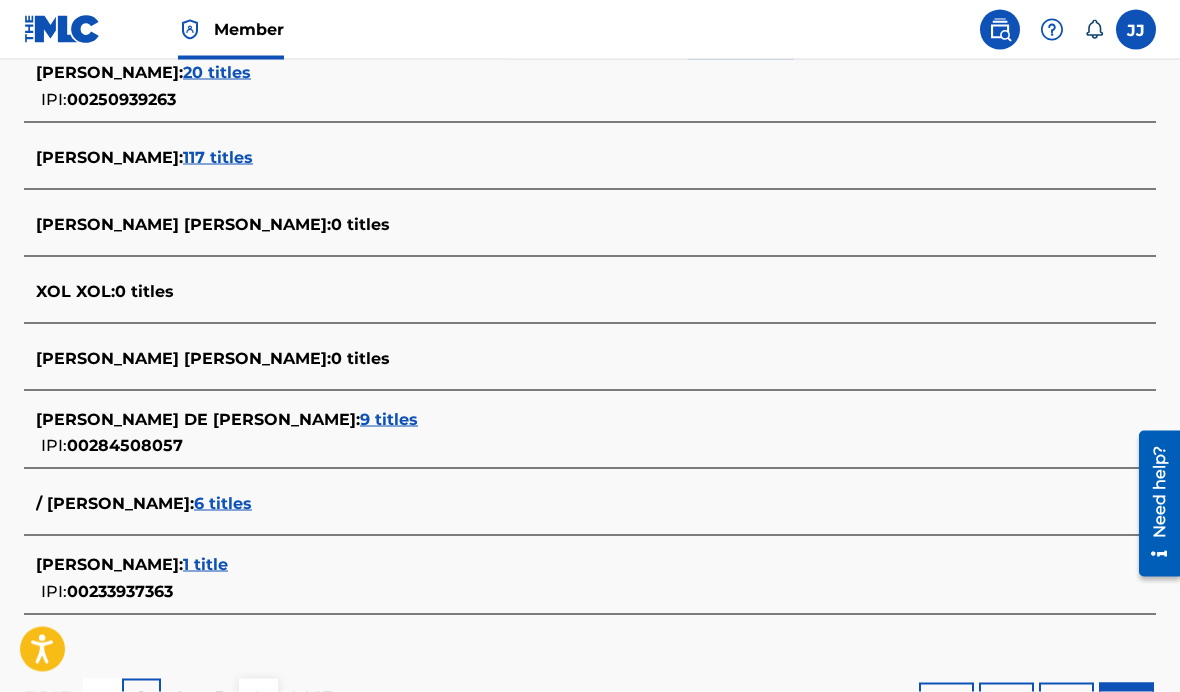 click on "0 titles" at bounding box center (144, 291) 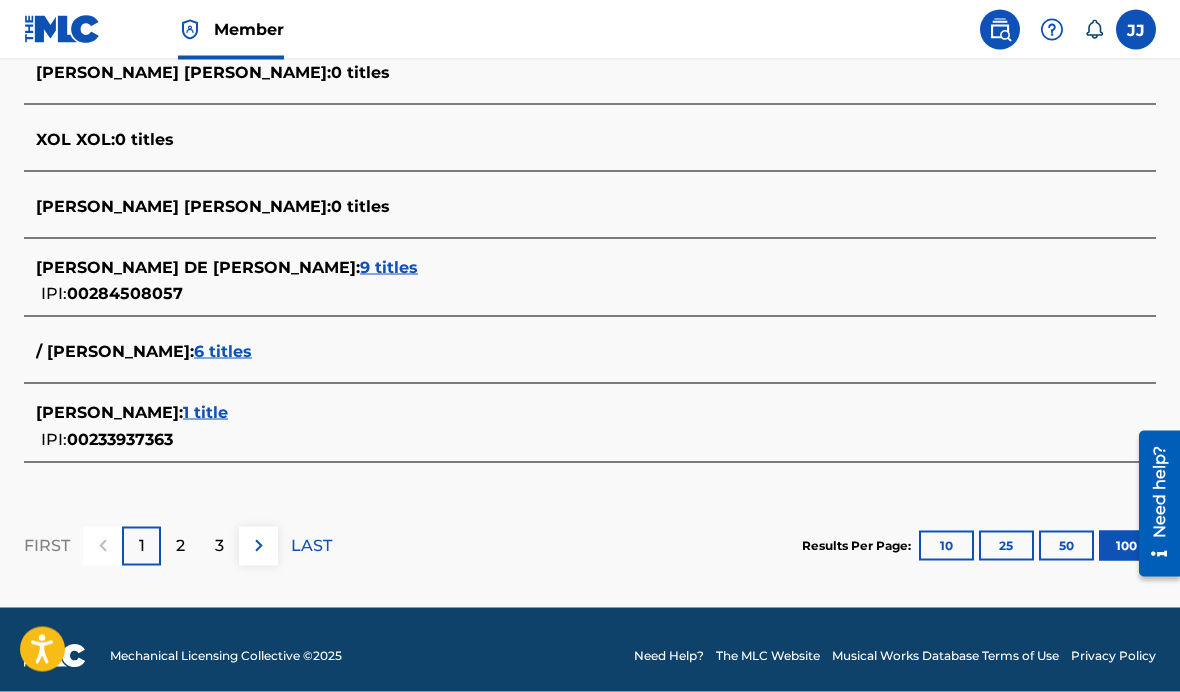 scroll, scrollTop: 7021, scrollLeft: 0, axis: vertical 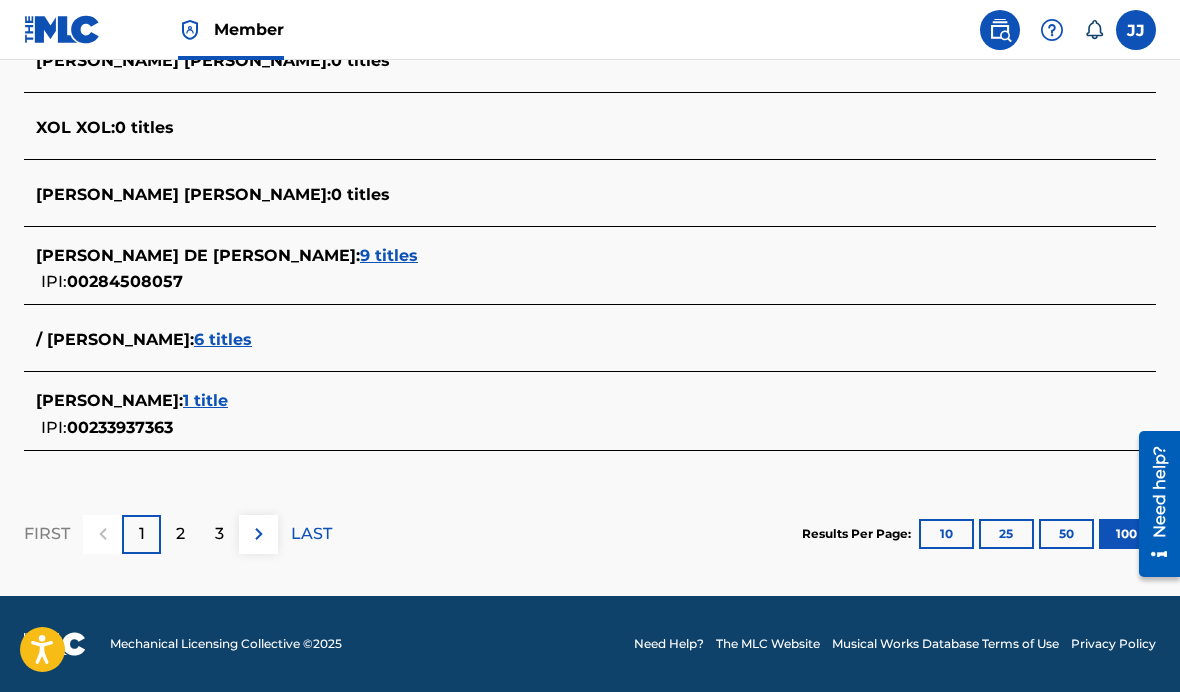 click on "2" at bounding box center [180, 534] 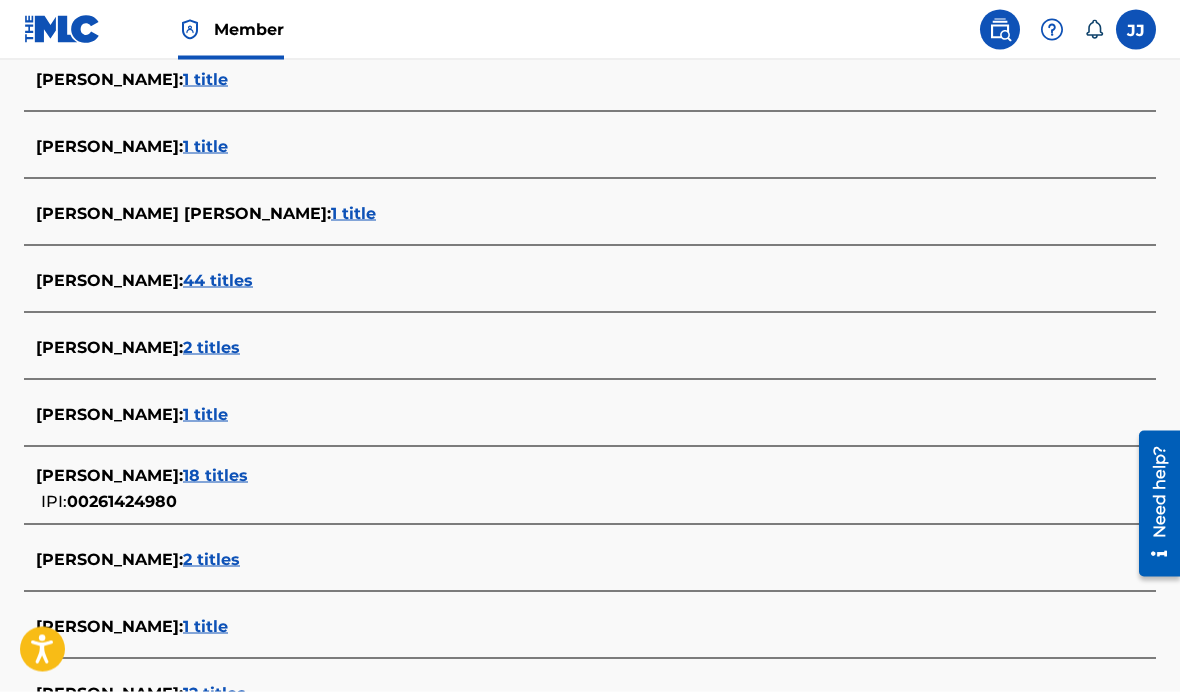 scroll, scrollTop: 5686, scrollLeft: 0, axis: vertical 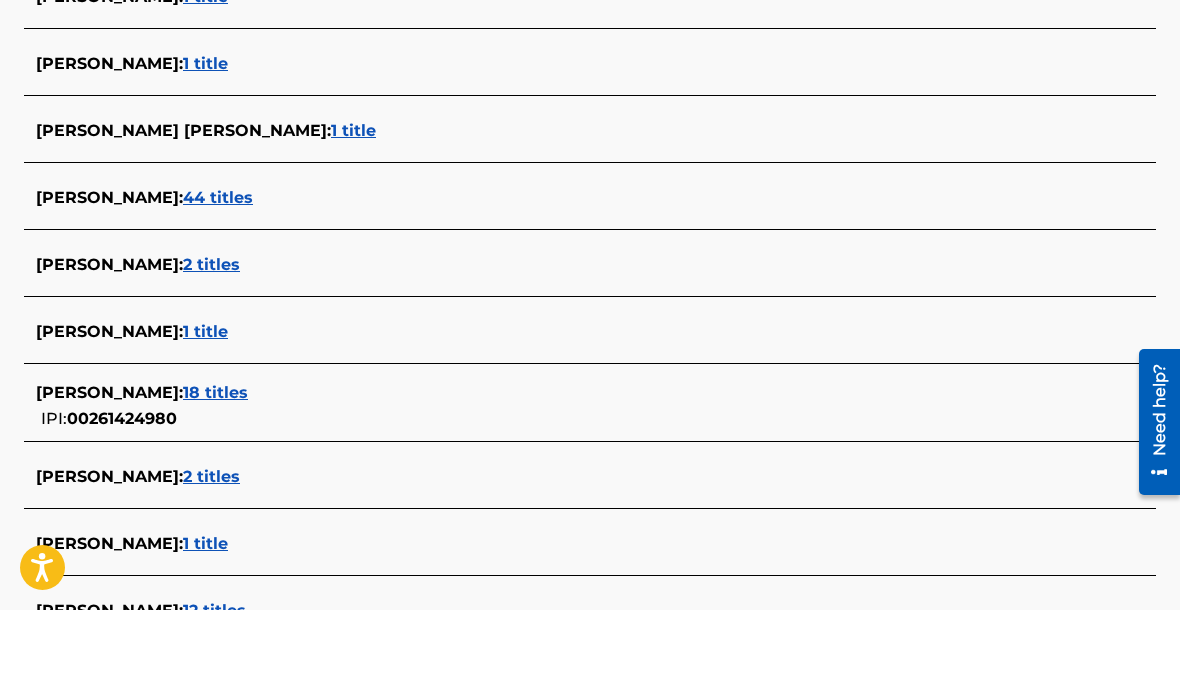 click on "EDUARDO MORELL :  1 title" at bounding box center [590, 81] 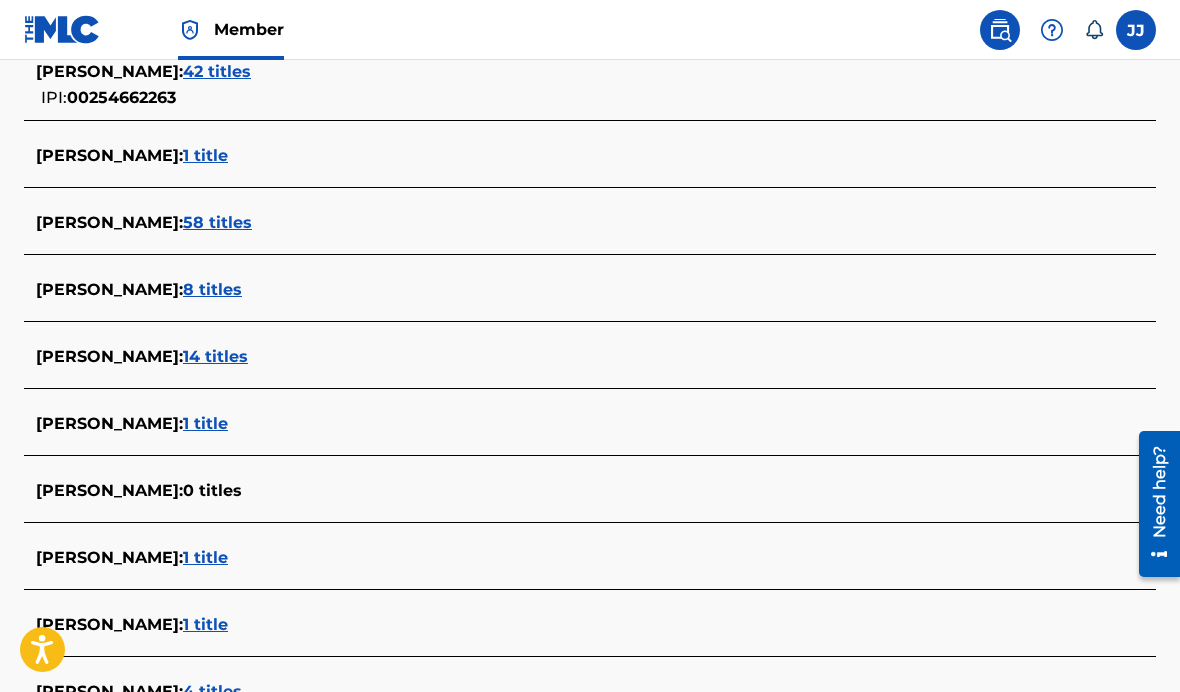 scroll, scrollTop: 4516, scrollLeft: 0, axis: vertical 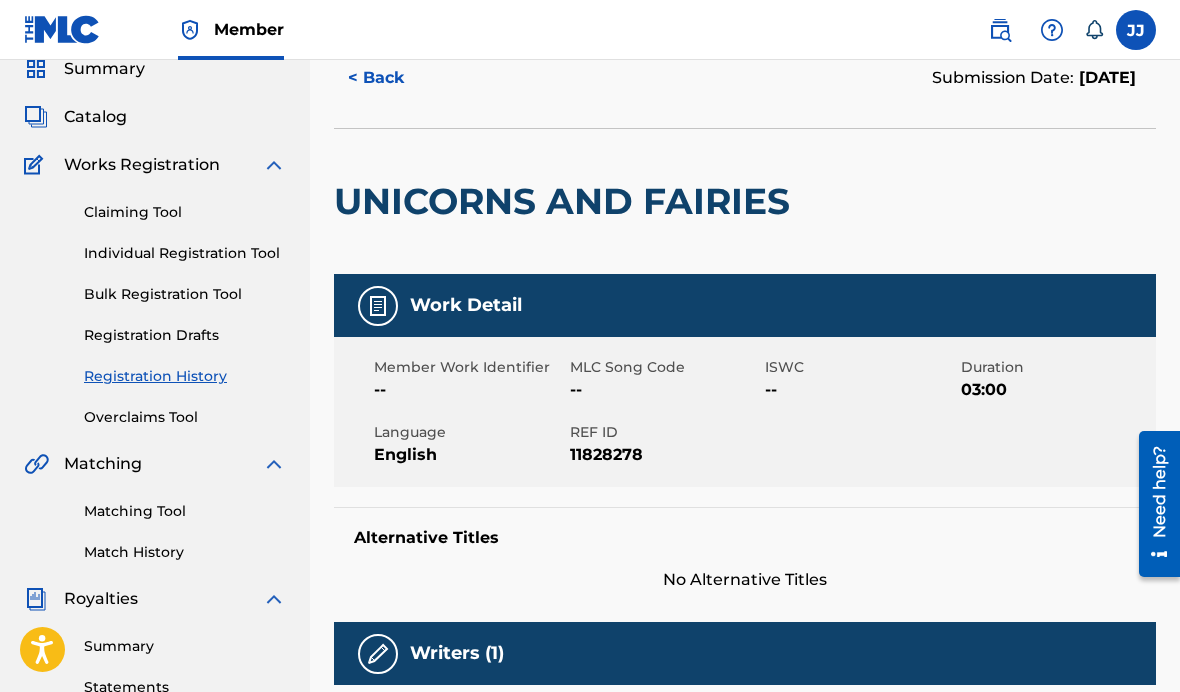 click on "Match History" at bounding box center (185, 552) 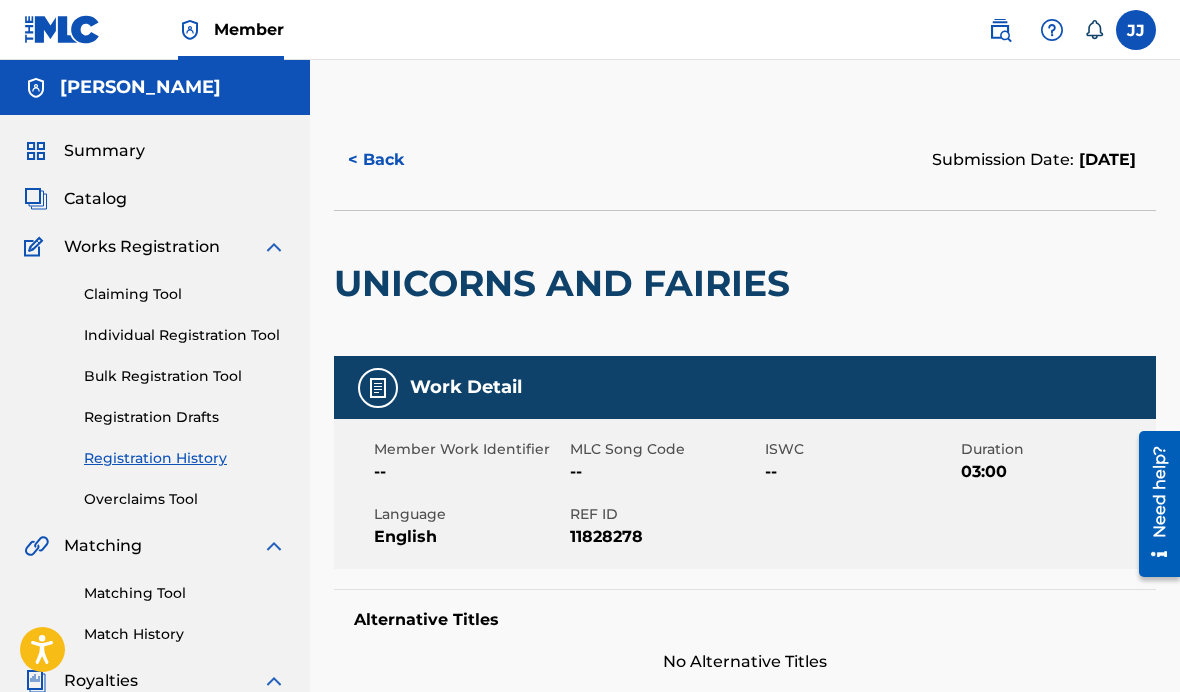 click on "Match History" at bounding box center (185, 634) 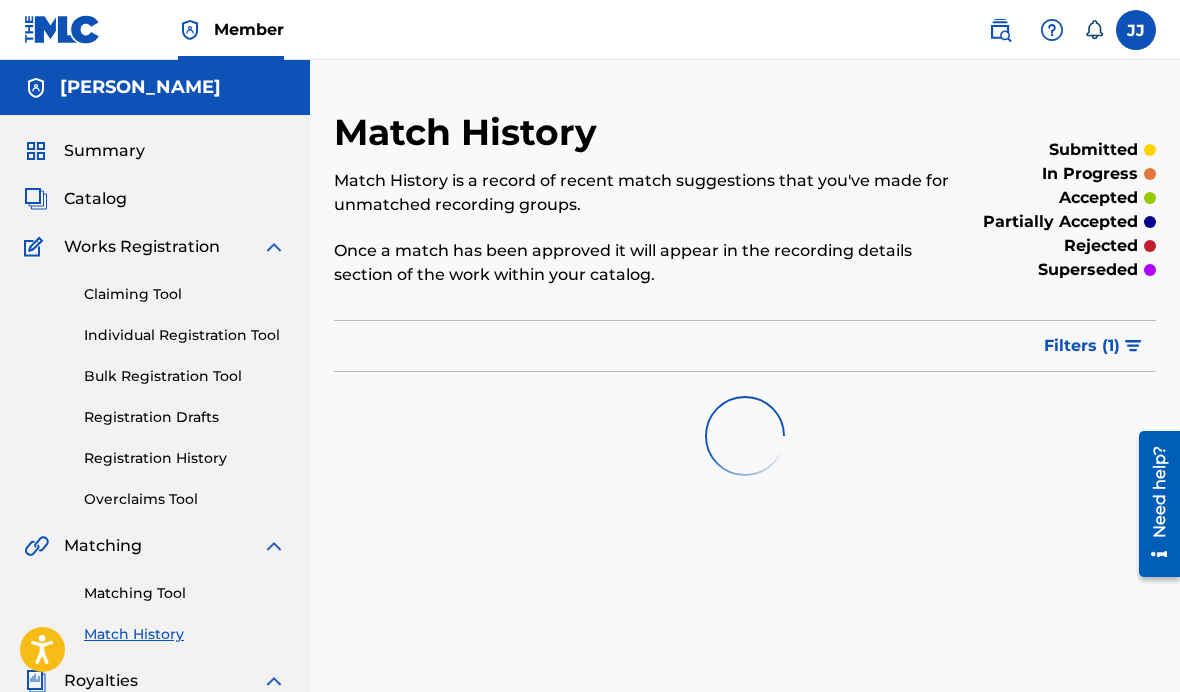 scroll, scrollTop: 78, scrollLeft: 0, axis: vertical 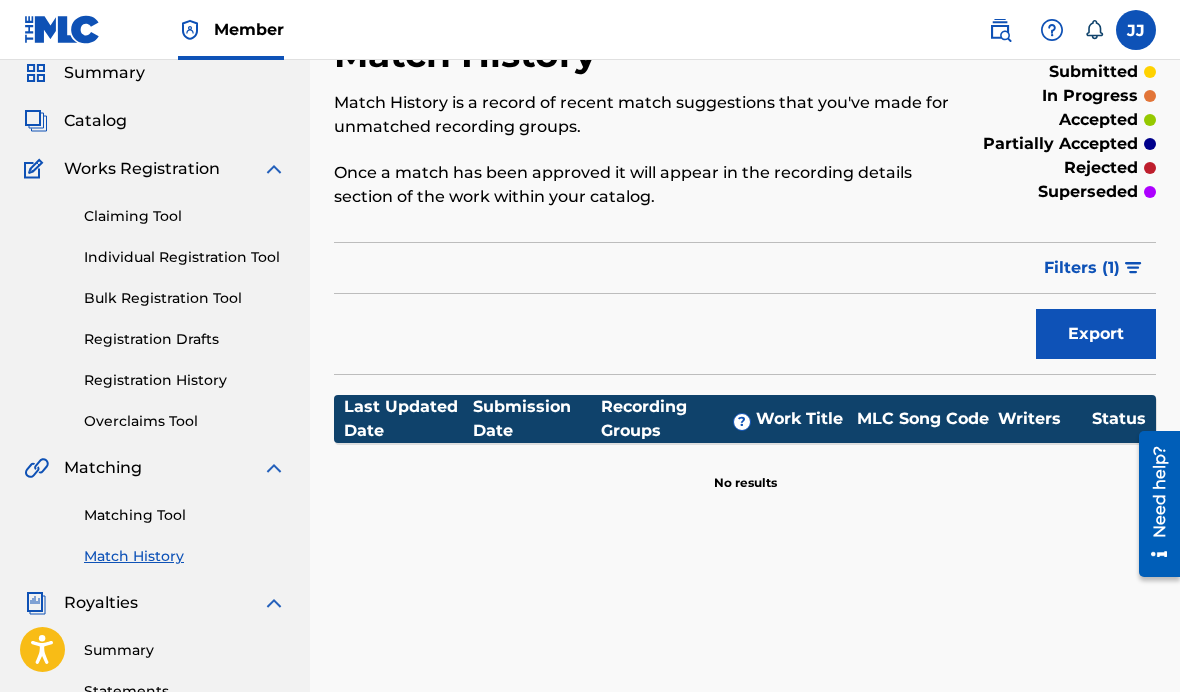 click on "Matching Tool" at bounding box center [185, 515] 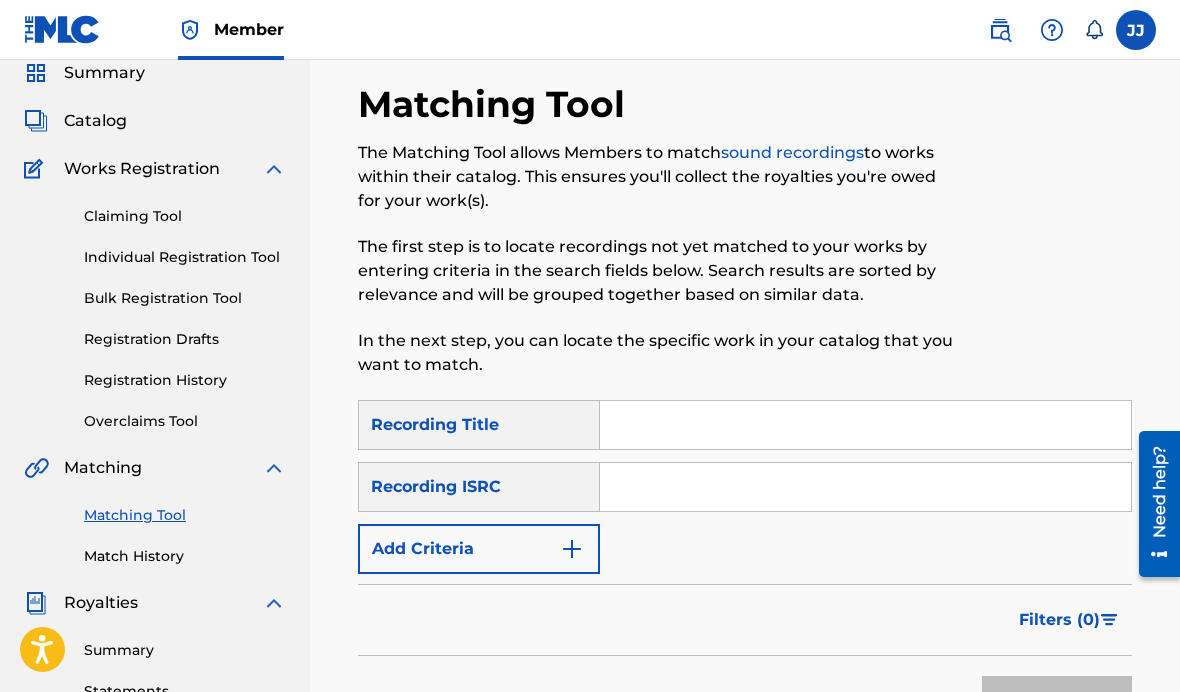 scroll, scrollTop: 0, scrollLeft: 0, axis: both 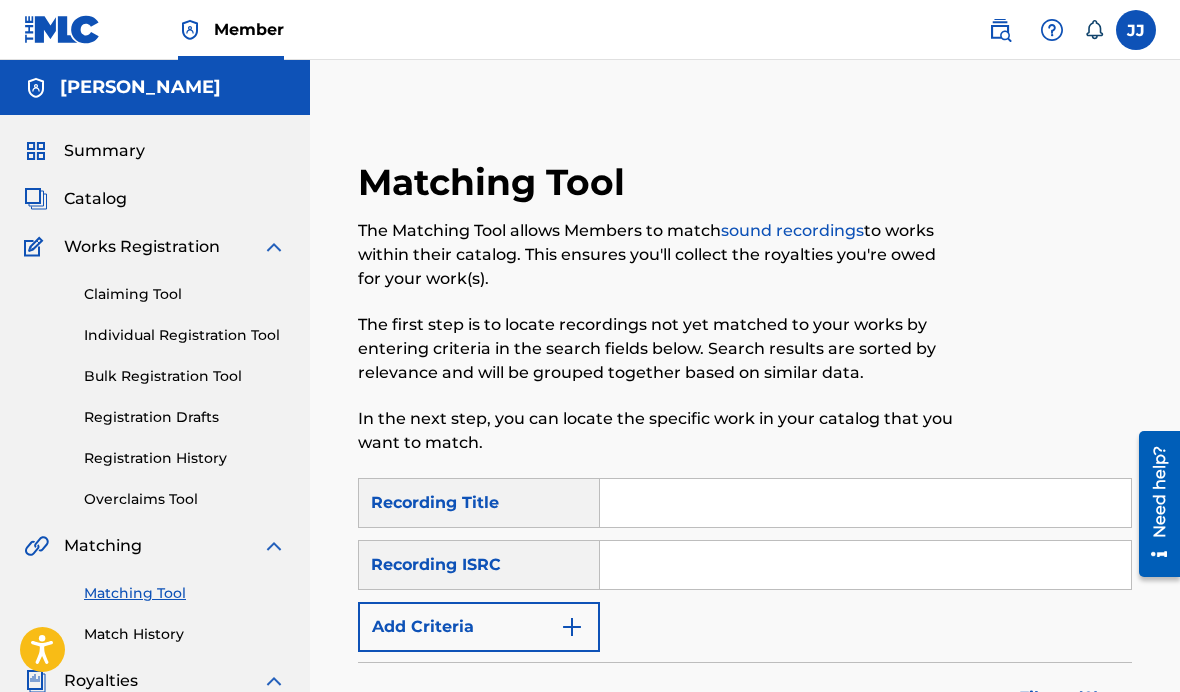click on "Recording Title" at bounding box center [479, 503] 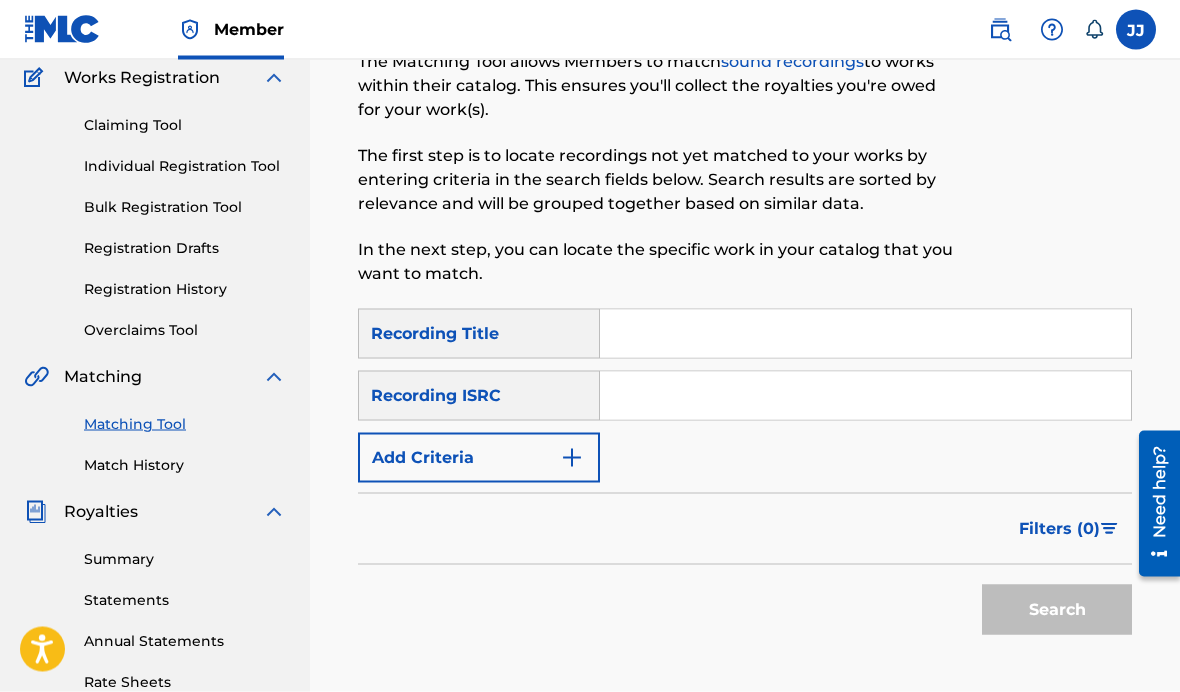 scroll, scrollTop: 173, scrollLeft: 0, axis: vertical 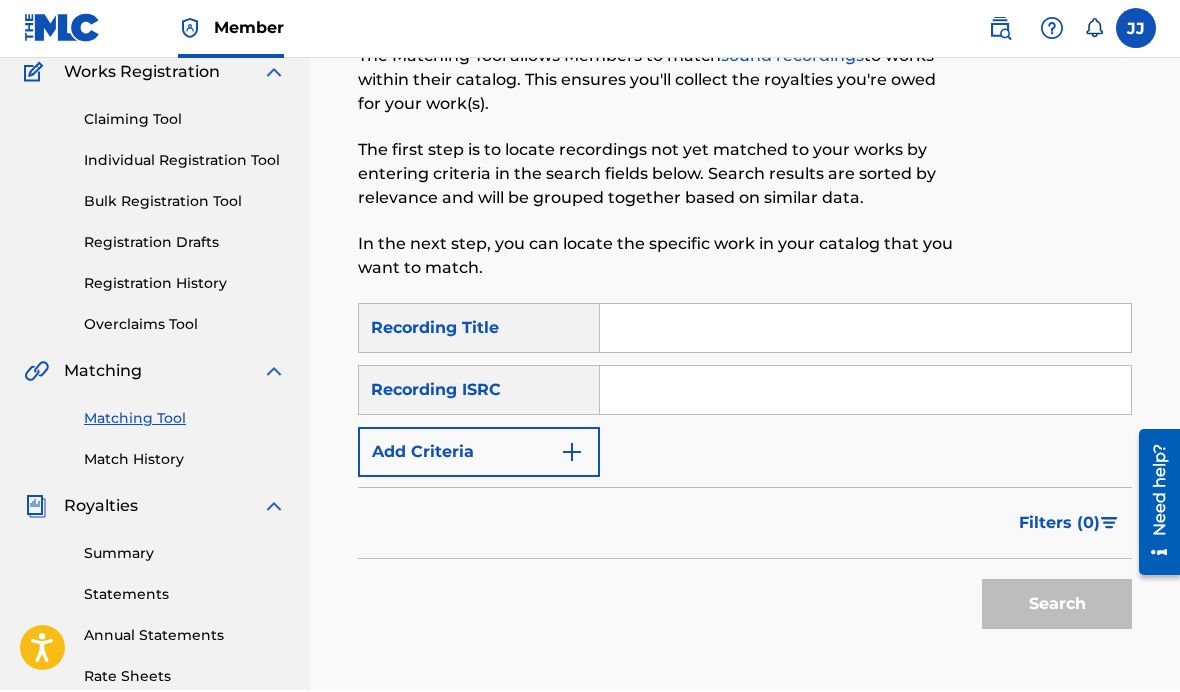click on "Claiming Tool" at bounding box center [185, 121] 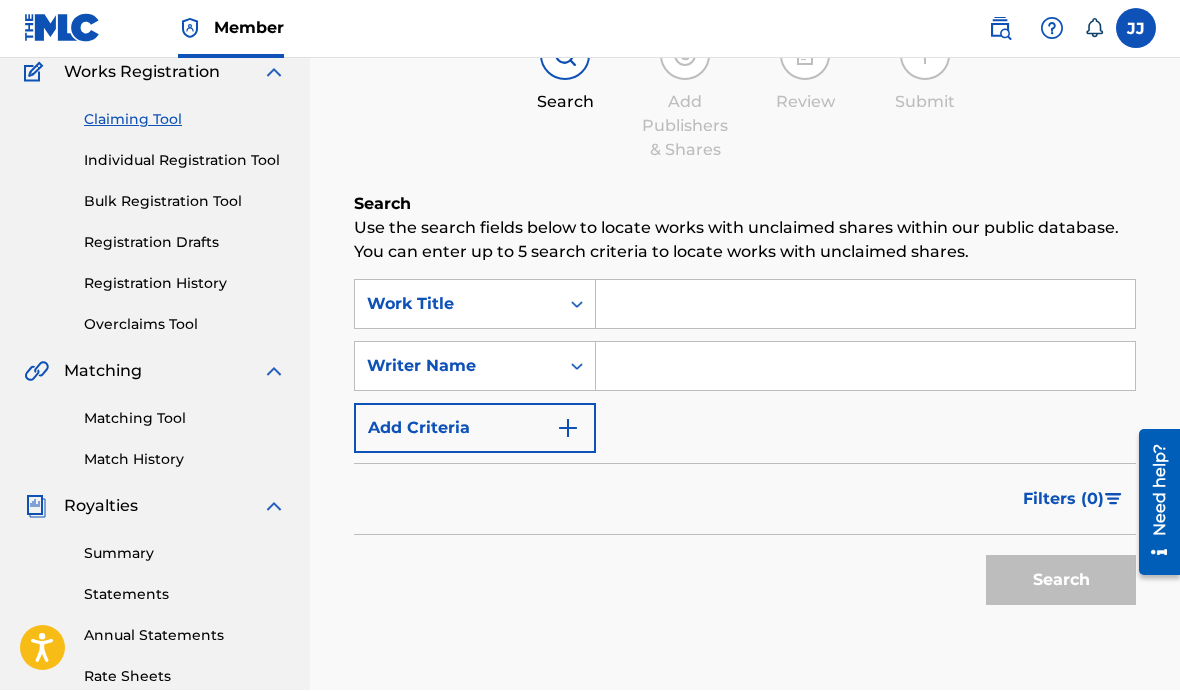 scroll, scrollTop: 0, scrollLeft: 0, axis: both 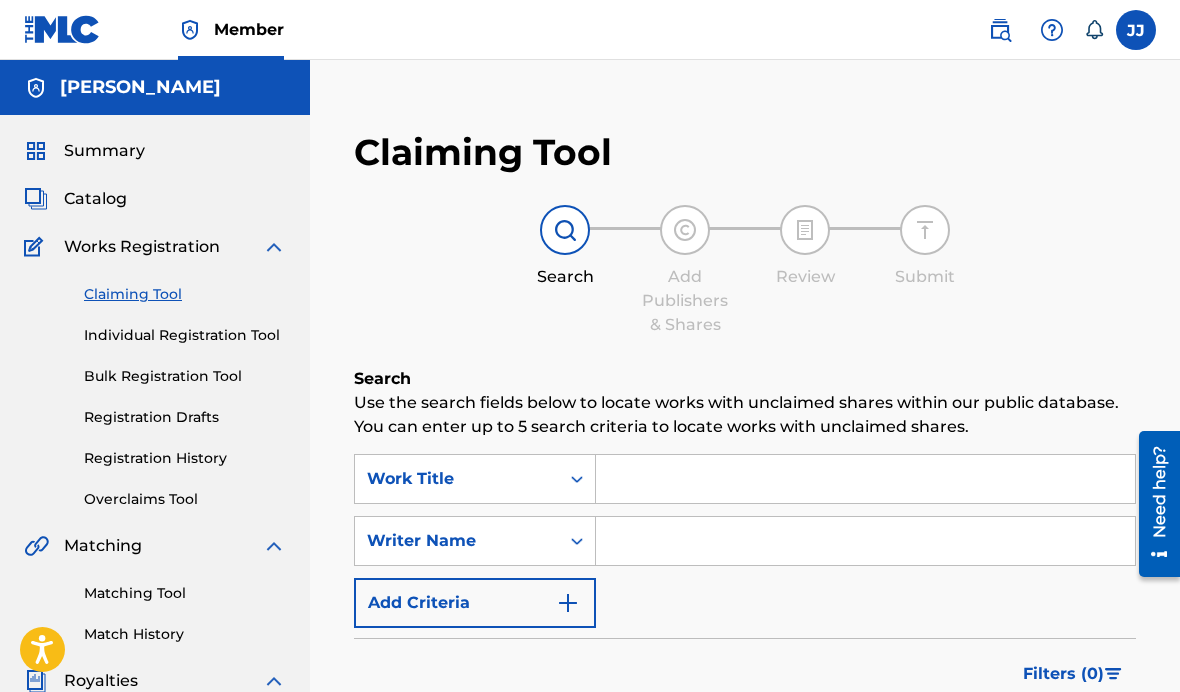 click at bounding box center (865, 541) 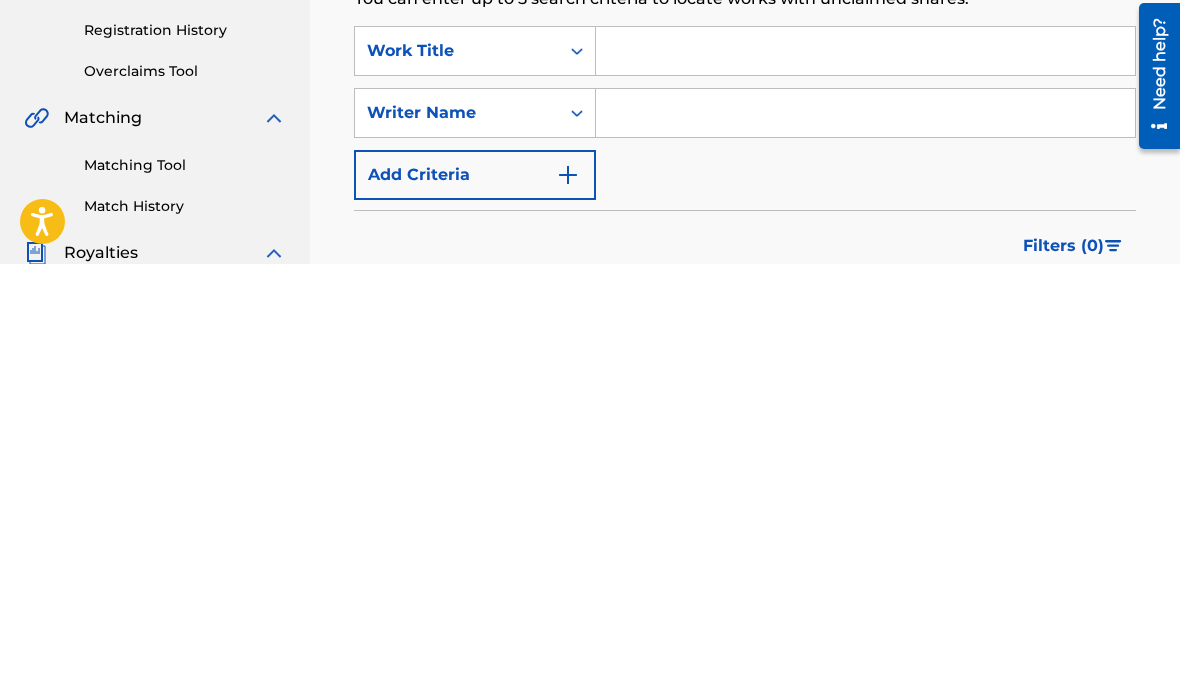 paste on "Eduardo Torres Xol" 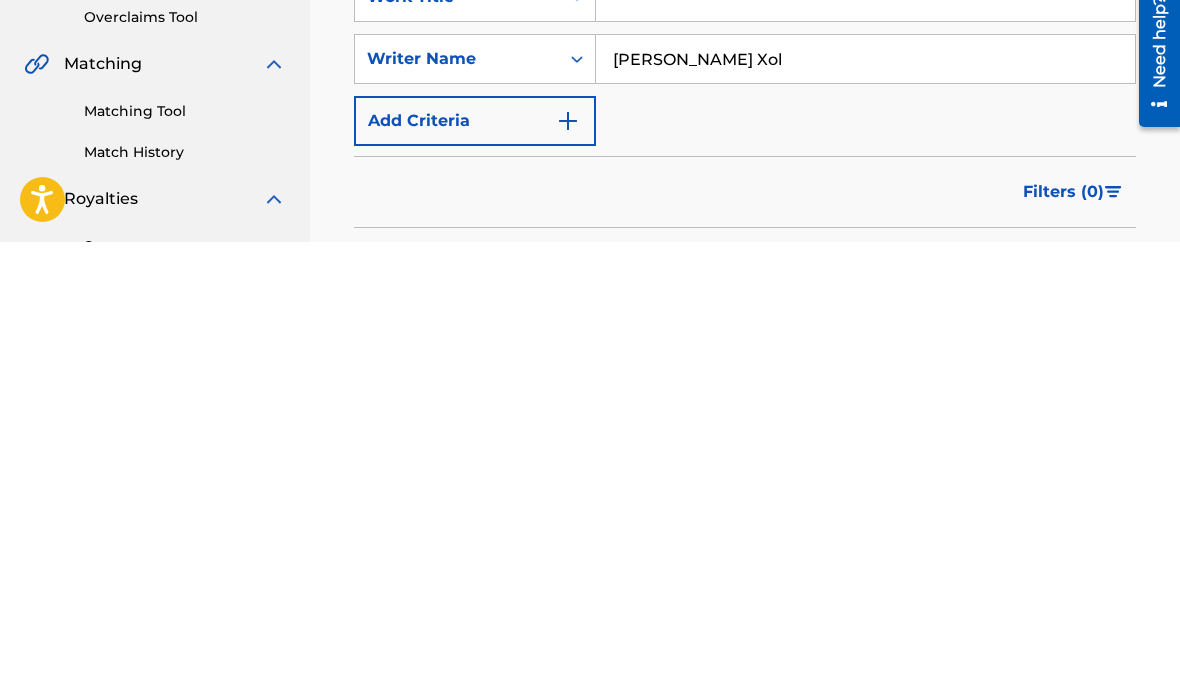 click on "Search" at bounding box center (1061, 723) 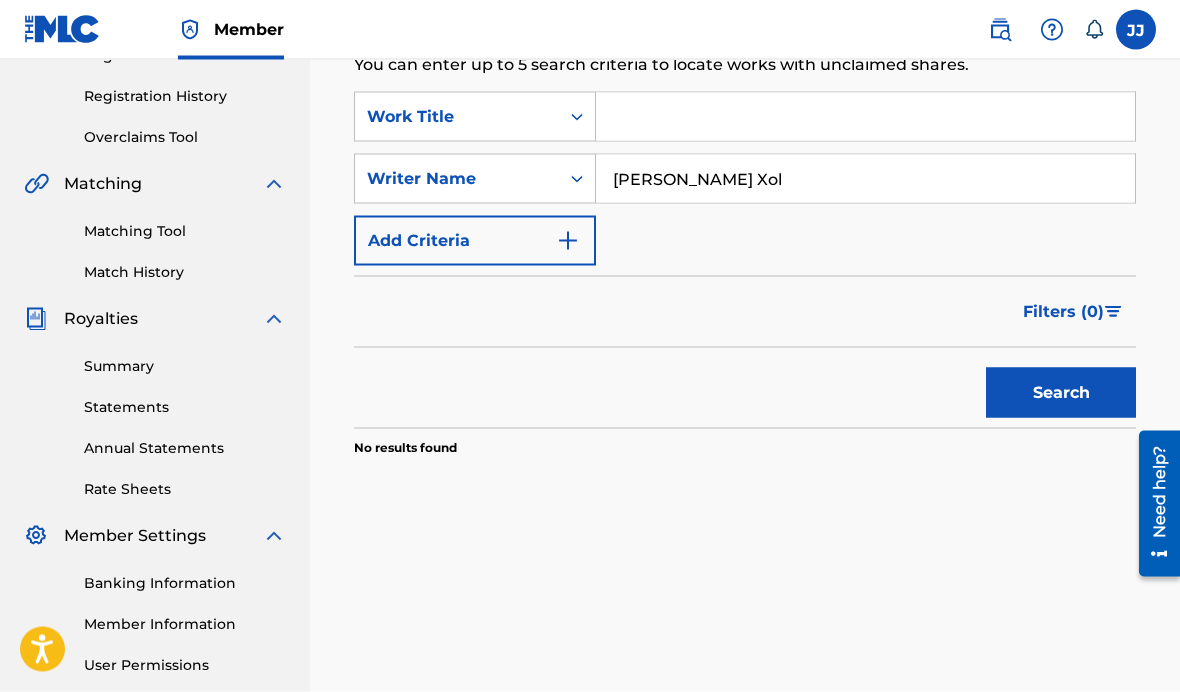 scroll, scrollTop: 361, scrollLeft: 0, axis: vertical 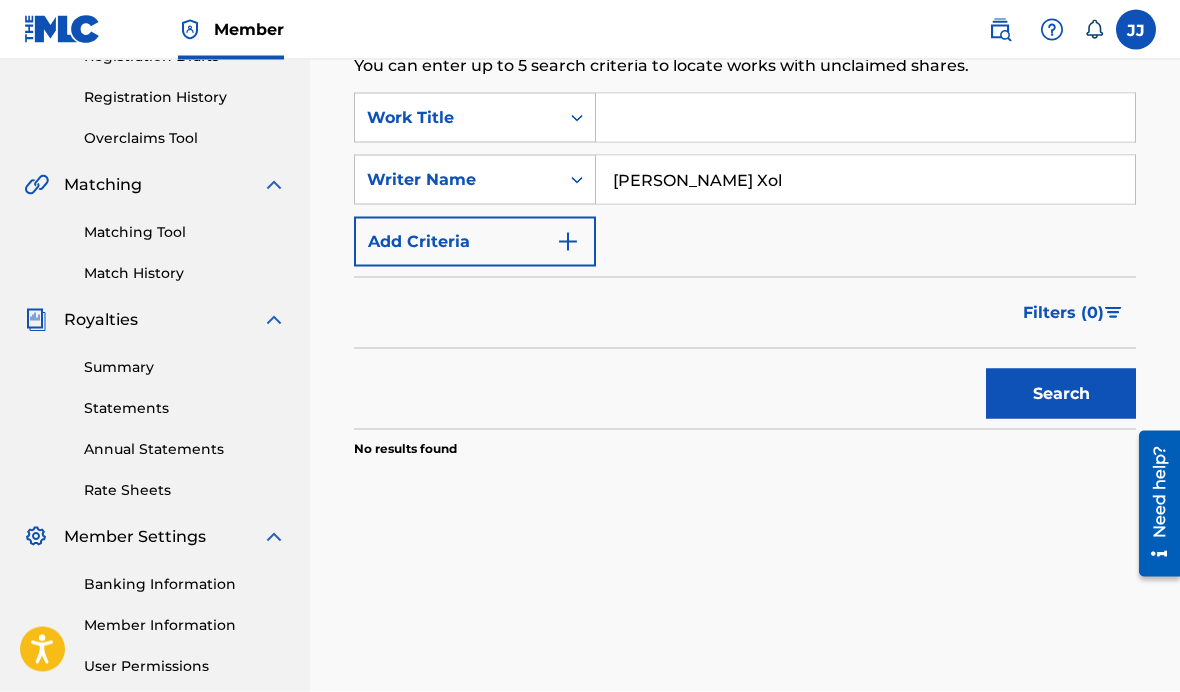 click on "Eduardo Torres Xol" at bounding box center [865, 180] 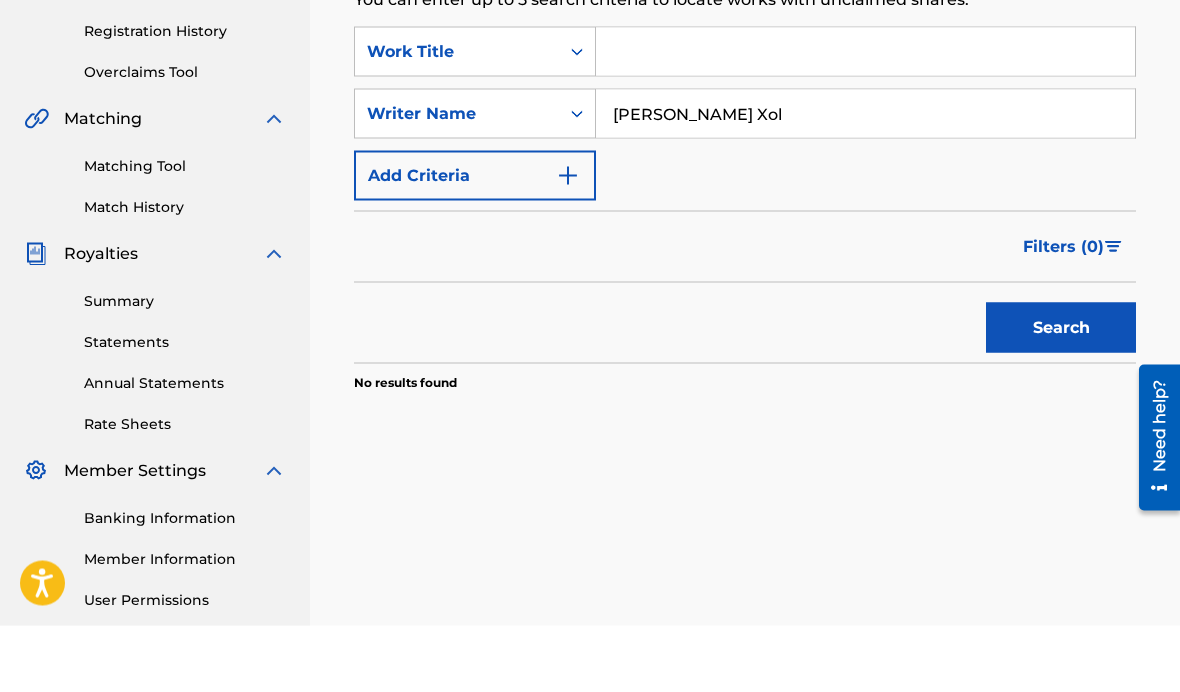 click on "Eduardo Torres Xol" at bounding box center [865, 180] 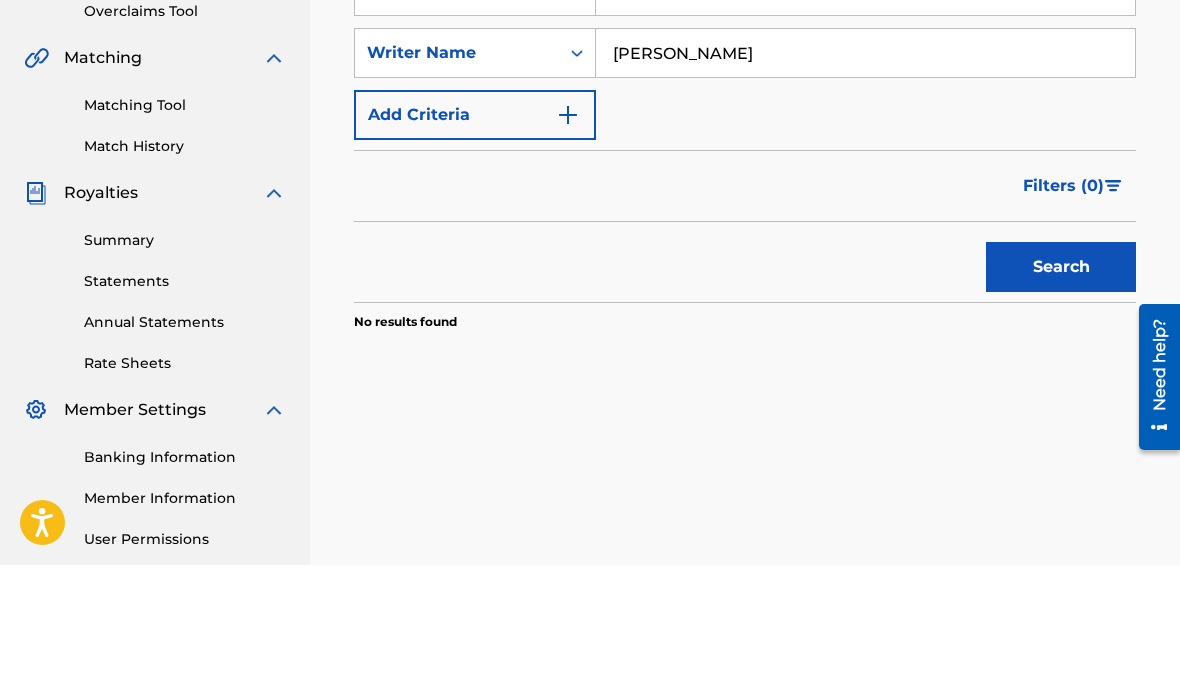 type on "Eduardo  Xol" 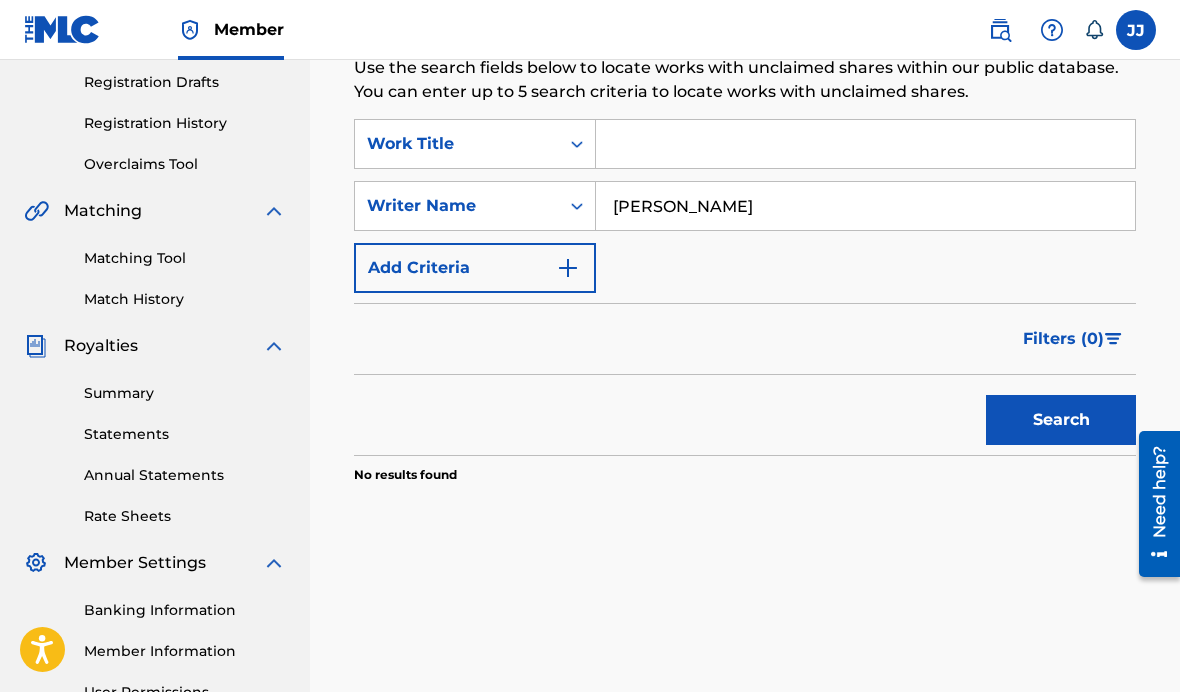 scroll, scrollTop: 334, scrollLeft: 0, axis: vertical 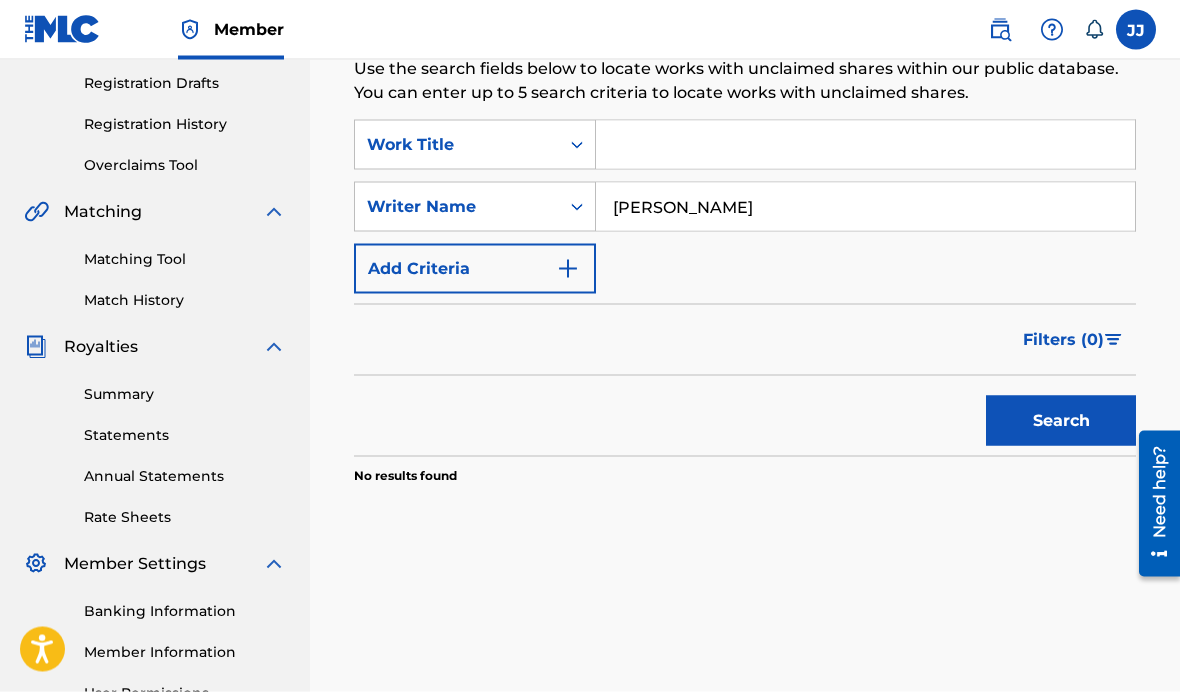 click at bounding box center [865, 145] 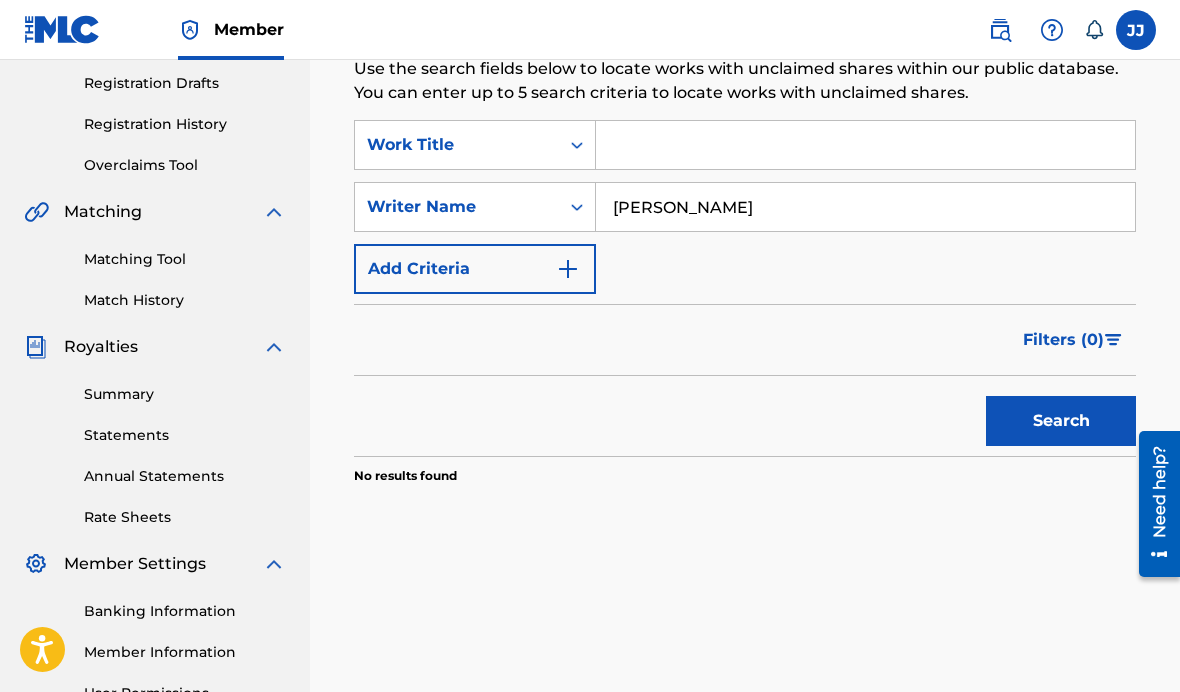 paste on "Eduardo Torres Xol" 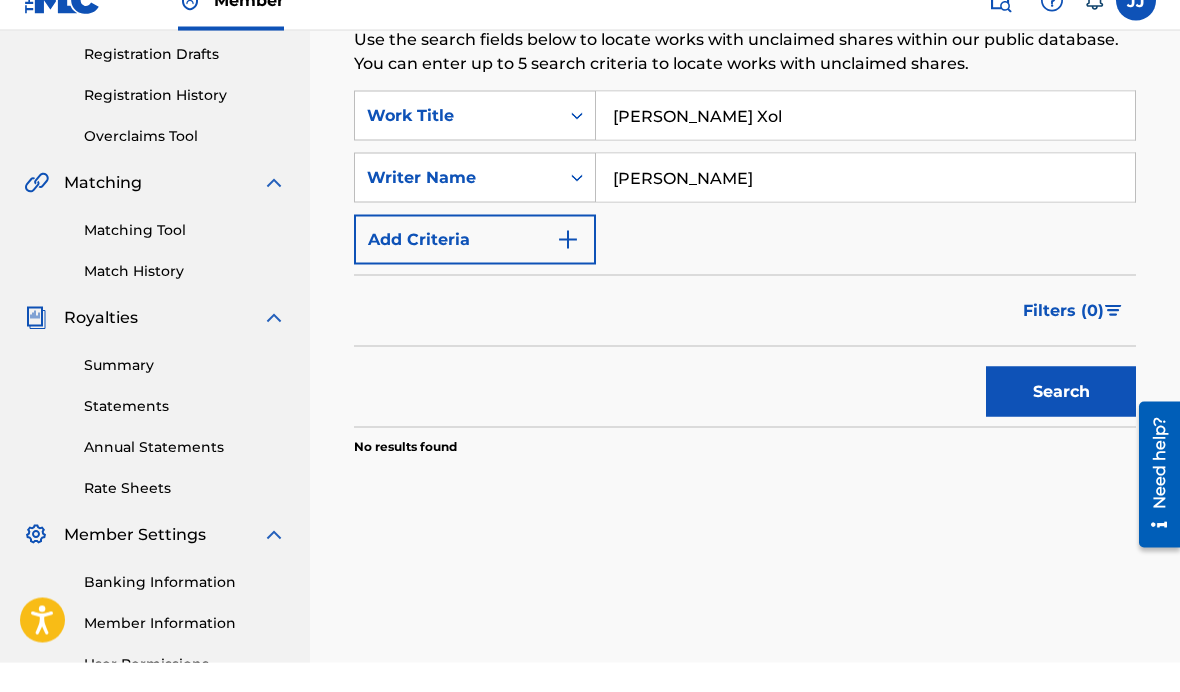 type on "Eduardo Torres Xol" 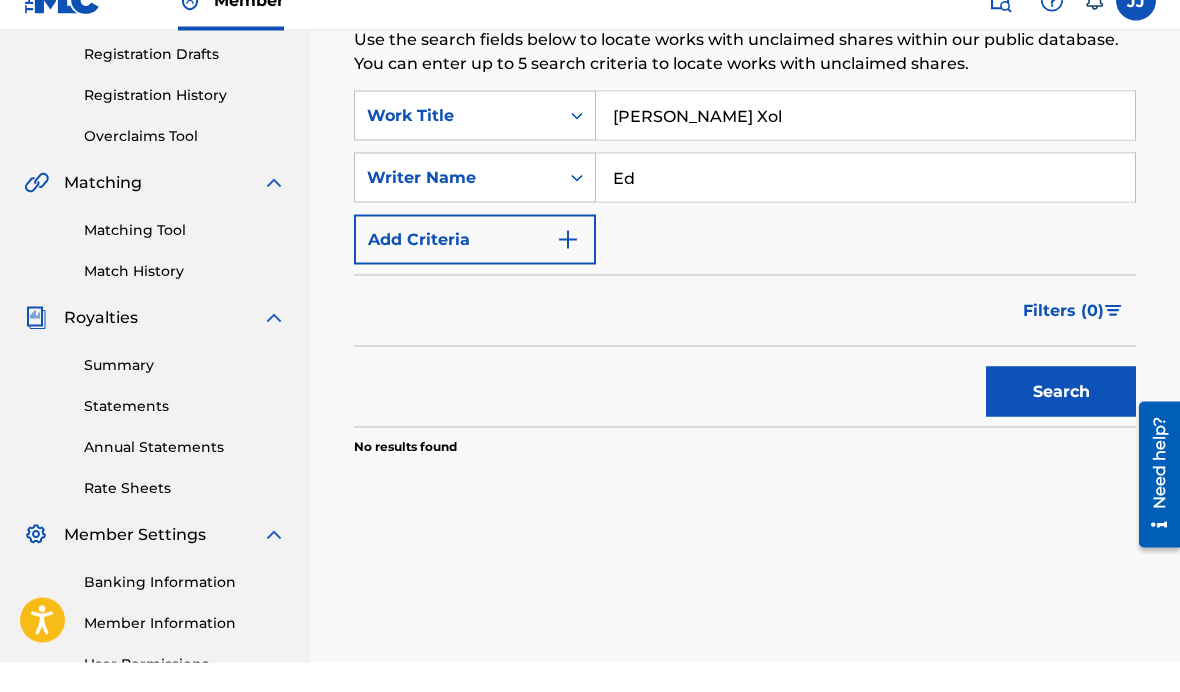 type on "E" 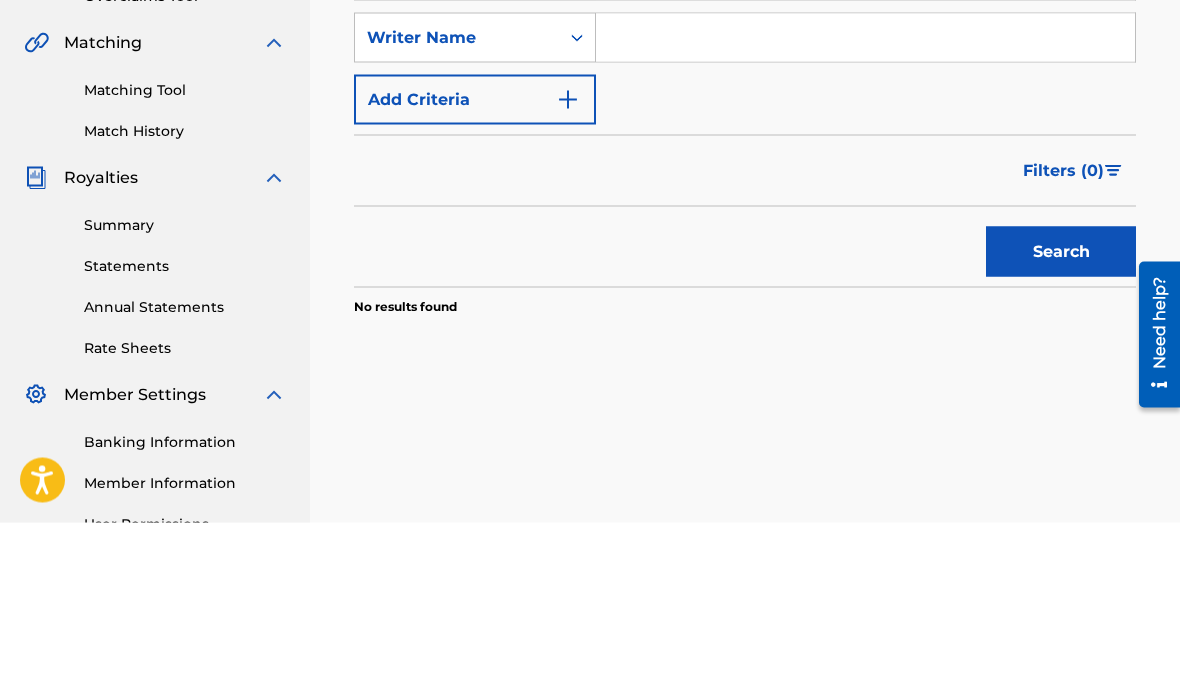type 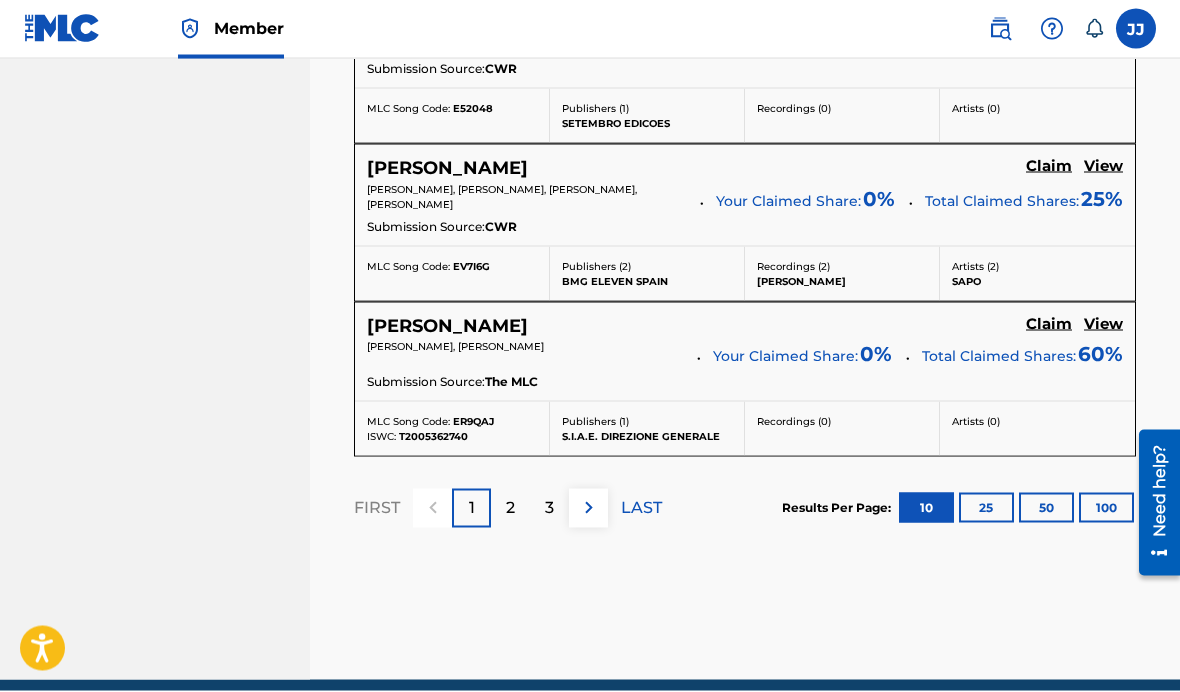 scroll, scrollTop: 1934, scrollLeft: 0, axis: vertical 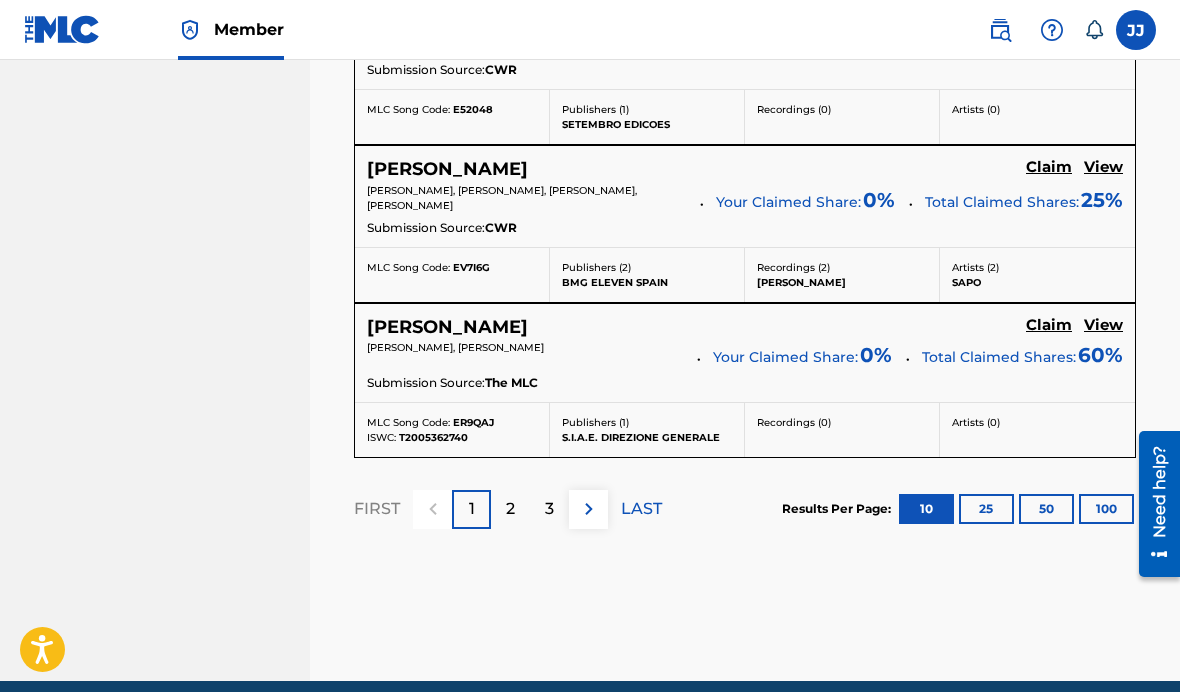 click on "2" at bounding box center [510, 509] 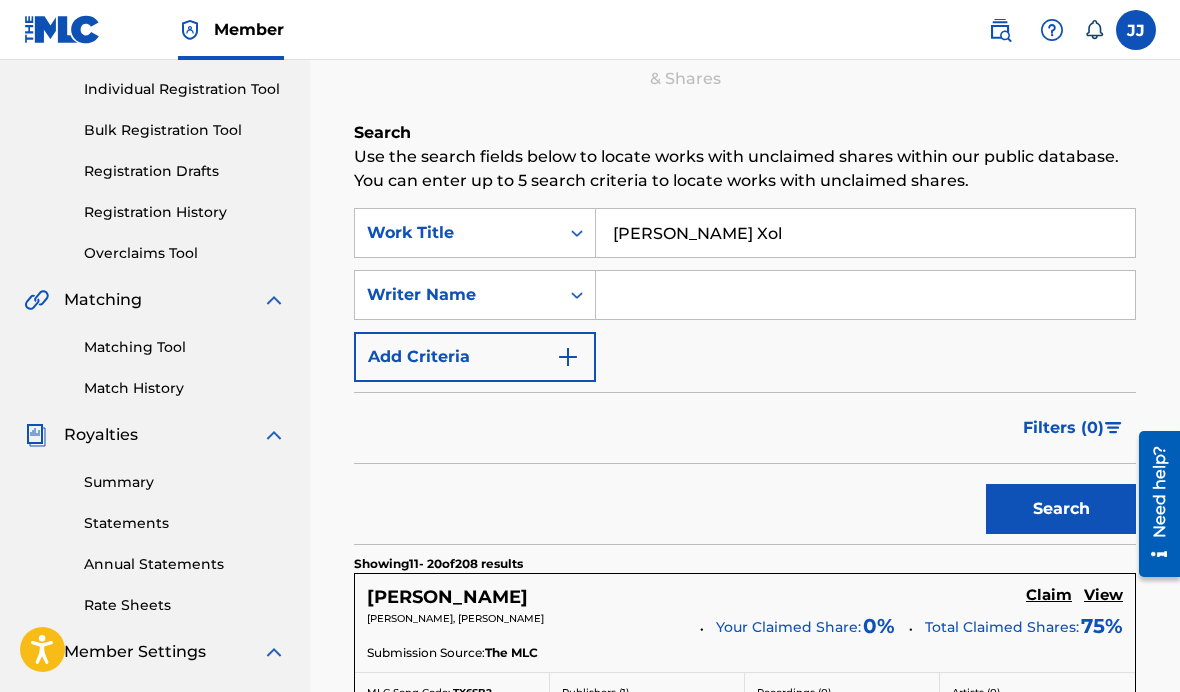 scroll, scrollTop: 245, scrollLeft: 0, axis: vertical 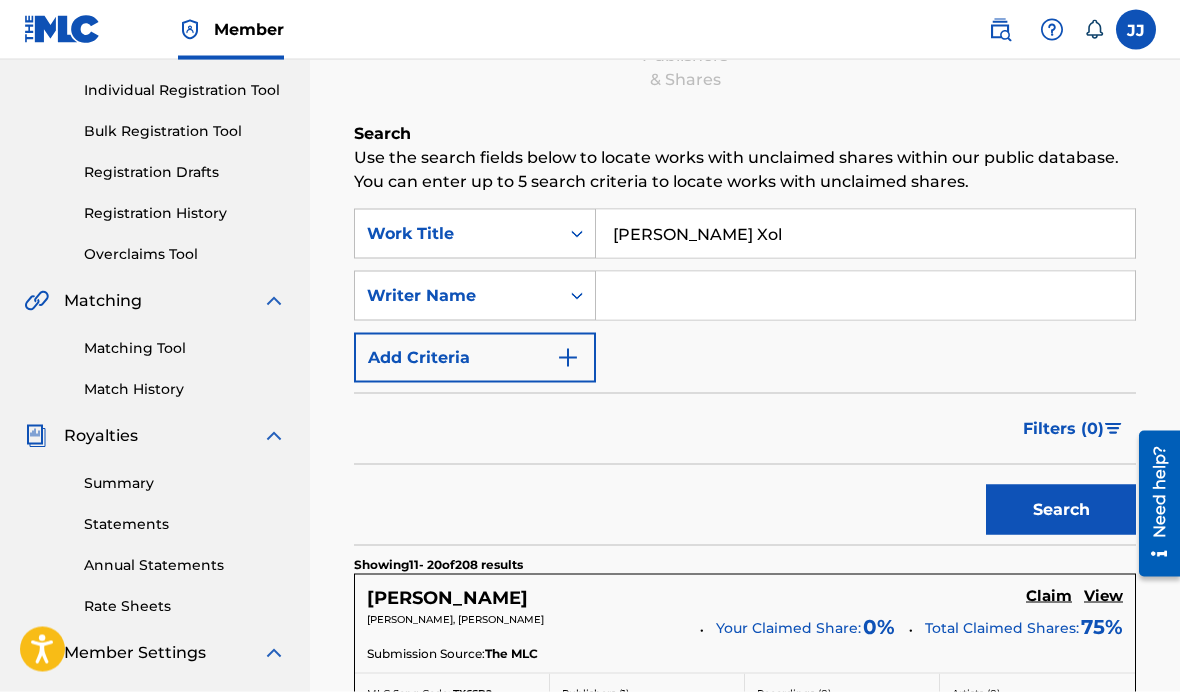 click on "Eduardo Torres Xol" at bounding box center (865, 234) 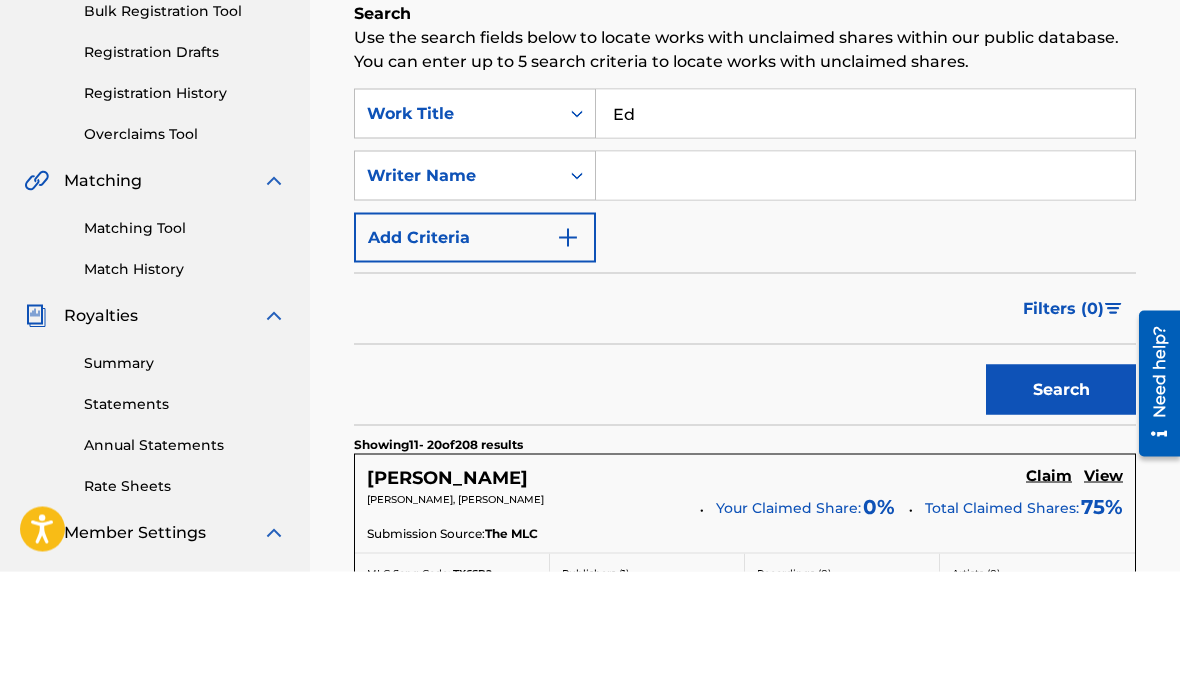 type on "E" 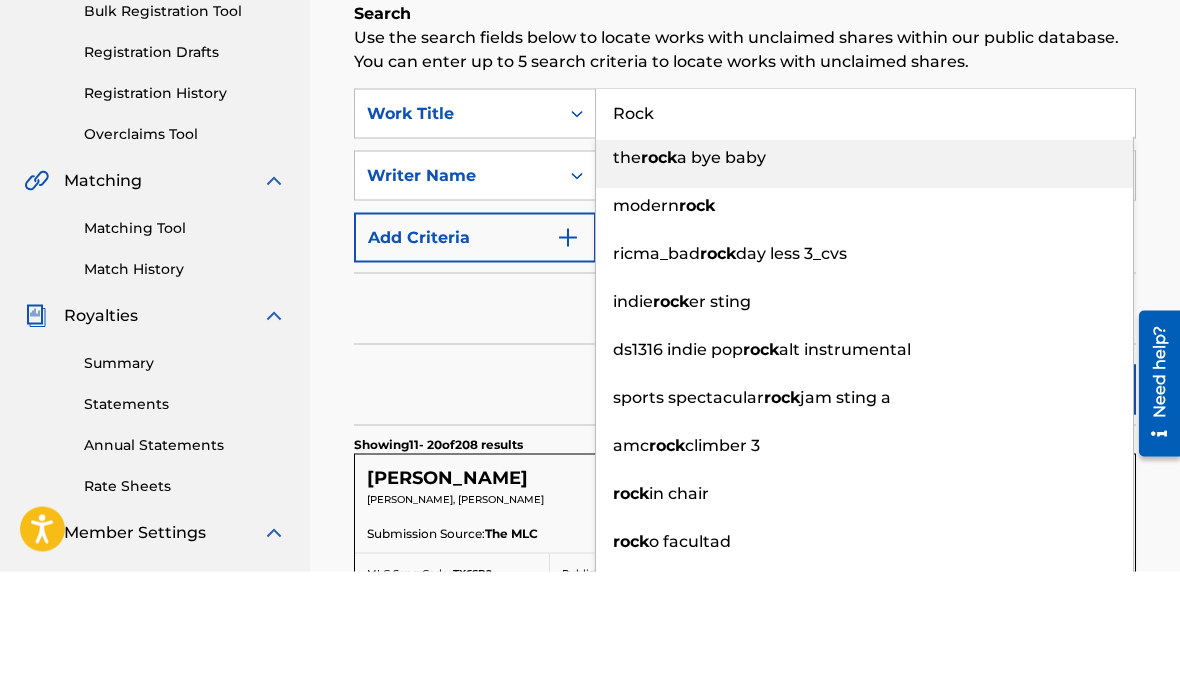 click on "the  rock  a bye baby" at bounding box center (864, 279) 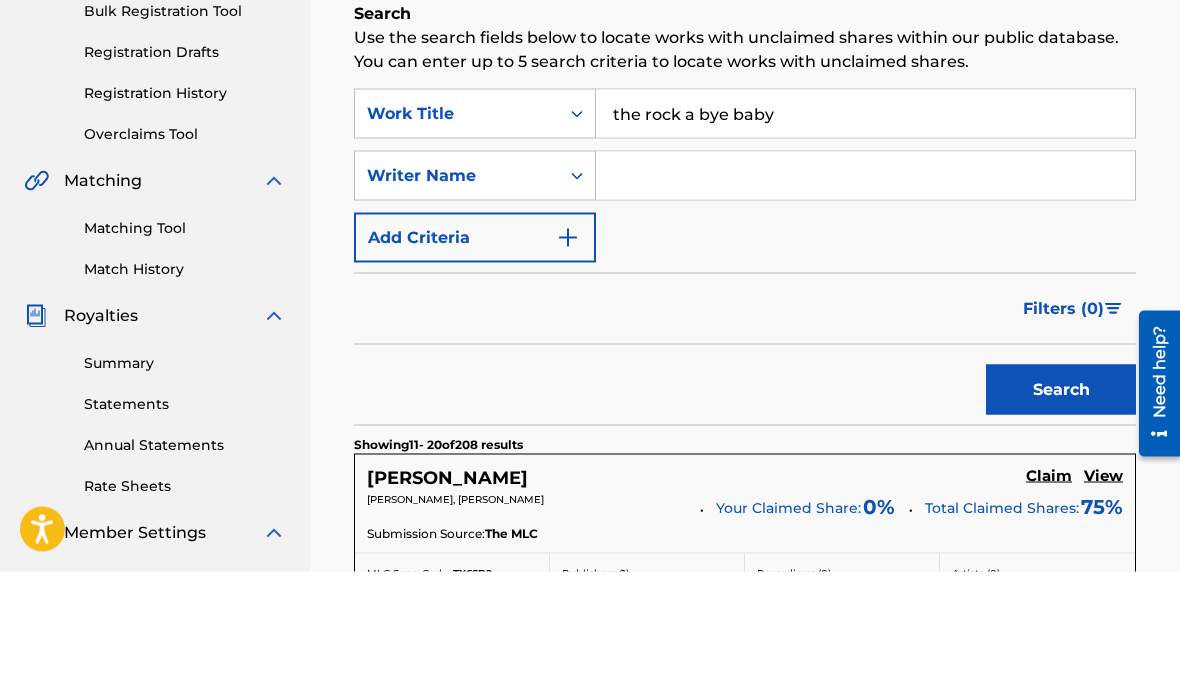 scroll, scrollTop: 366, scrollLeft: 0, axis: vertical 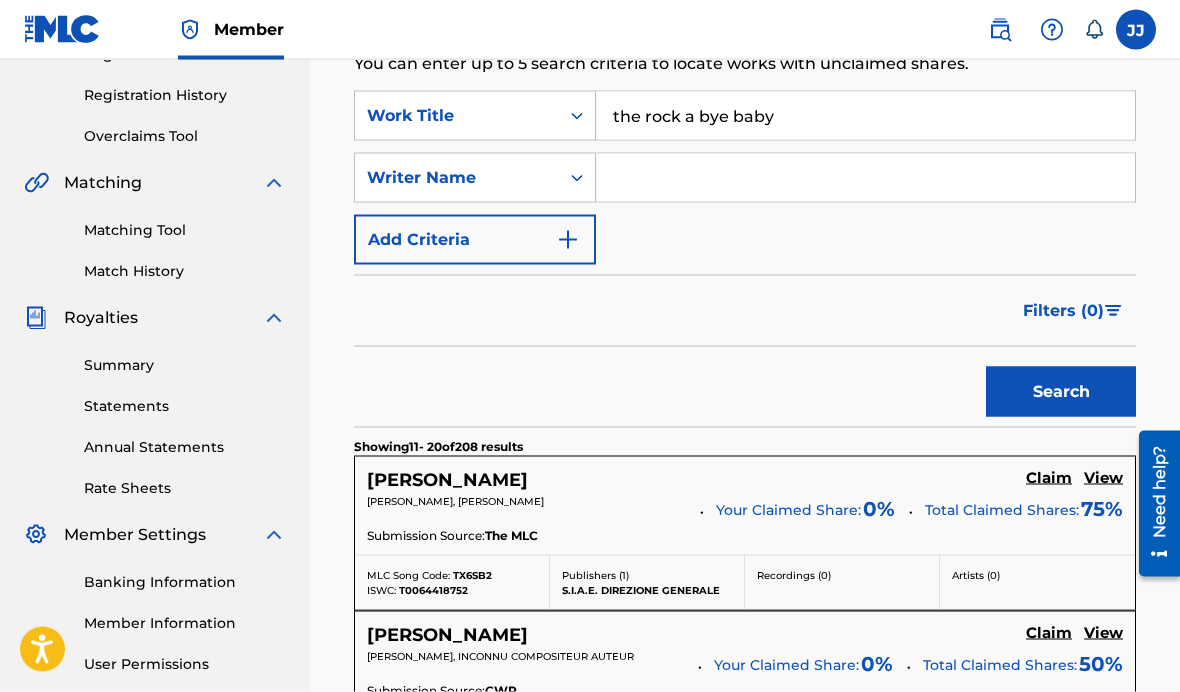 click on "Filters ( 0 )" at bounding box center (1063, 311) 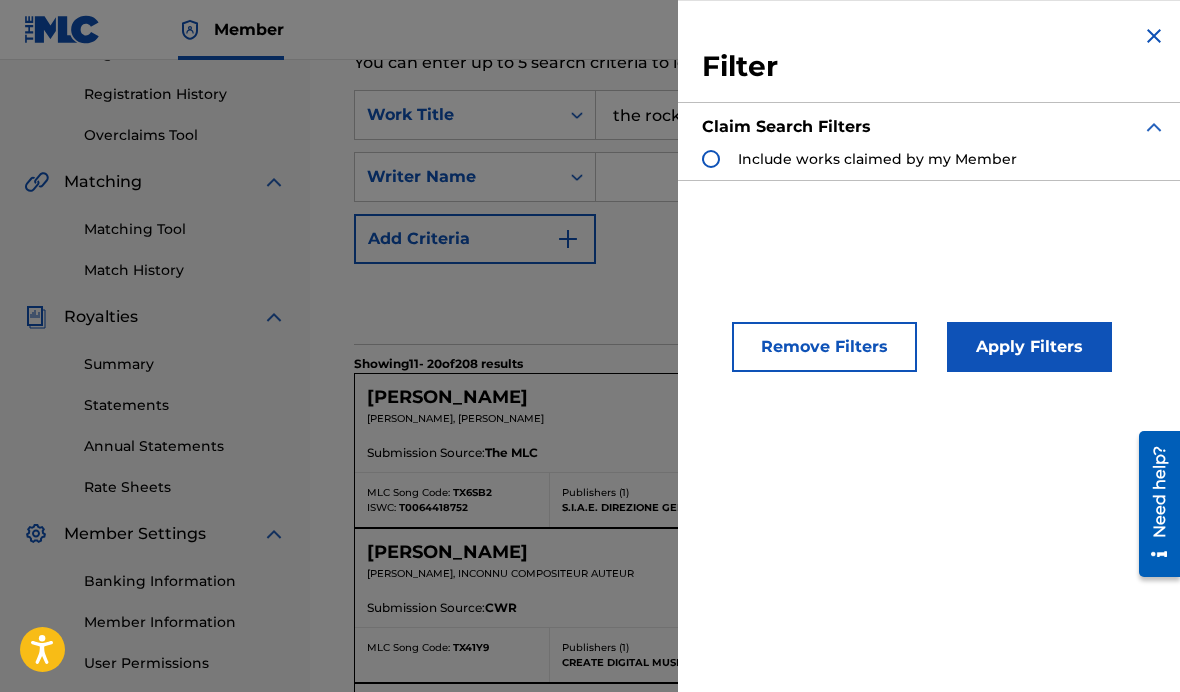 click on "Claiming Tool Search Add Publishers & Shares Review Submit Search Use the search fields below to locate works with unclaimed shares within our public database. You can enter up
to 5 search criteria to locate works with unclaimed shares. SearchWithCriteria3ad60322-5a18-4ec3-9ca7-66977e2da9a3 Work Title the rock a bye baby SearchWithCriteria2bdb2e63-ef1f-40a5-9b6a-9e2fe3d3810e Writer Name Add Criteria Filter Claim Search Filters Include works claimed by my Member   Remove Filters Apply Filters Search Showing  11  -   20  of  208   results   TORRES Claim View FAUSTO LIANI, TARQUINIO VERDUCCI Your Claimed Share:  0 % Total Claimed Shares:  75 % Submission Source:  The MLC MLC Song Code:   TX6SB2 ISWC:   T0064418752 Publishers ( 1 ) S.I.A.E. DIREZIONE GENERALE Recordings ( 0 ) Artists ( 0 ) TORRES Claim View ANAS RAHMOUNE, INCONNU COMPOSITEUR AUTEUR Your Claimed Share:  0 % Total Claimed Shares:  50 % Submission Source:  CWR MLC Song Code:   TX41Y9 Publishers ( 1 ) CREATE DIGITAL MUSIC Recordings (" at bounding box center [745, 962] 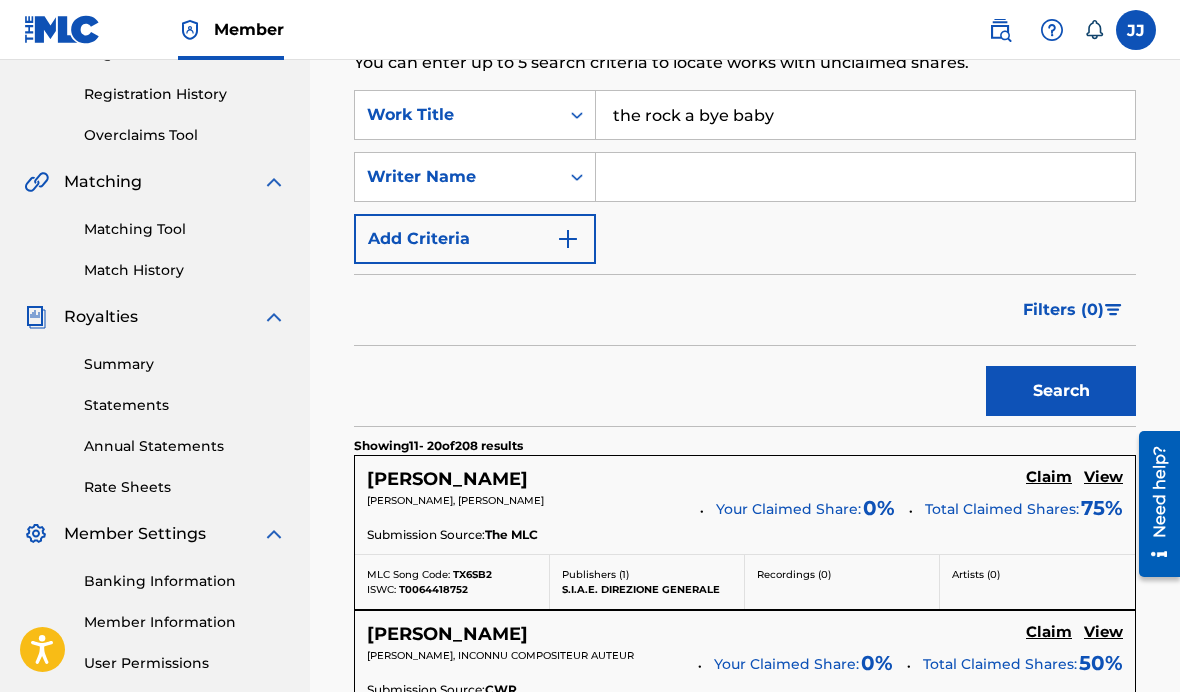 click at bounding box center (1000, 30) 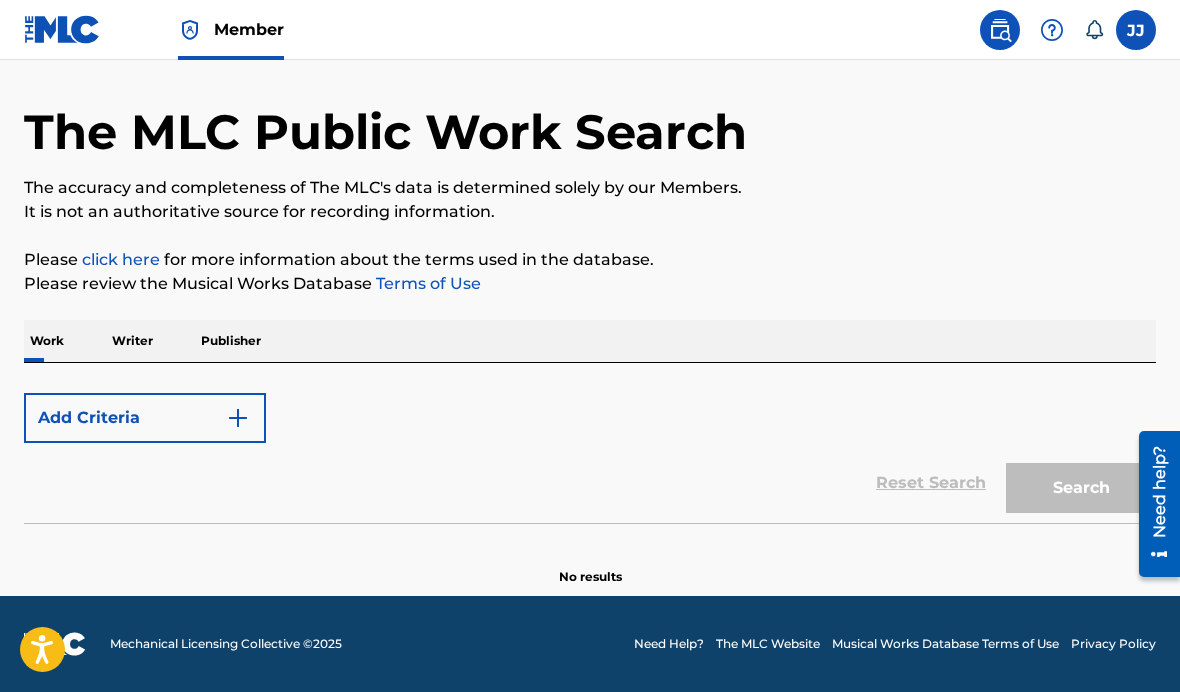 scroll, scrollTop: 82, scrollLeft: 0, axis: vertical 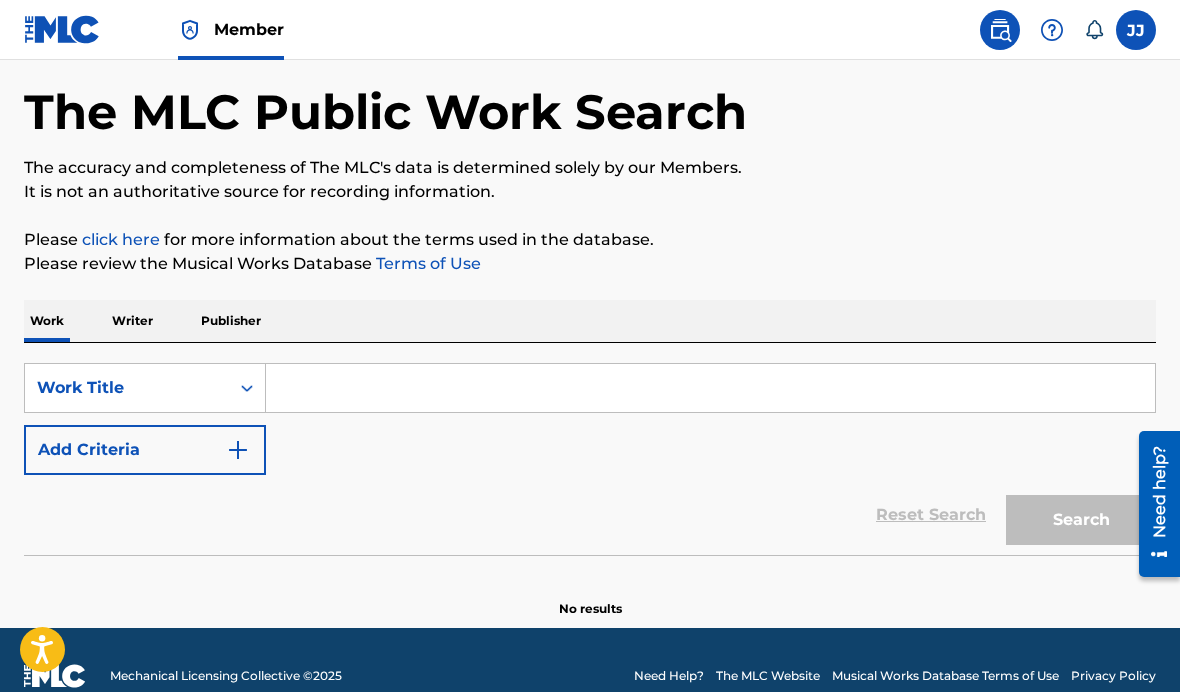 click at bounding box center (710, 388) 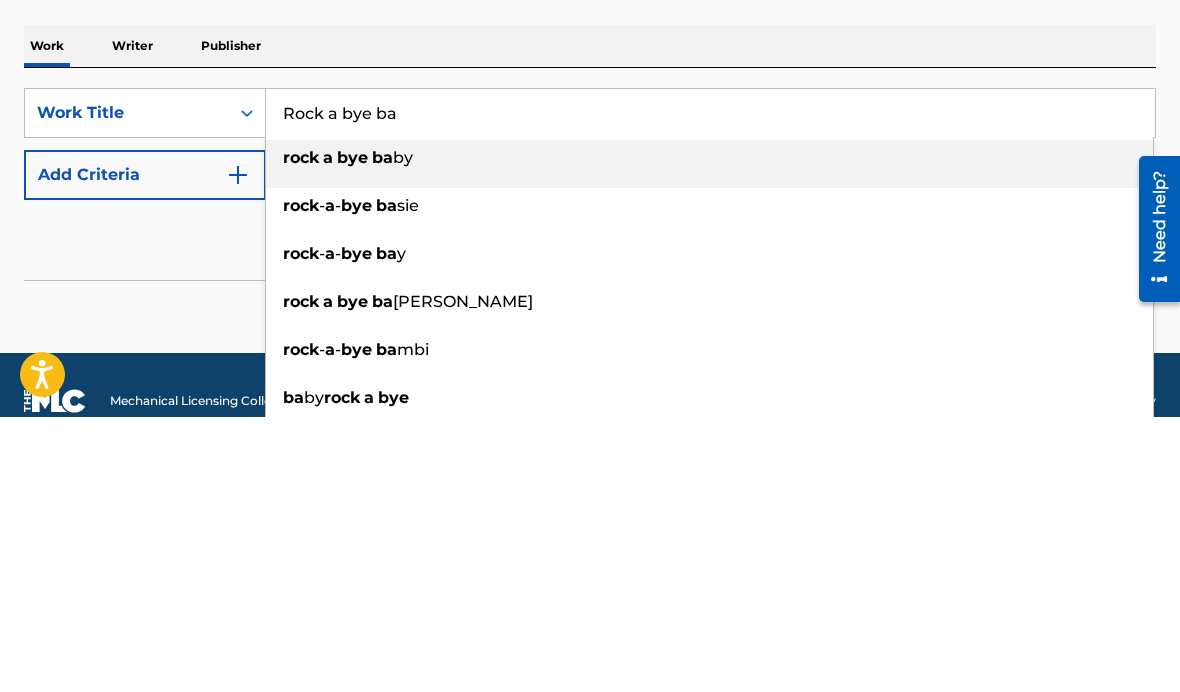 click on "rock   a   bye   ba by" at bounding box center (709, 433) 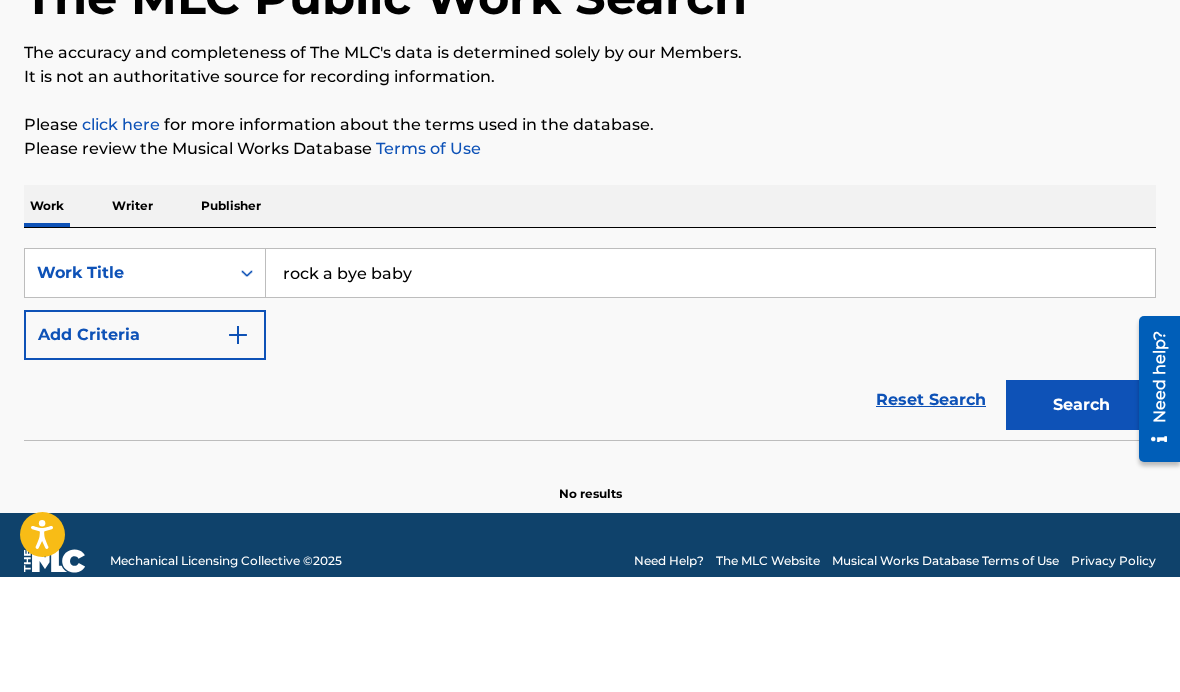 scroll, scrollTop: 114, scrollLeft: 0, axis: vertical 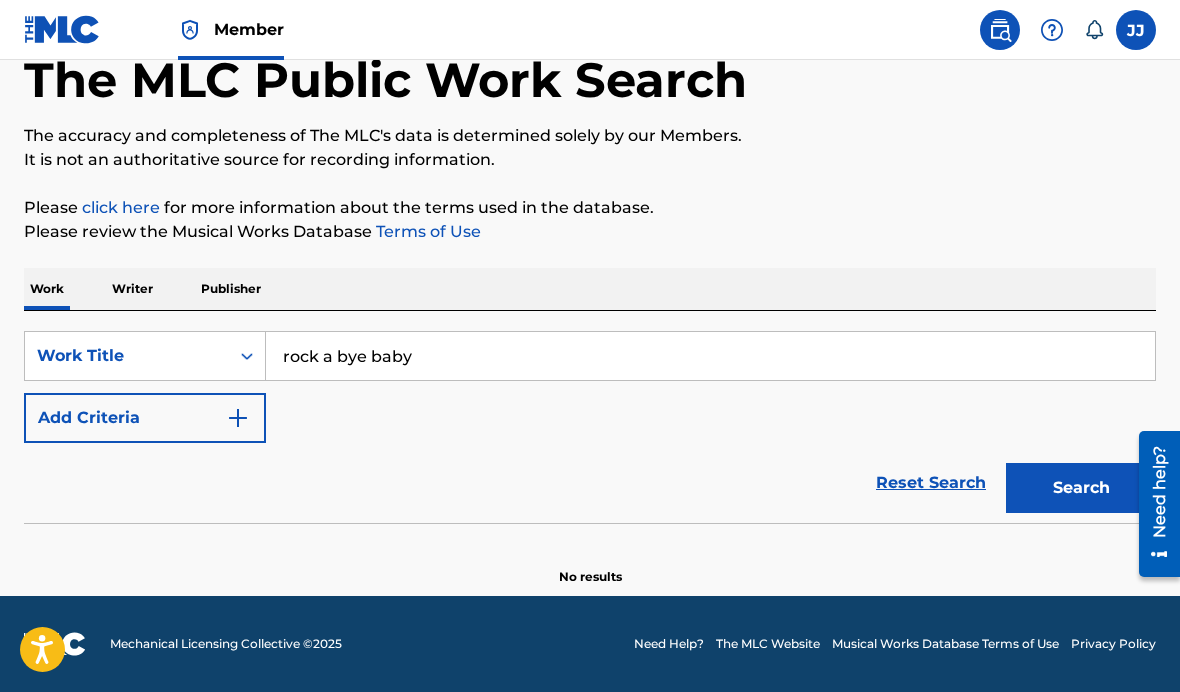 click on "Search" at bounding box center (1081, 488) 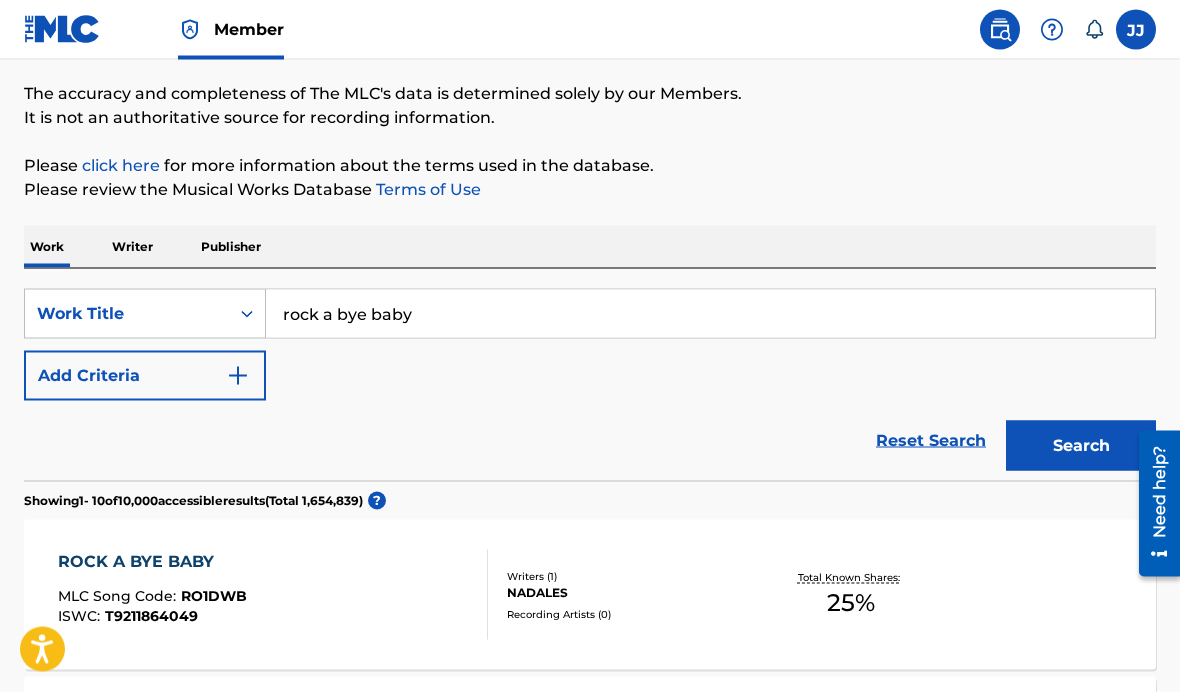 scroll, scrollTop: 0, scrollLeft: 0, axis: both 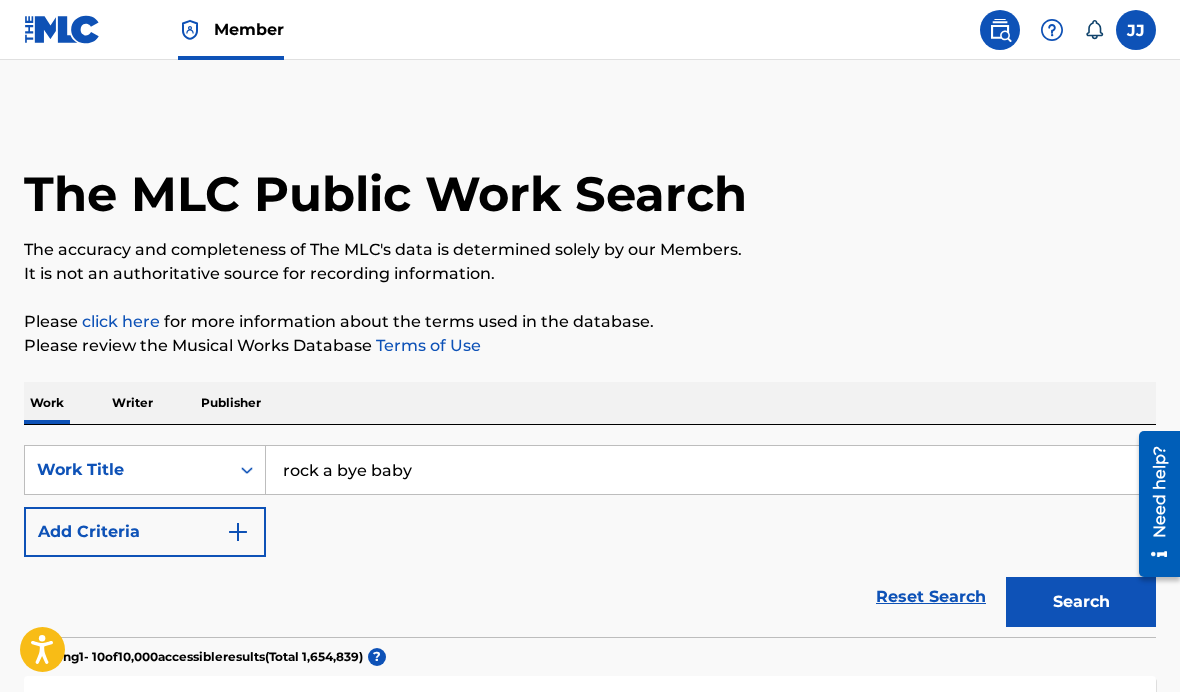 click on "Add Criteria" at bounding box center [145, 532] 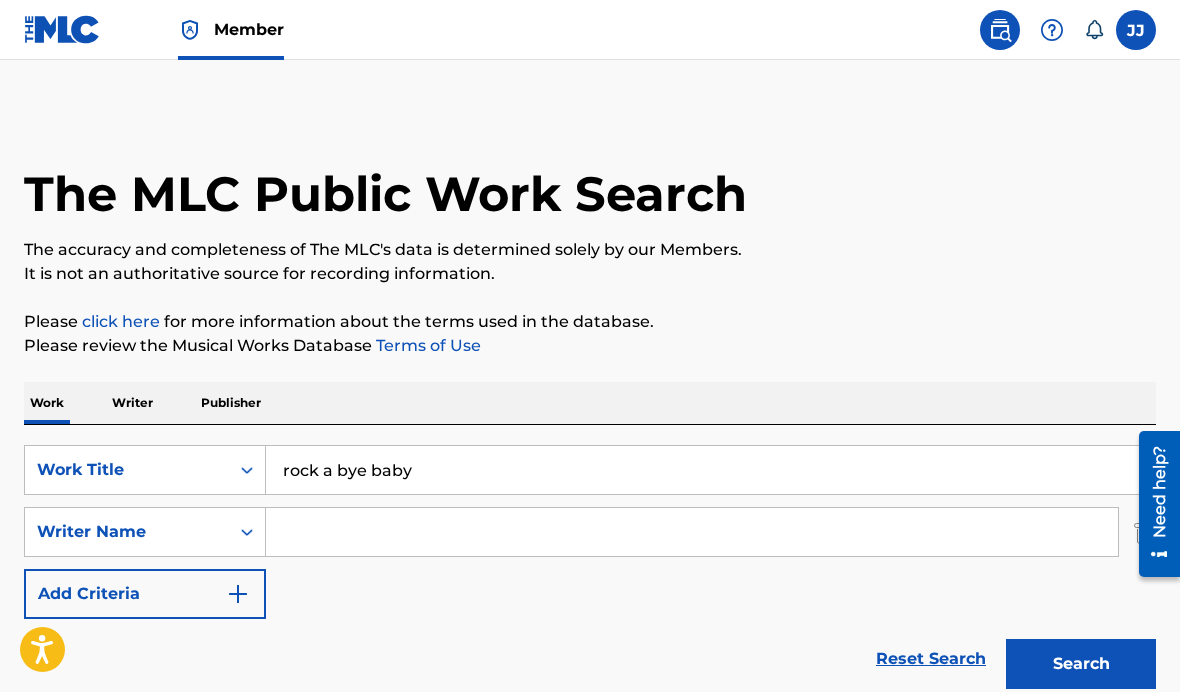click at bounding box center (692, 532) 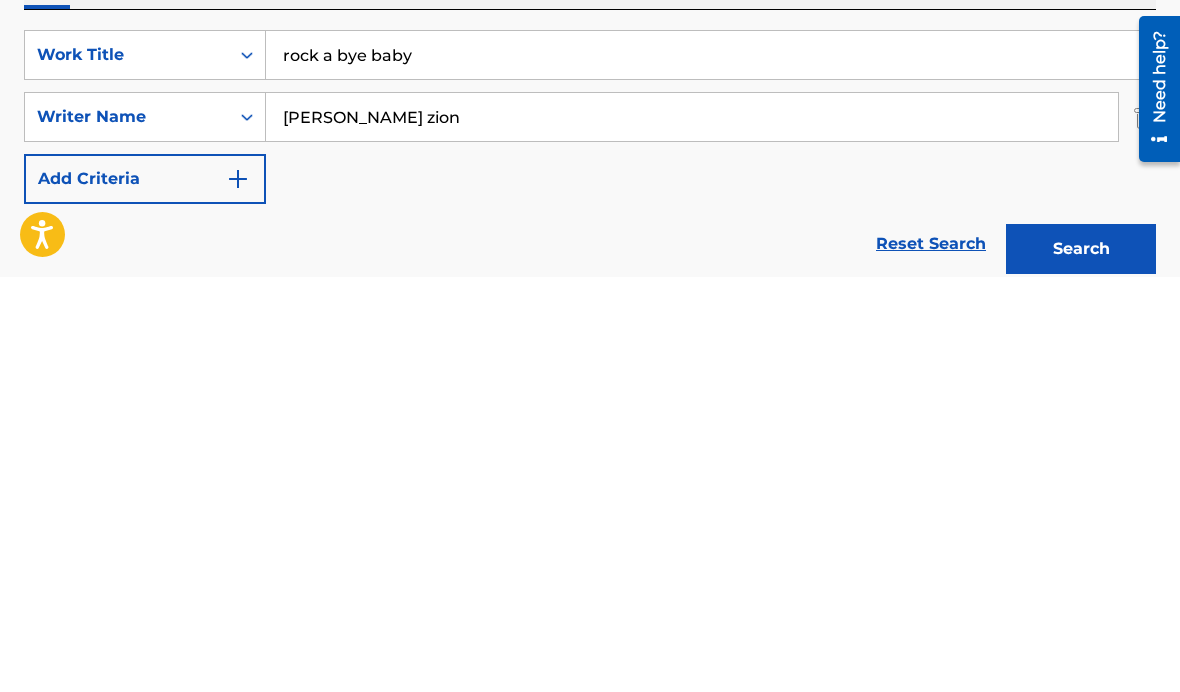 type on "Parker zion" 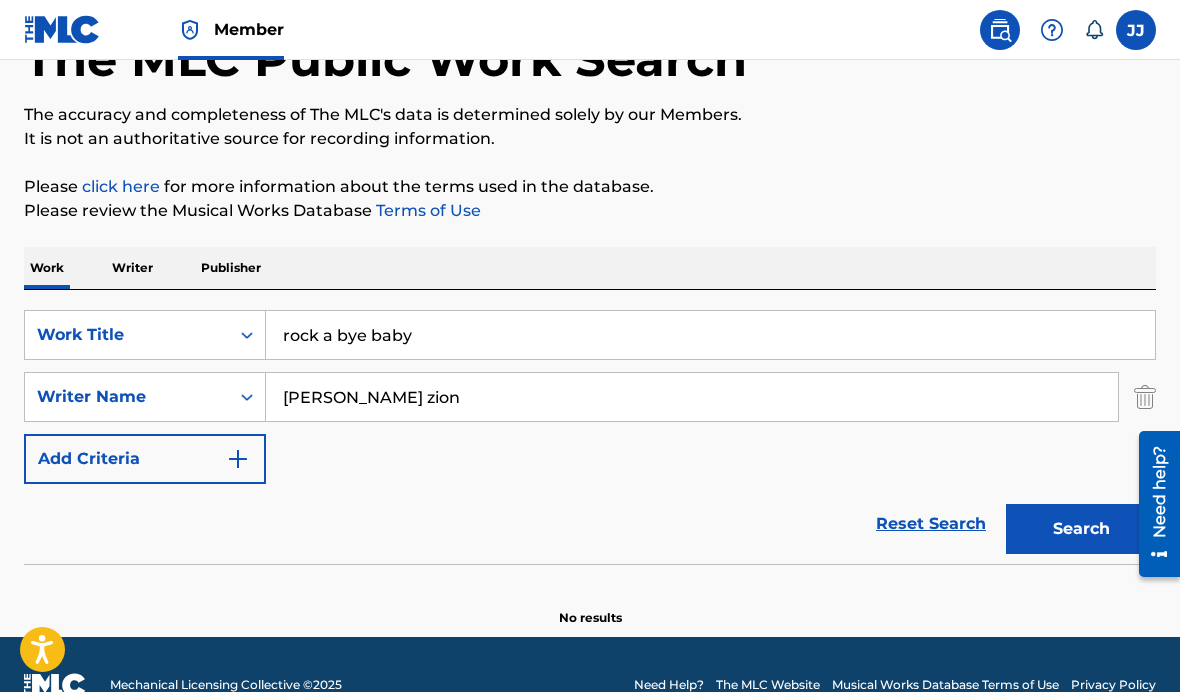 scroll, scrollTop: 176, scrollLeft: 0, axis: vertical 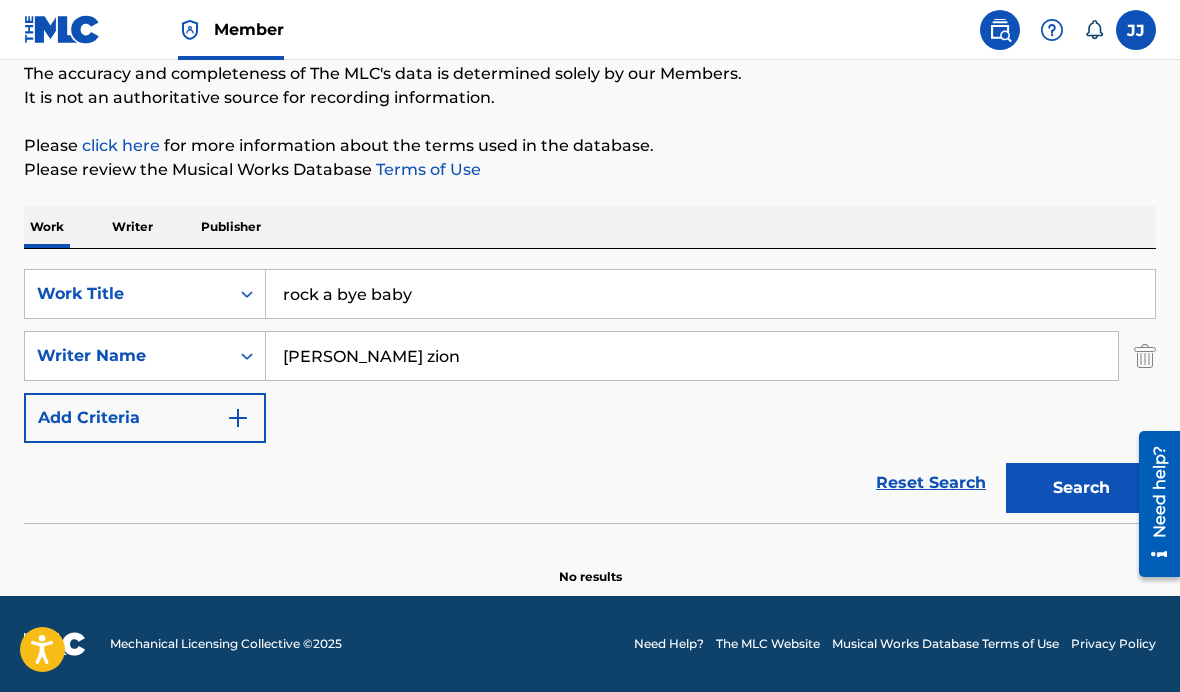 click on "rock a bye baby" at bounding box center (710, 294) 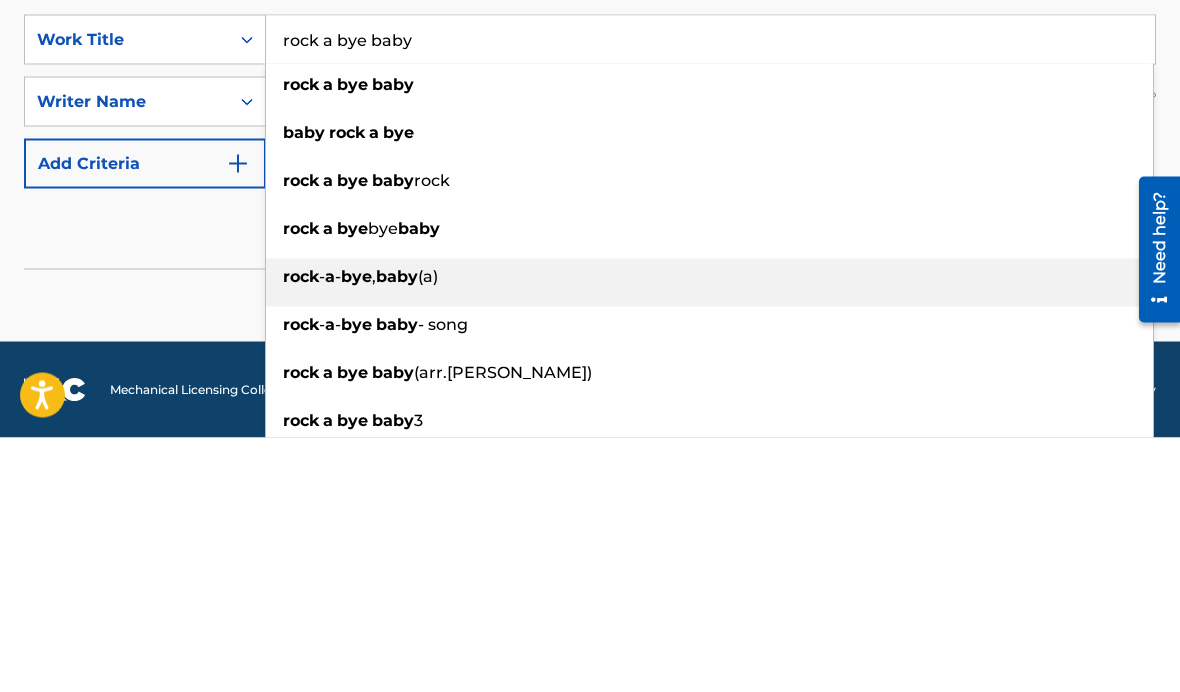 click on "rock - a - bye , baby (a)" at bounding box center [709, 531] 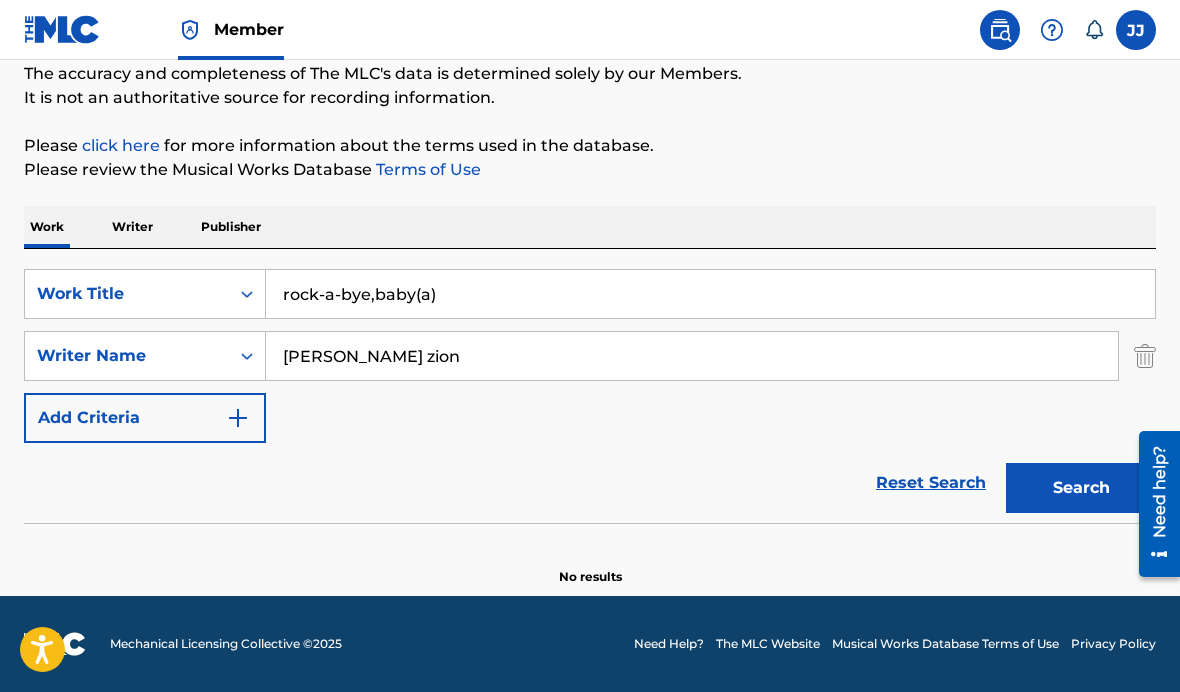 click on "Search" at bounding box center (1081, 488) 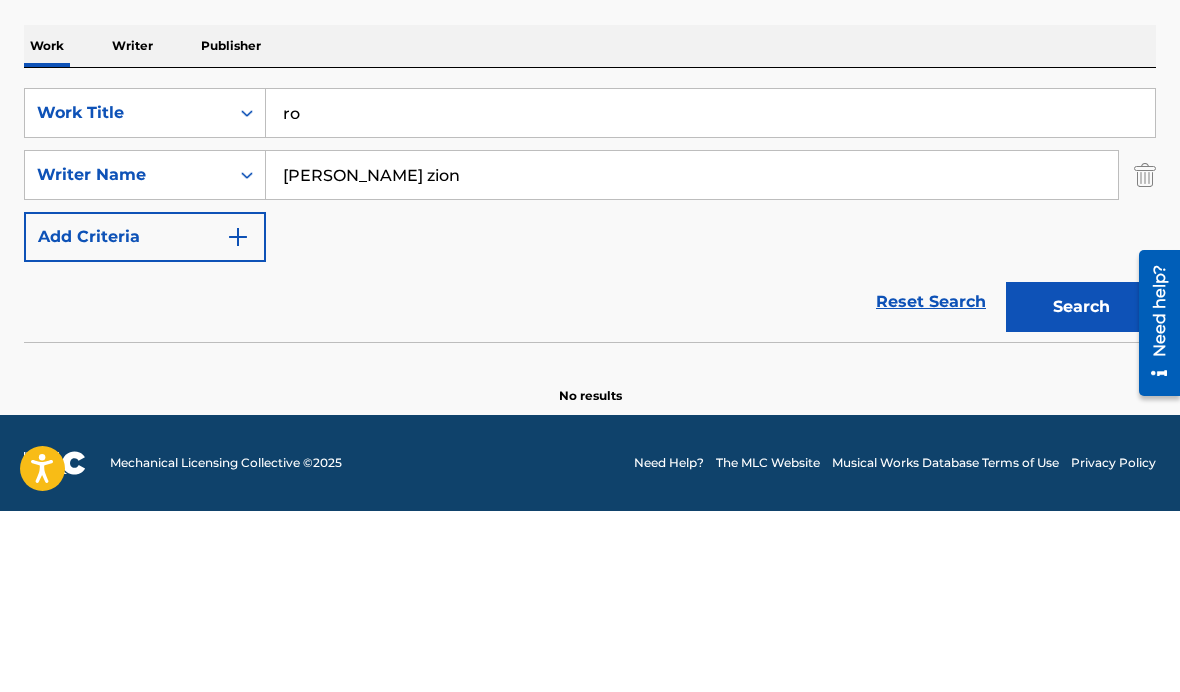 type on "r" 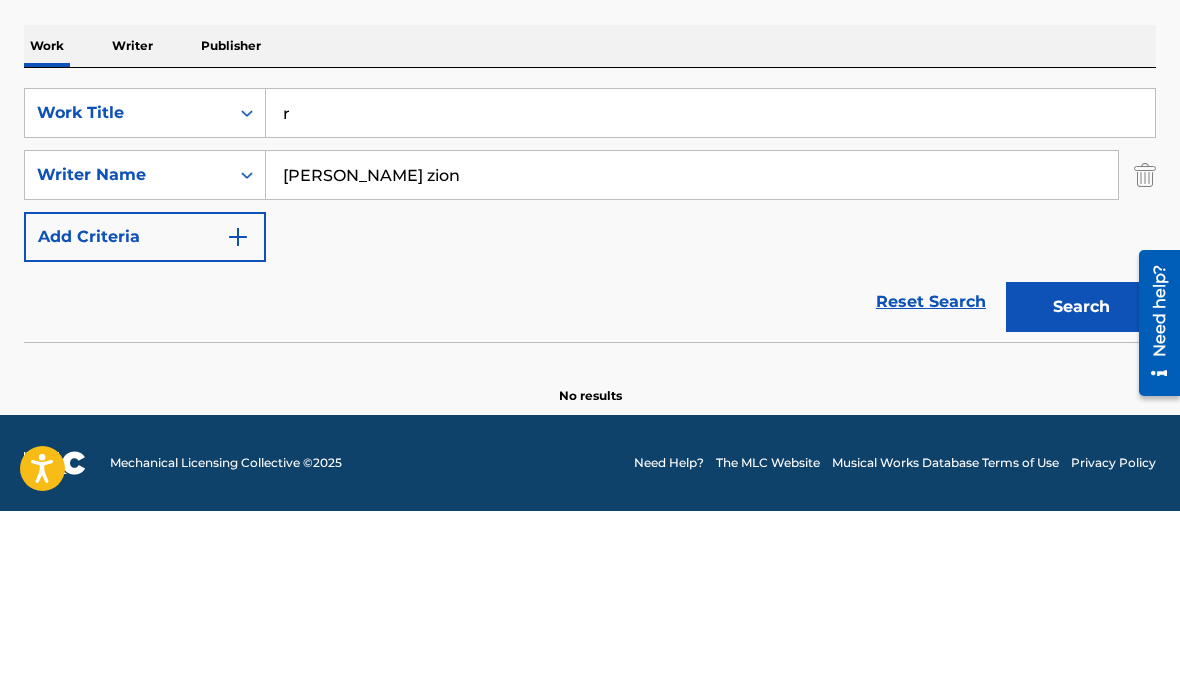 type 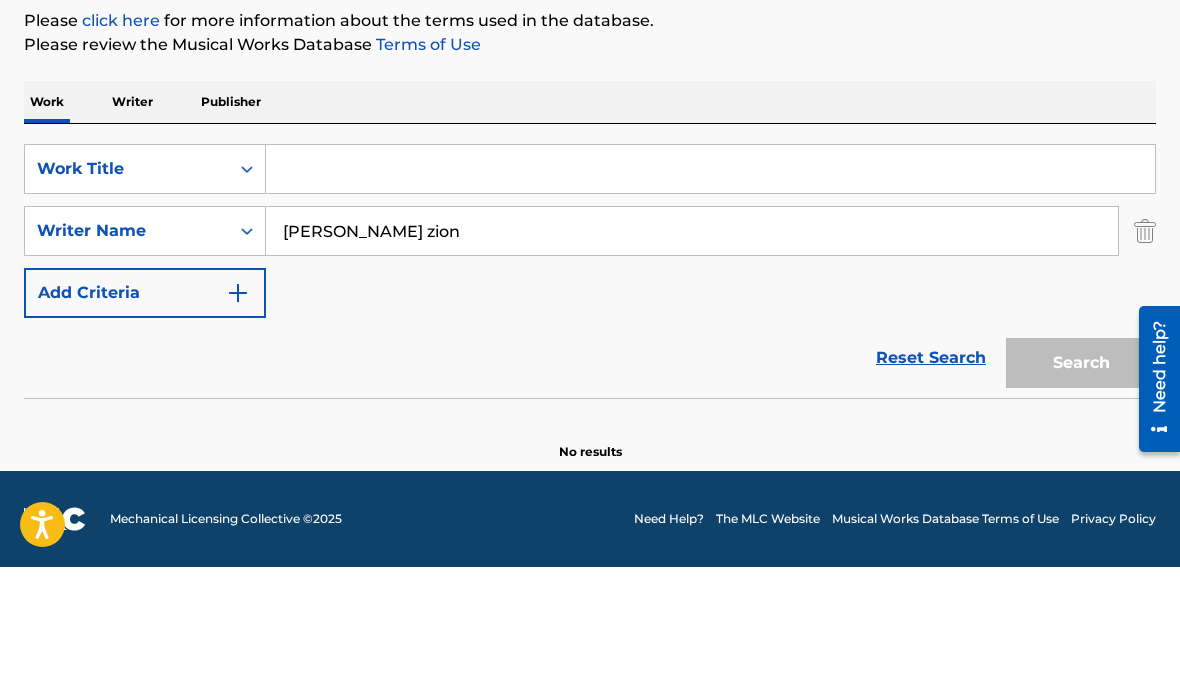 click on "Writer" at bounding box center [132, 227] 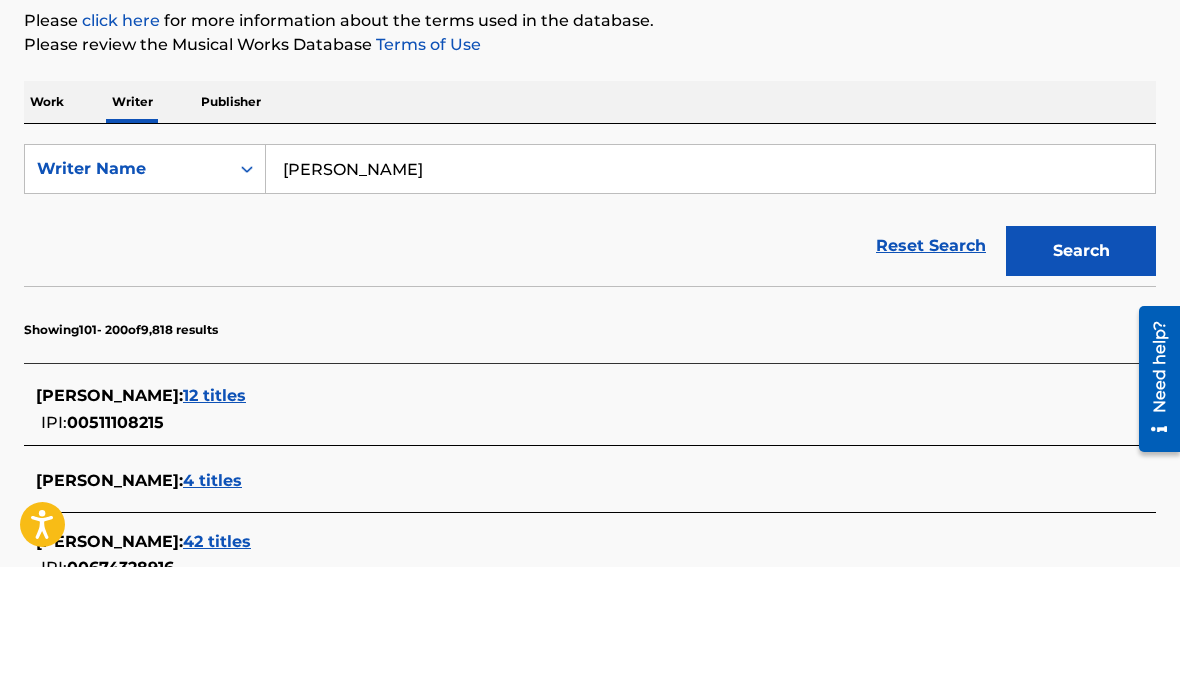 scroll, scrollTop: 0, scrollLeft: 0, axis: both 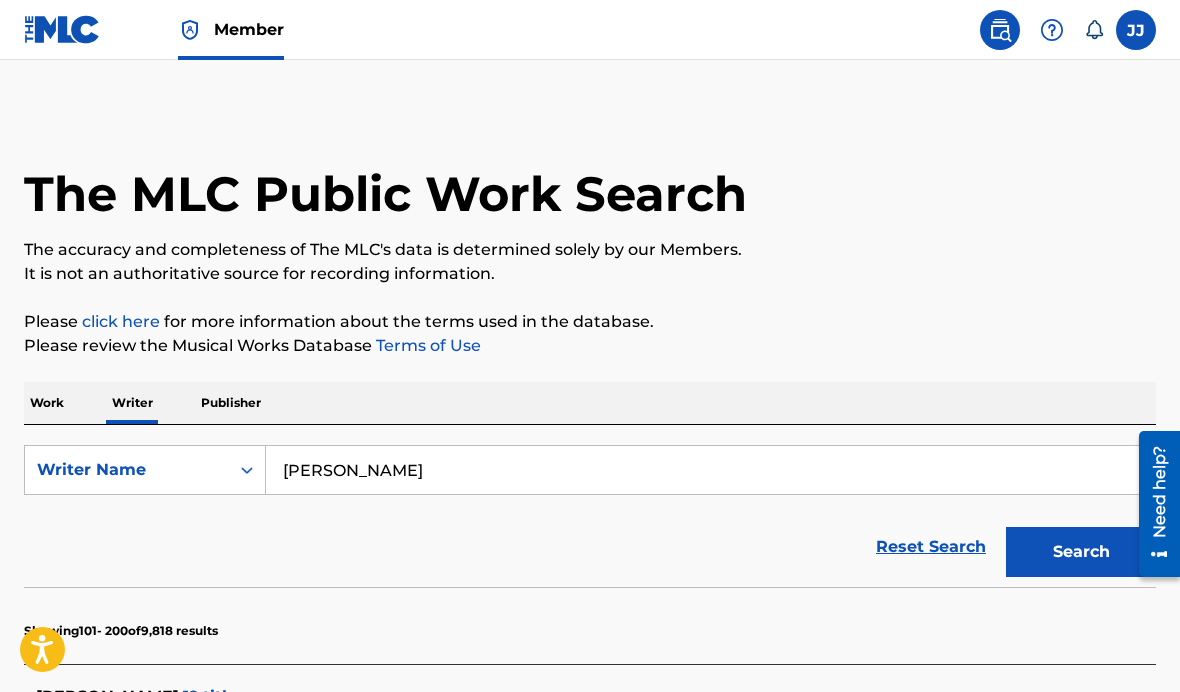 click on "Eduardo Xol" at bounding box center (710, 470) 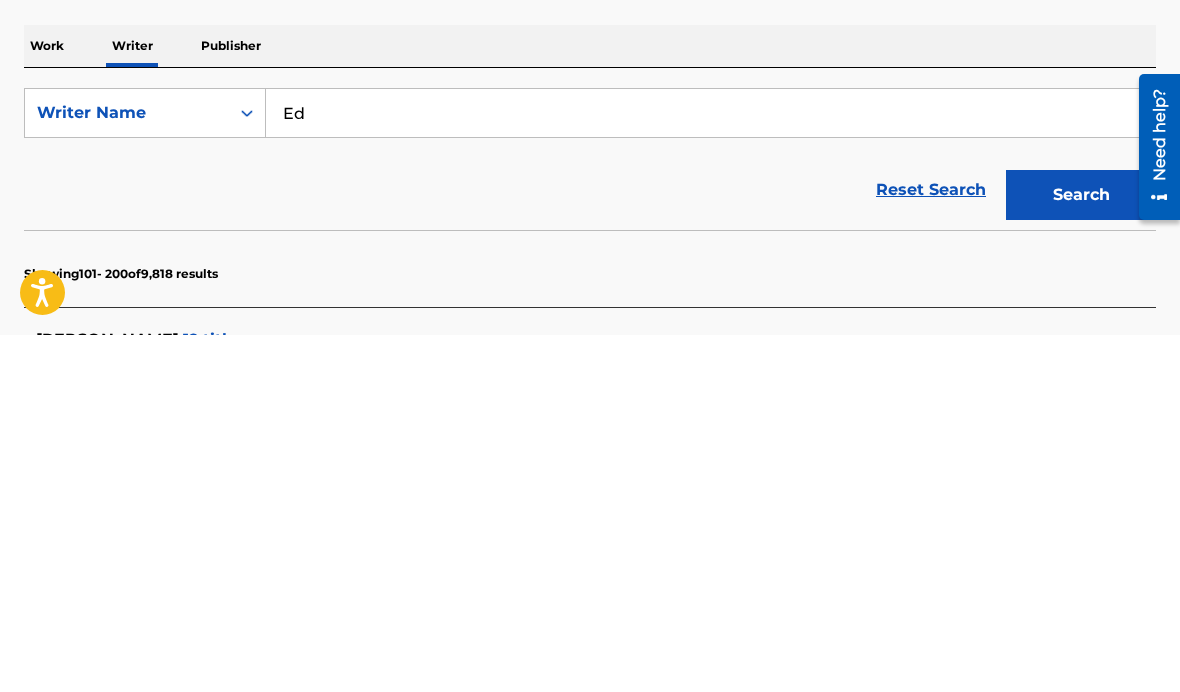 type on "E" 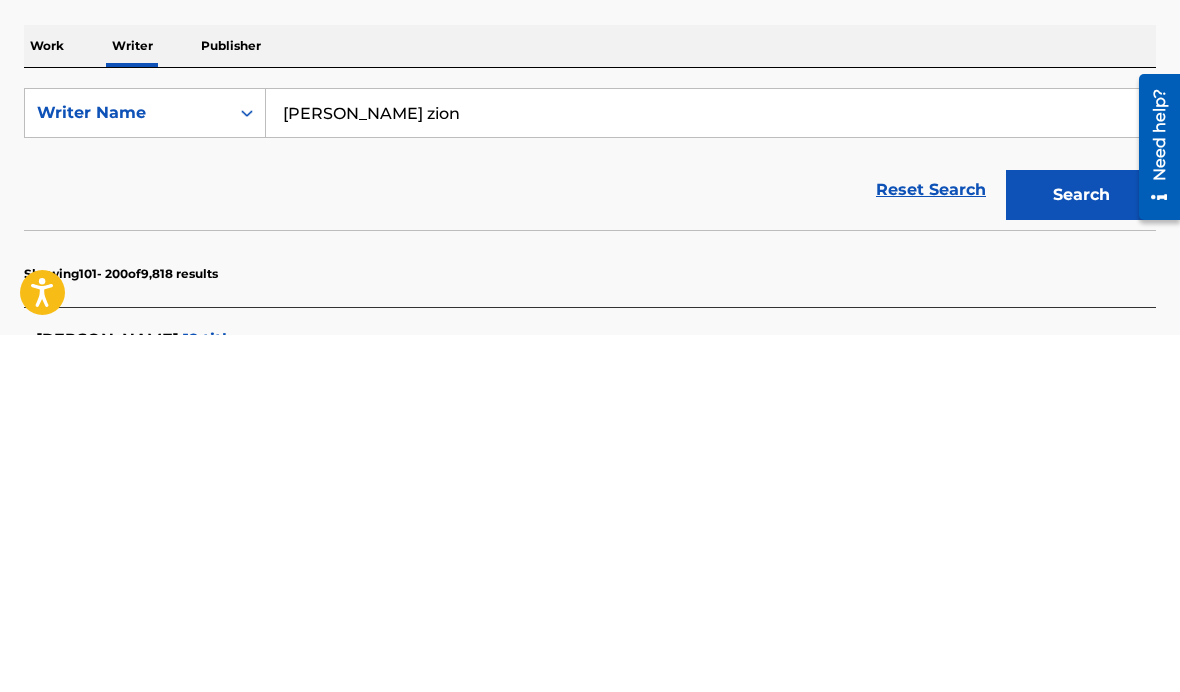 type on "Parker zion" 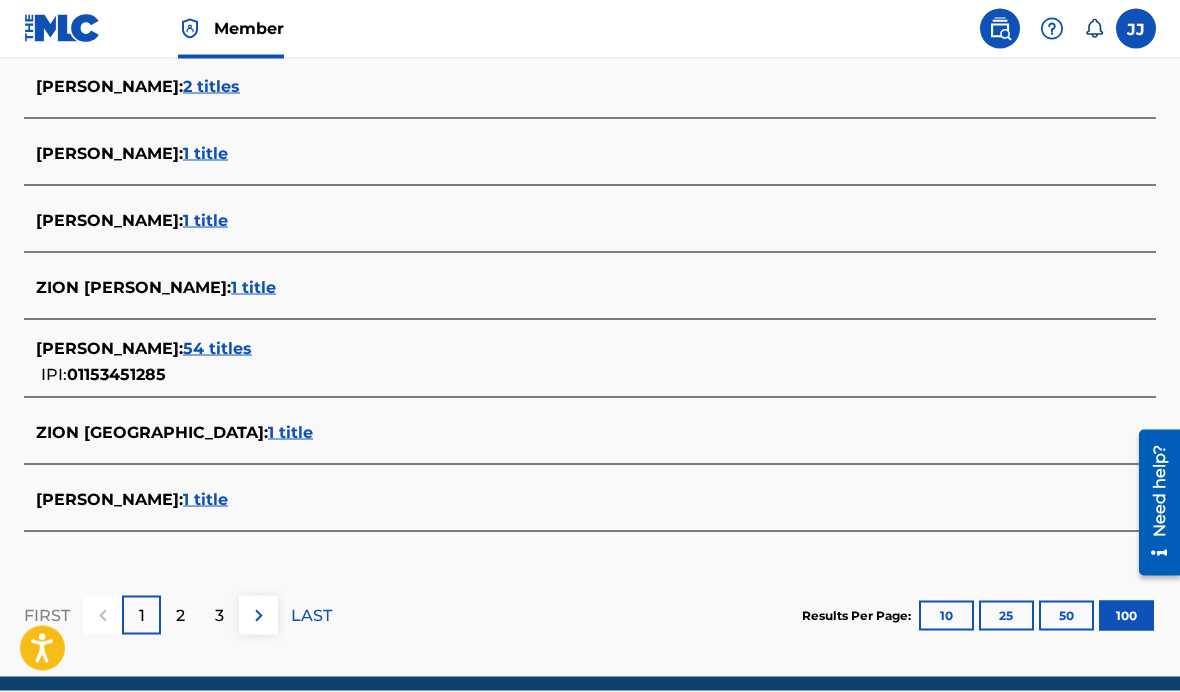 scroll, scrollTop: 7111, scrollLeft: 0, axis: vertical 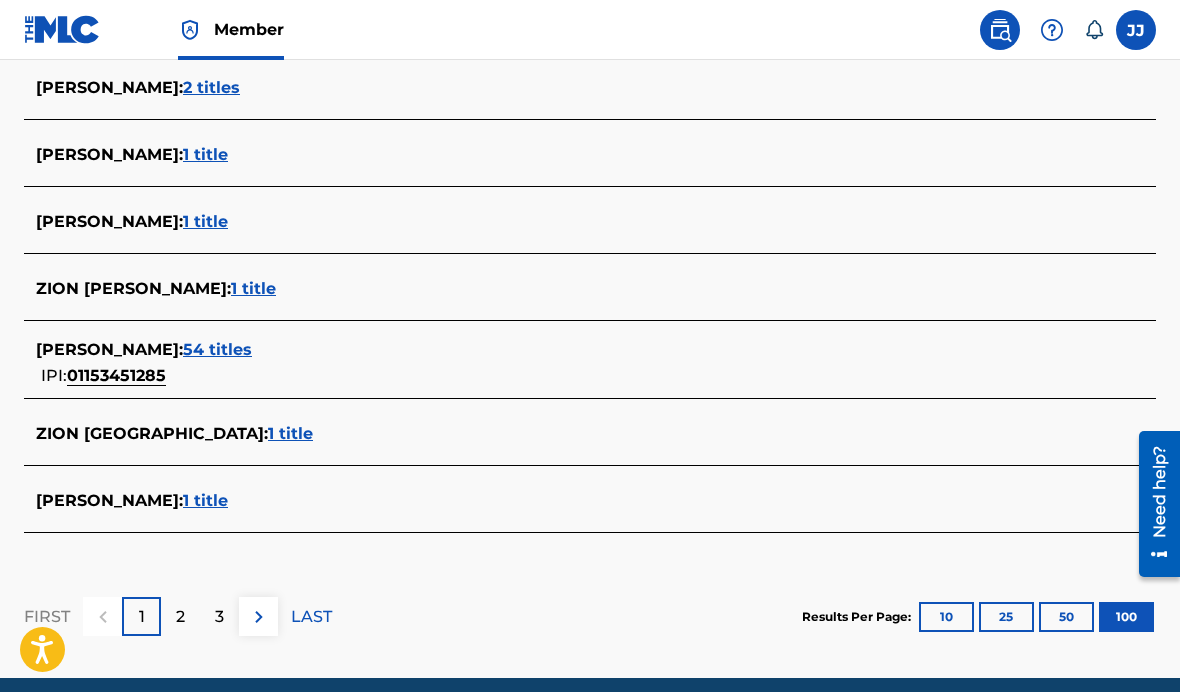 click on "2" at bounding box center (180, 617) 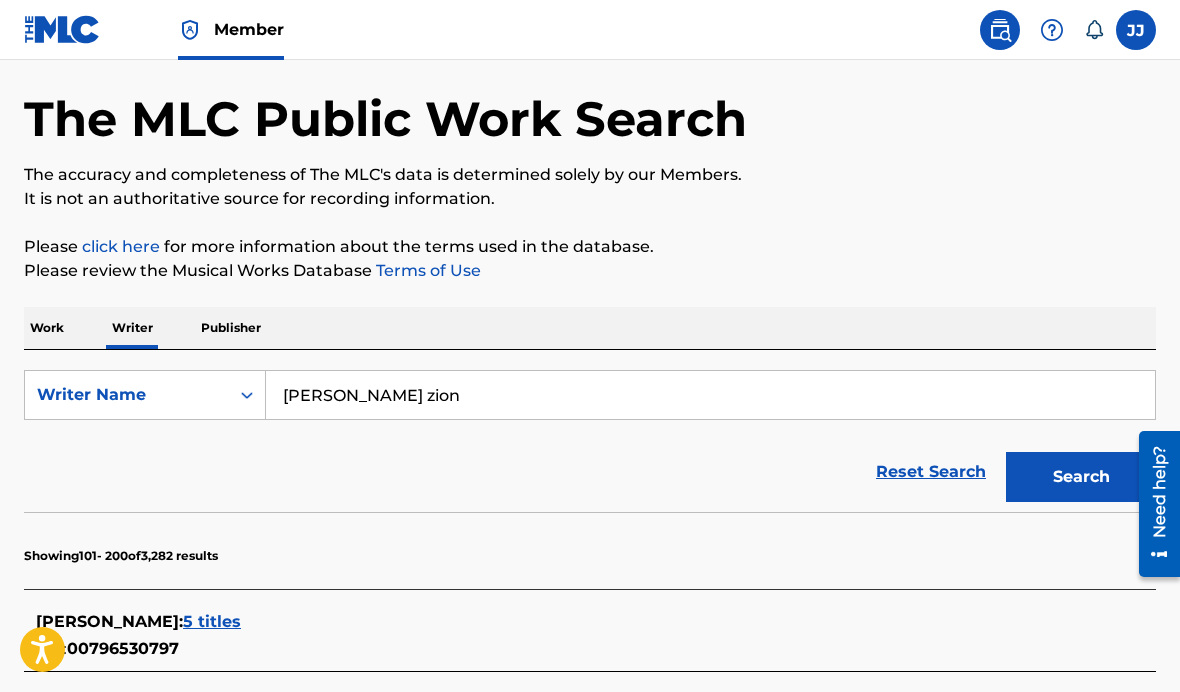 scroll, scrollTop: 0, scrollLeft: 0, axis: both 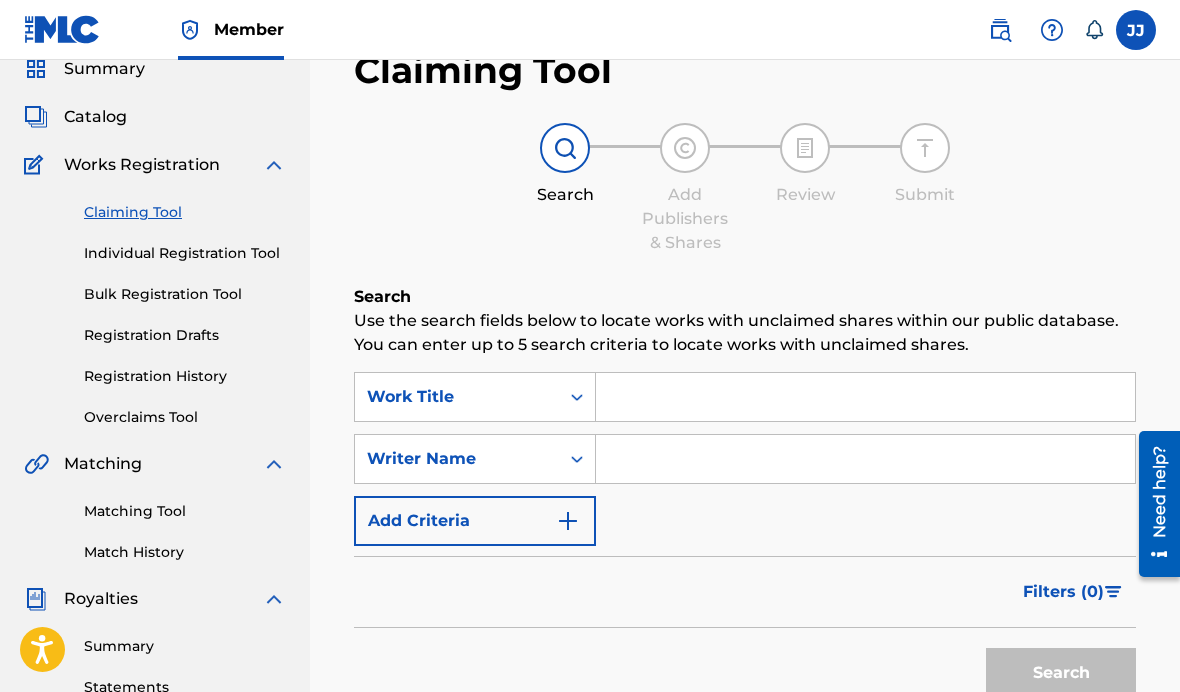 click on "Matching Tool" at bounding box center (185, 511) 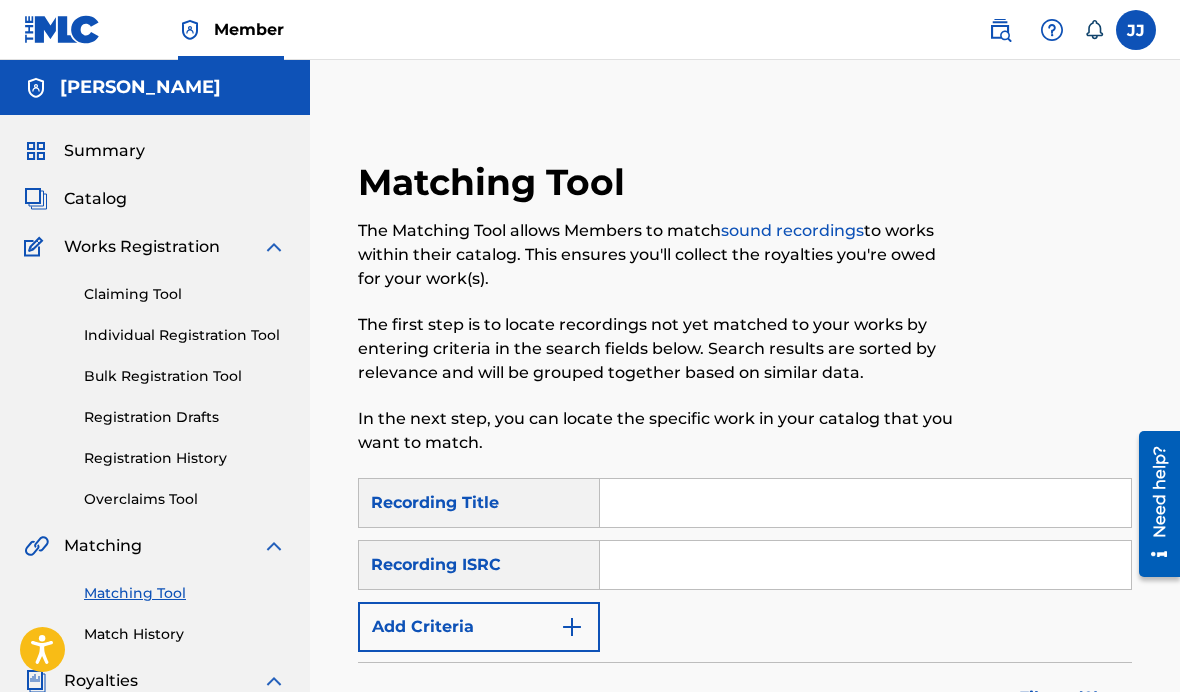 click at bounding box center (865, 503) 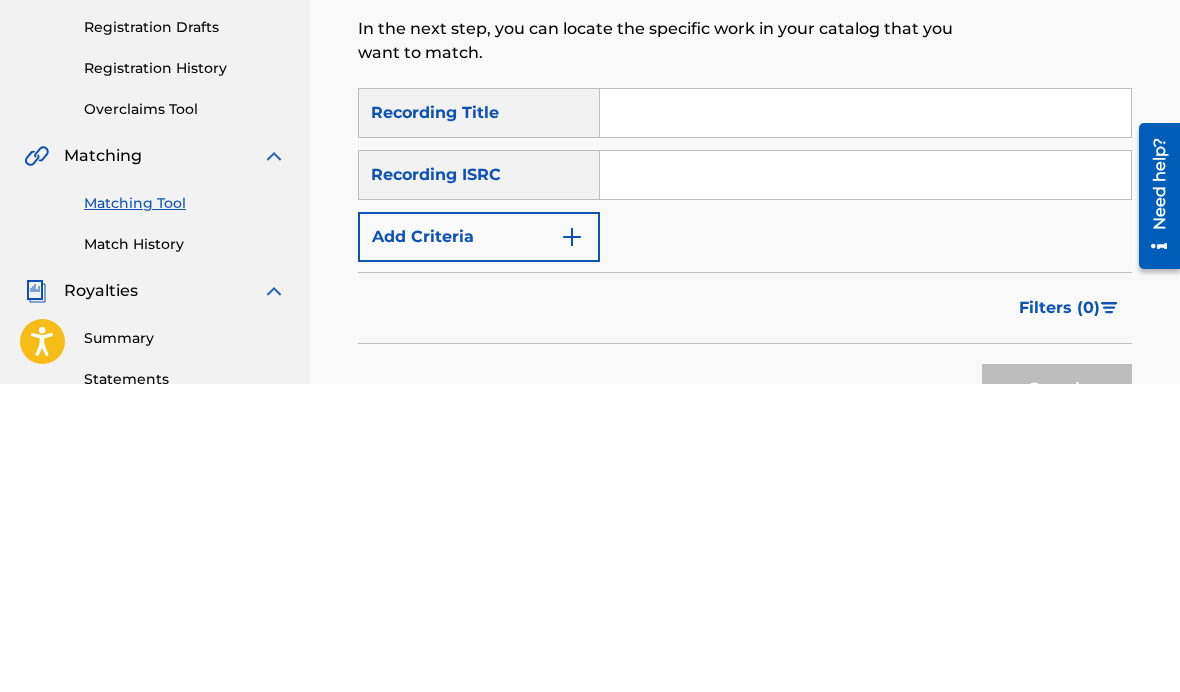 type on "P" 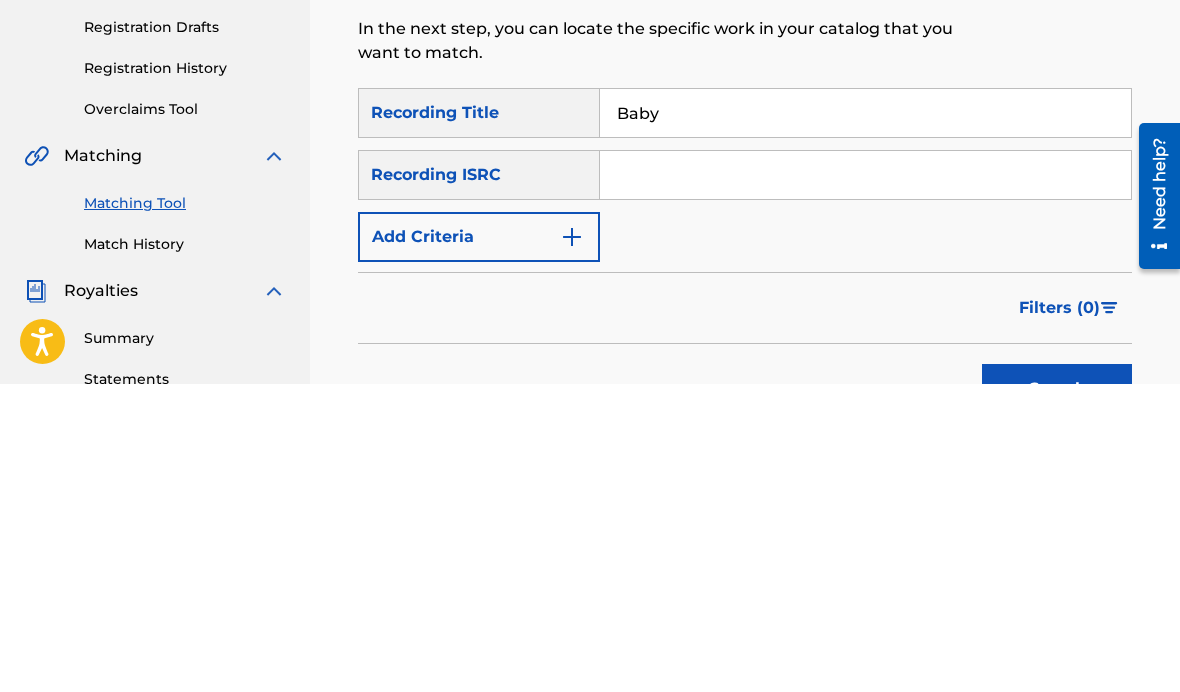type on "Baby" 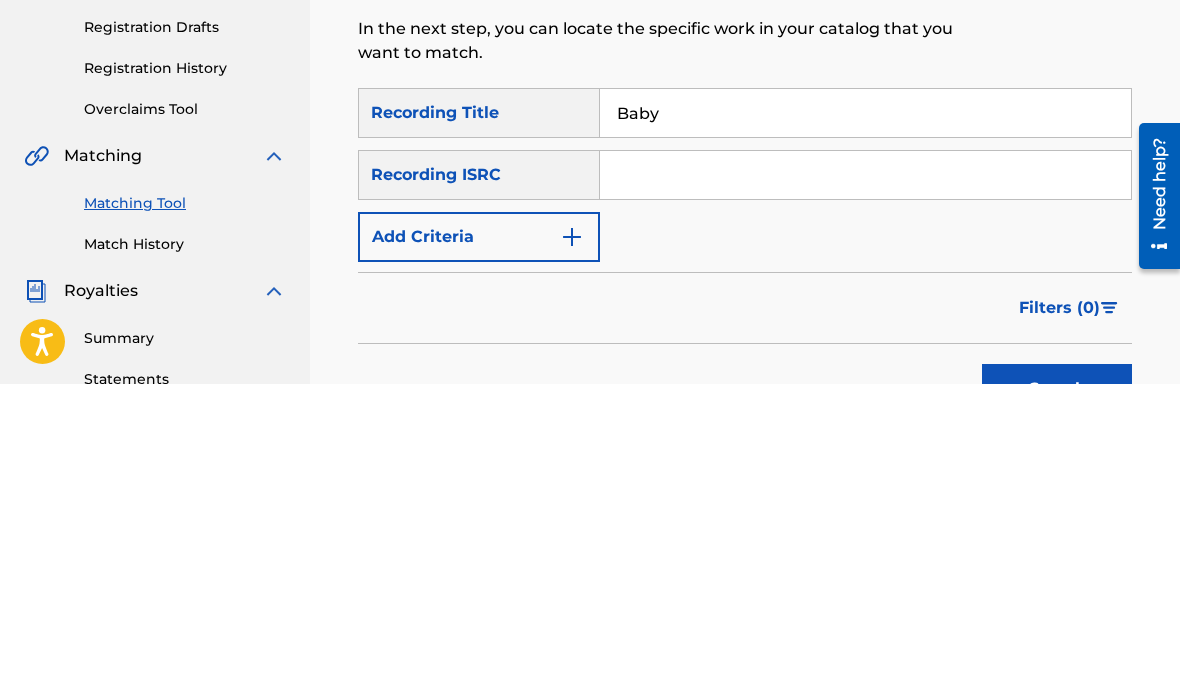click on "Search" at bounding box center (1057, 697) 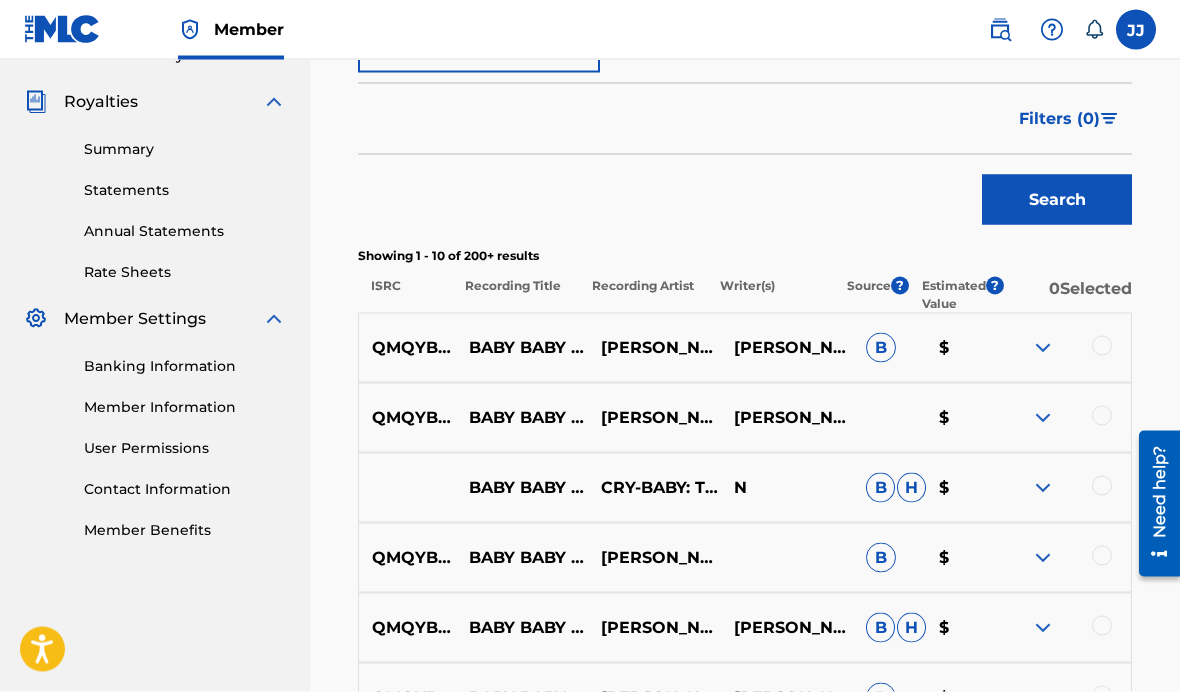 scroll, scrollTop: 580, scrollLeft: 0, axis: vertical 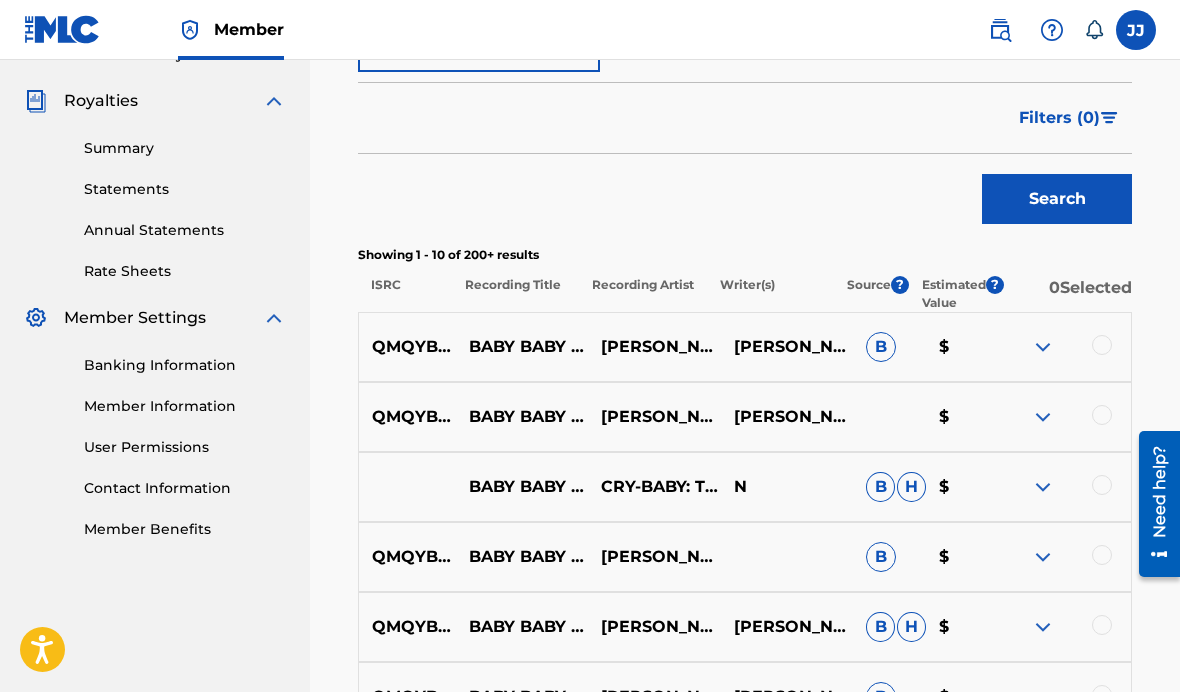 click on "Filters ( 0 )" at bounding box center (1059, 118) 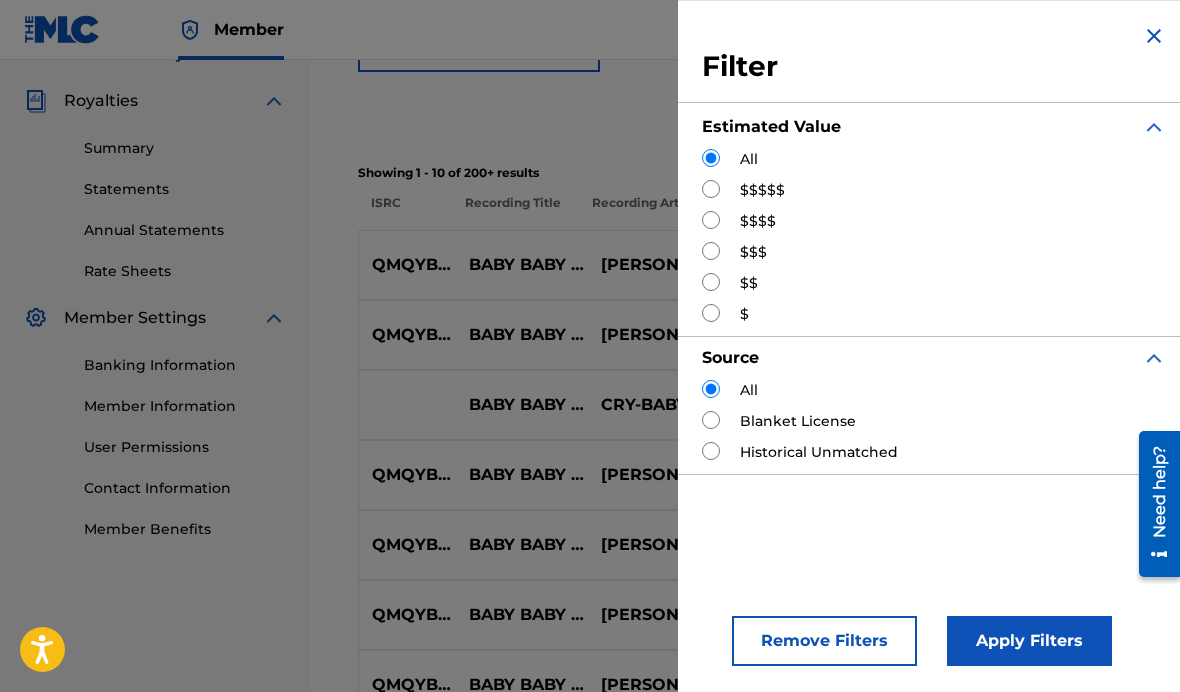 click at bounding box center [711, 189] 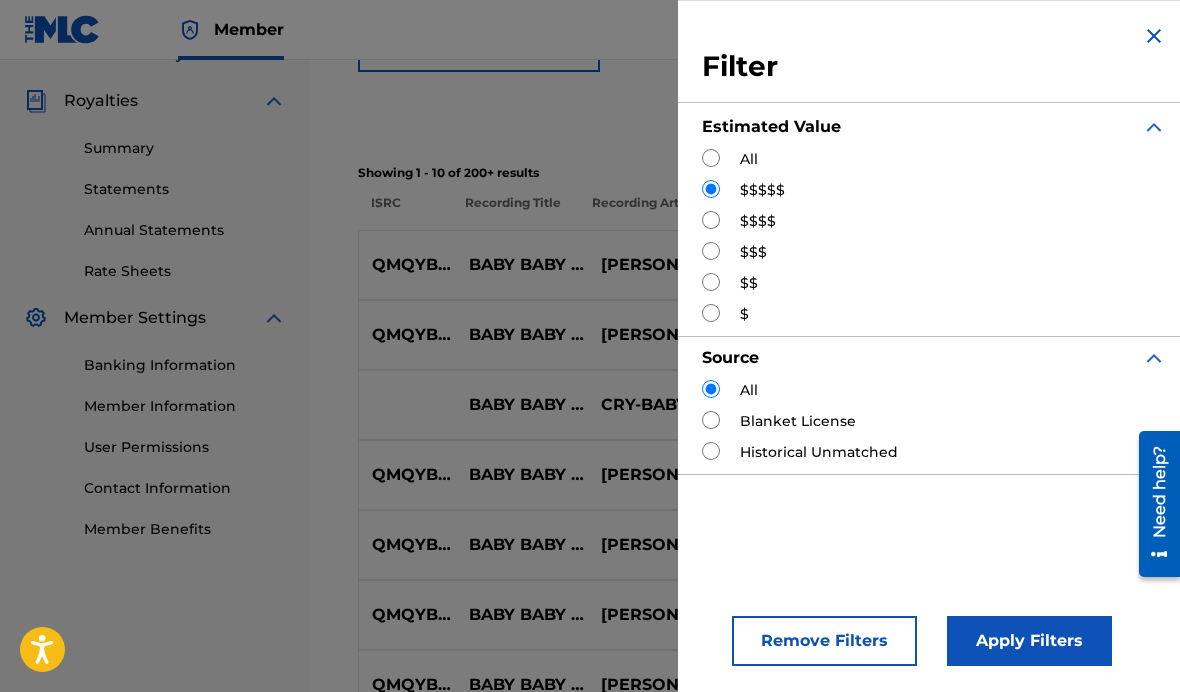 click on "Apply Filters" at bounding box center [1029, 641] 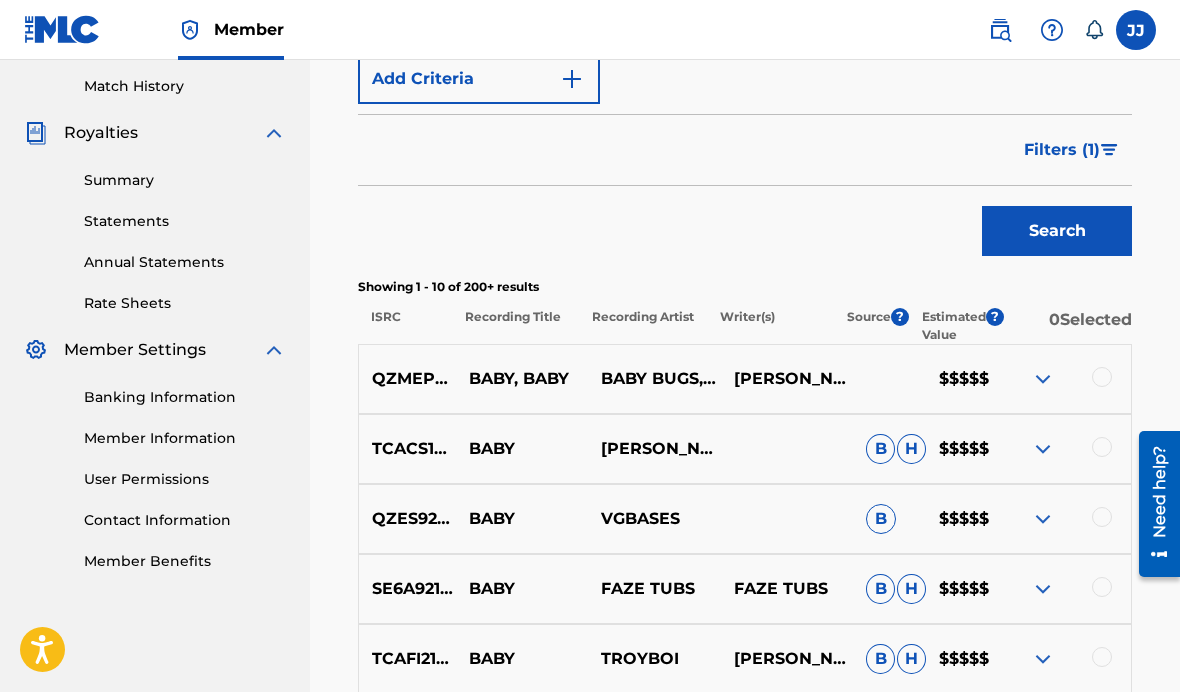 scroll, scrollTop: 580, scrollLeft: 0, axis: vertical 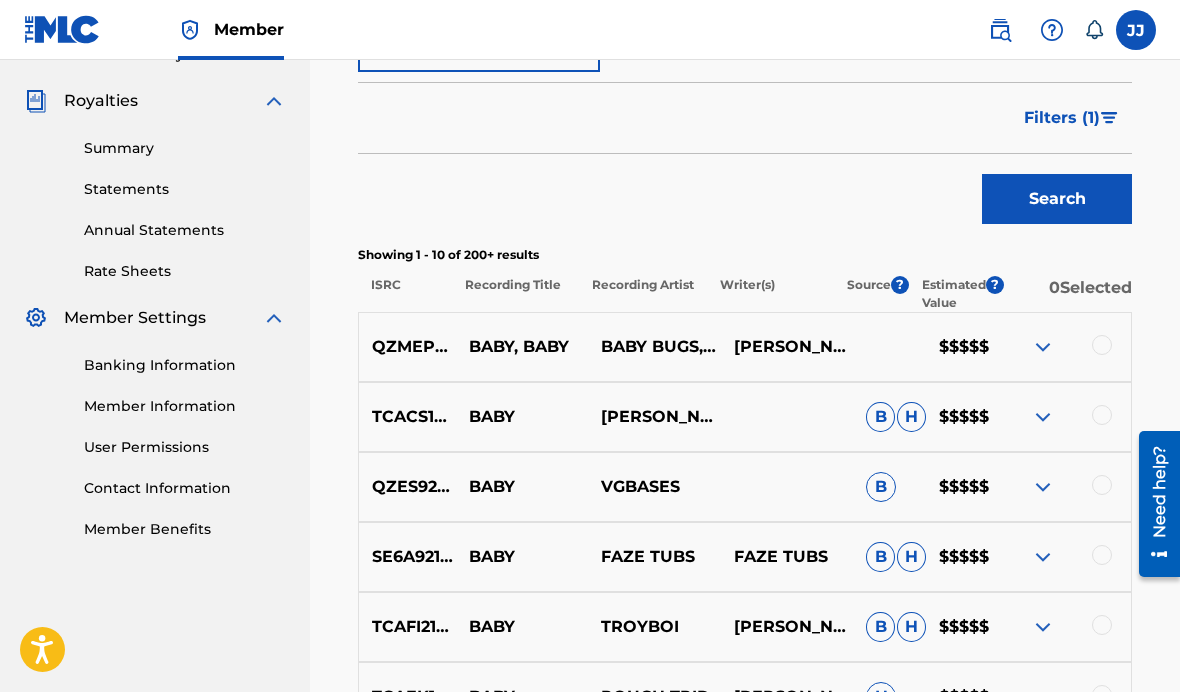 click on "BABY" at bounding box center (522, 417) 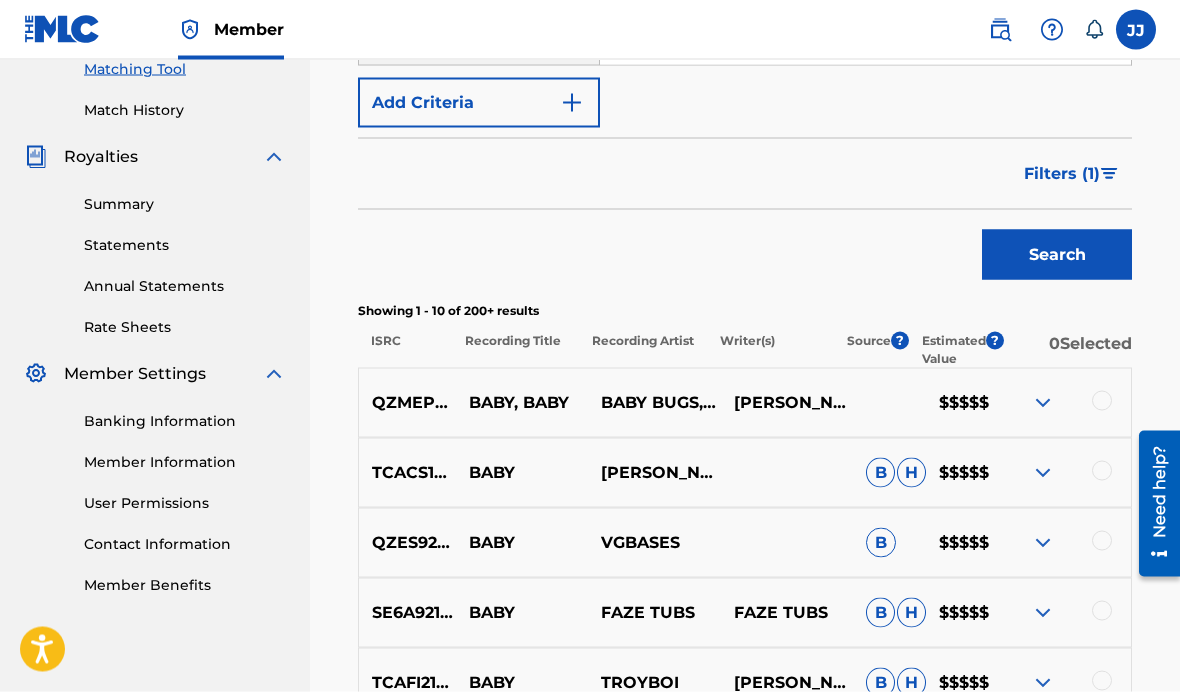 scroll, scrollTop: 525, scrollLeft: 0, axis: vertical 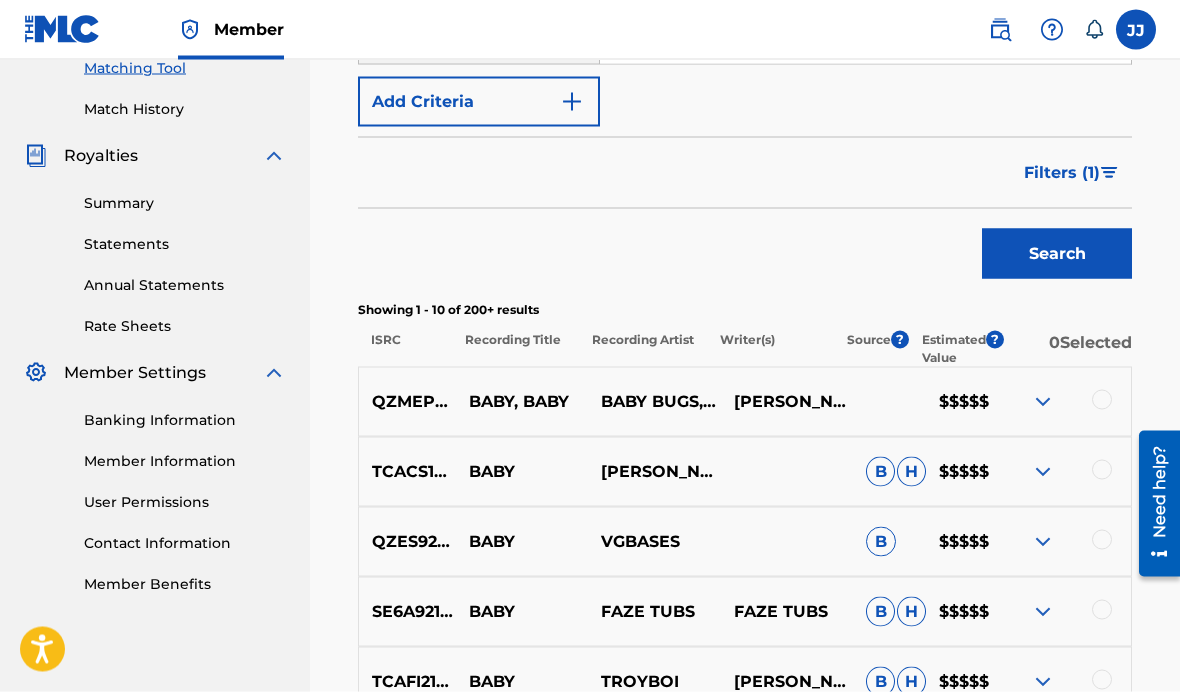 click at bounding box center [1043, 472] 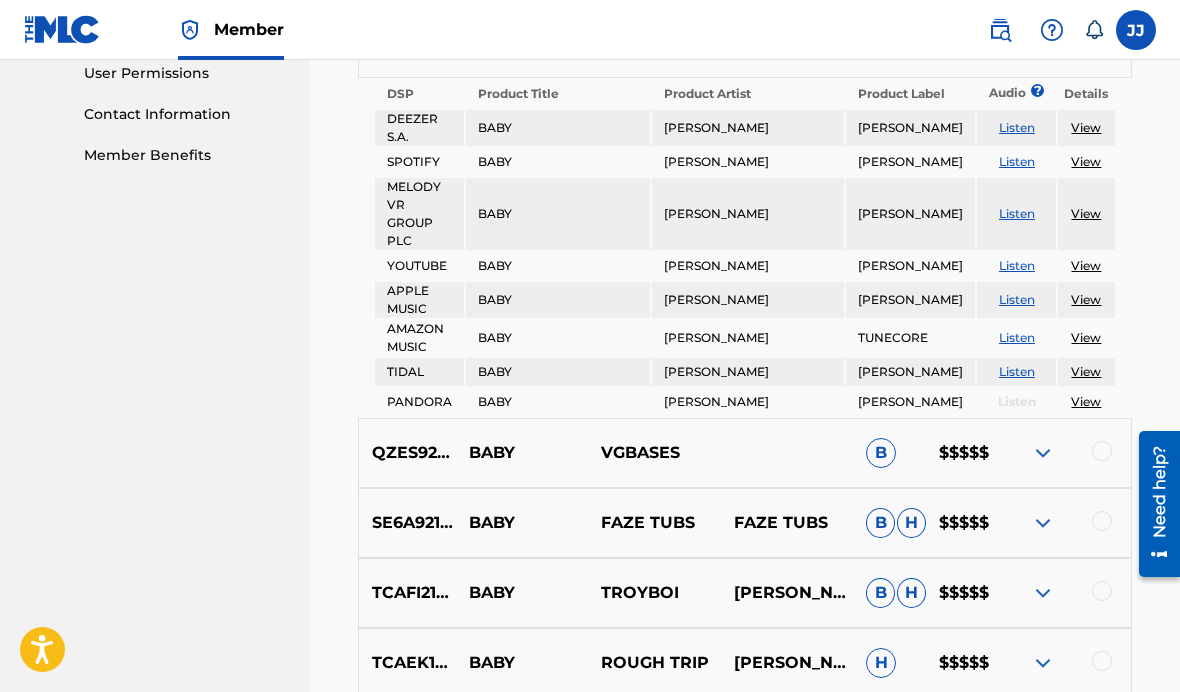 scroll, scrollTop: 930, scrollLeft: 0, axis: vertical 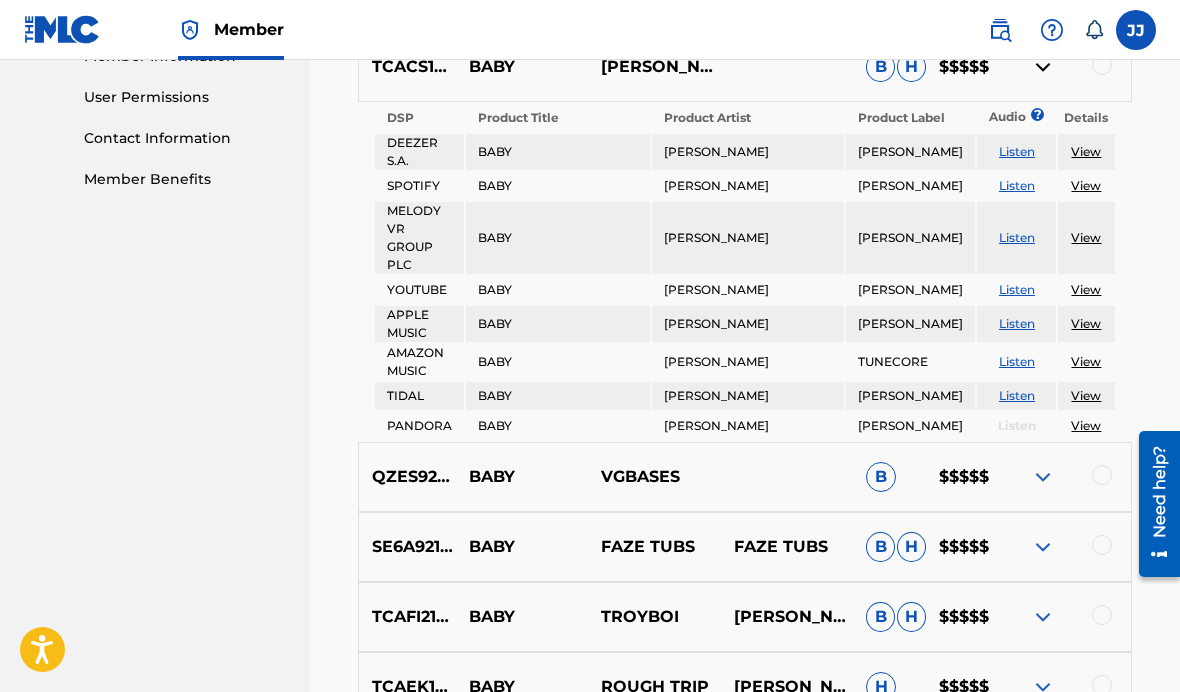 click at bounding box center (1043, 477) 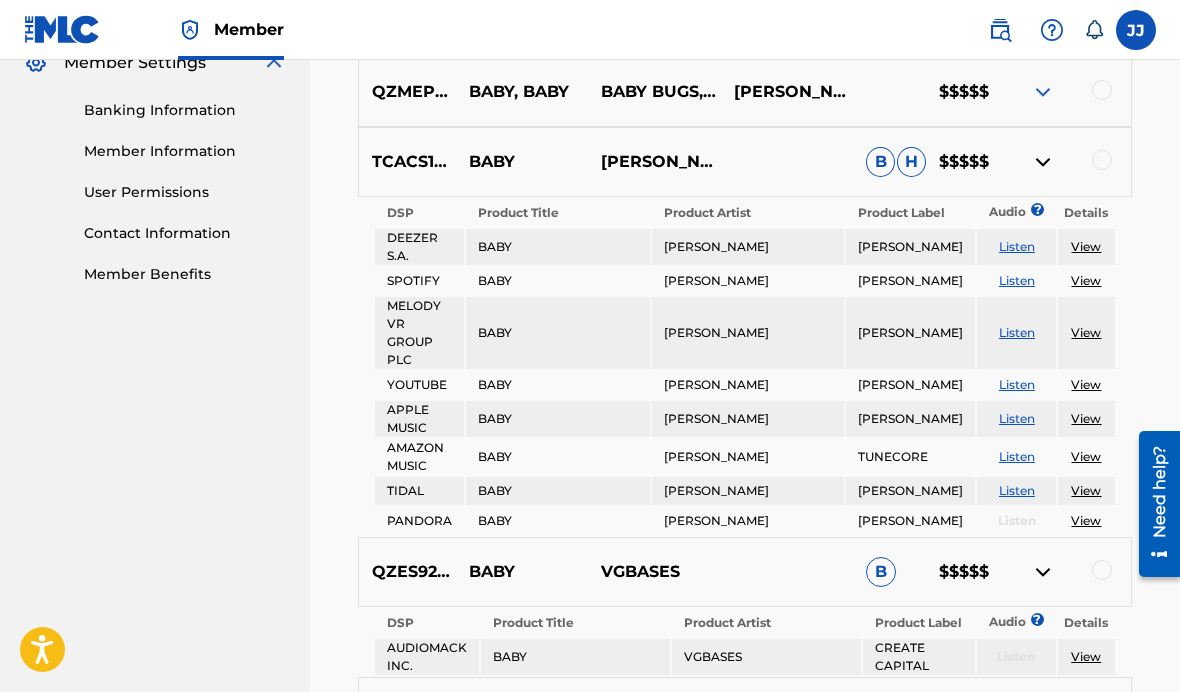 scroll, scrollTop: 819, scrollLeft: 0, axis: vertical 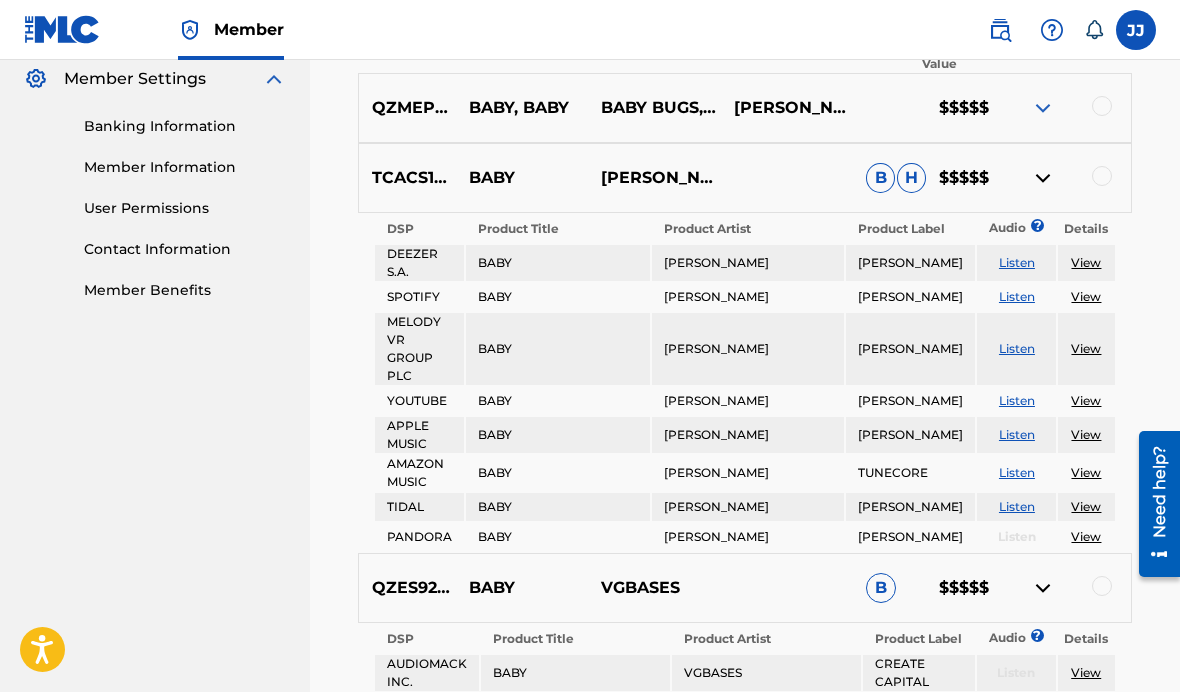 click at bounding box center [1043, 178] 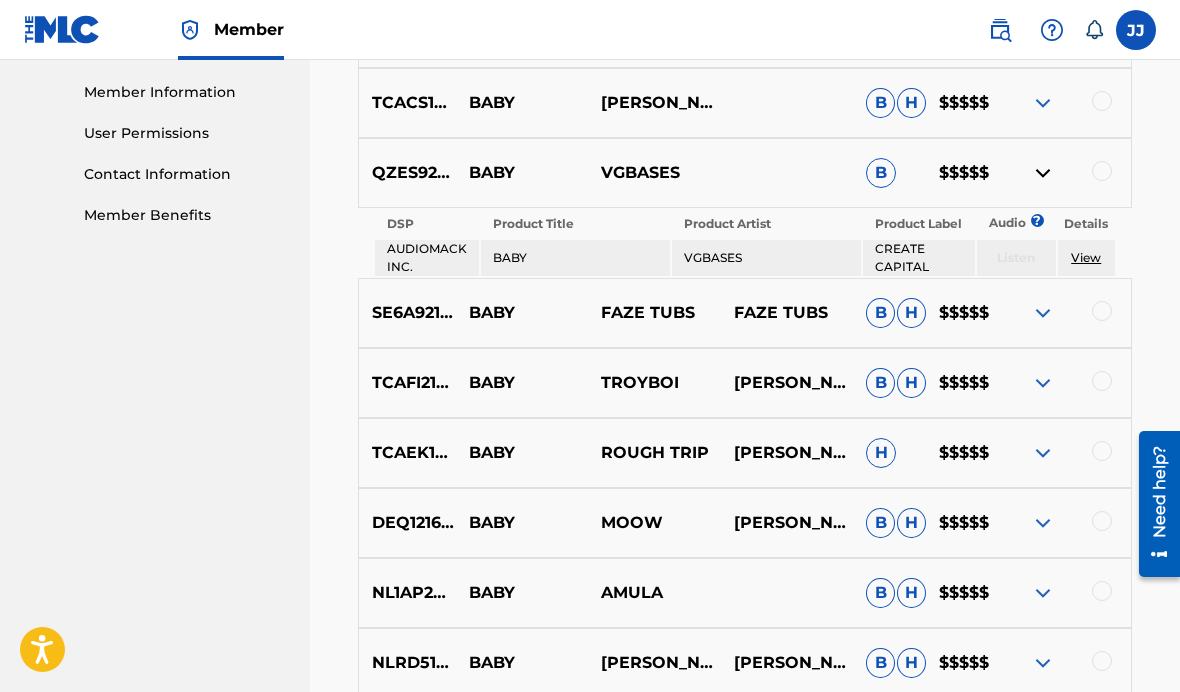 scroll, scrollTop: 908, scrollLeft: 0, axis: vertical 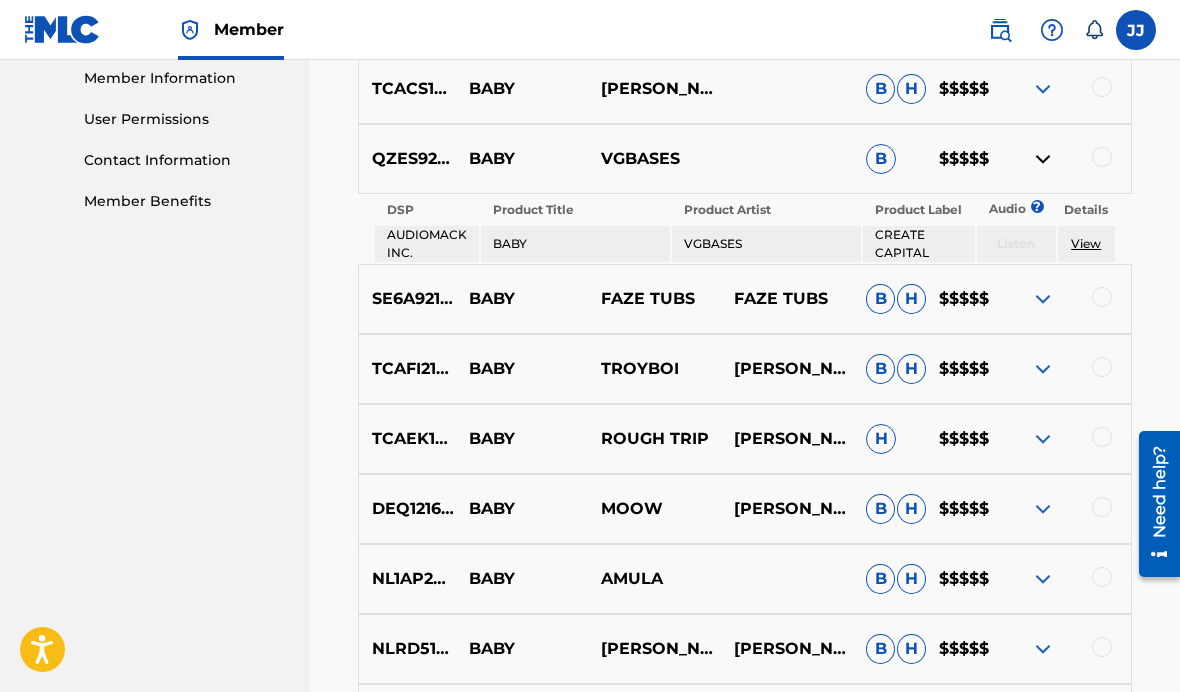 click at bounding box center [1043, 579] 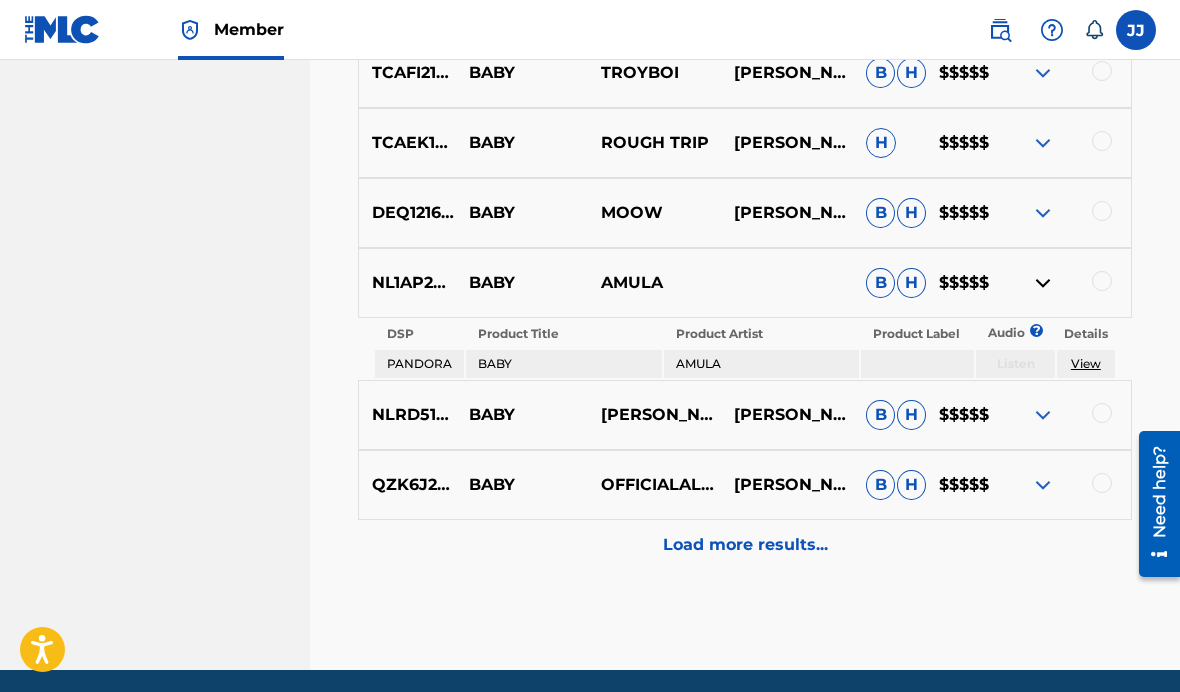 click on "Load more results..." at bounding box center (745, 545) 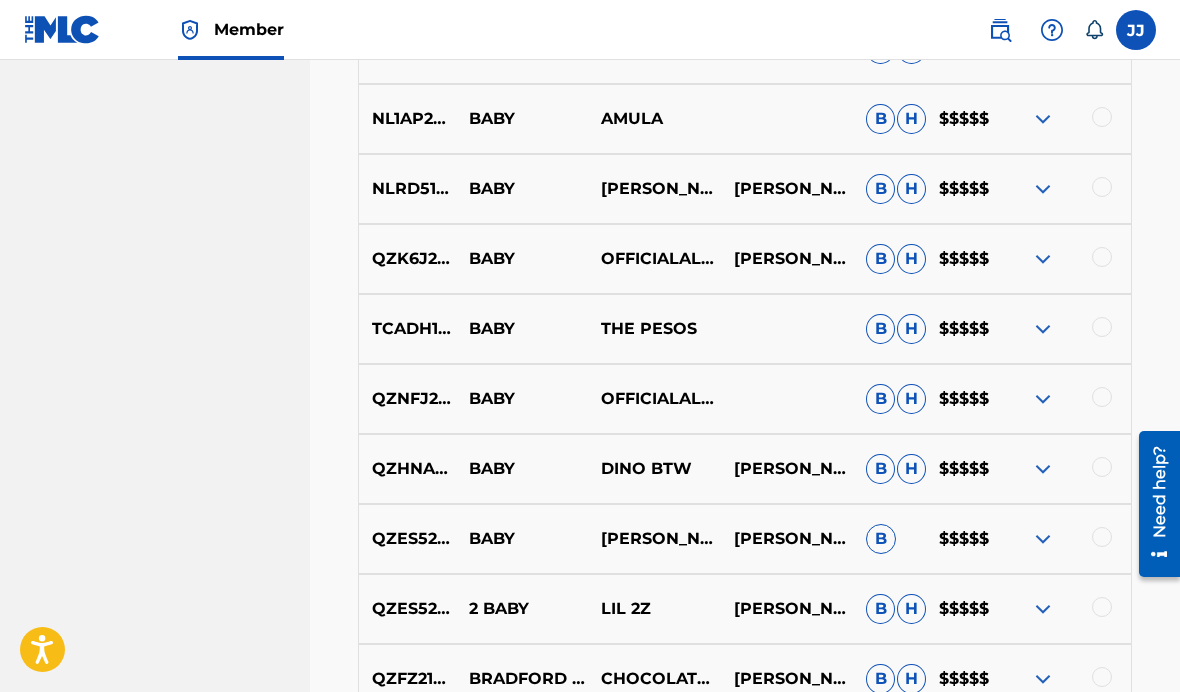 scroll, scrollTop: 1300, scrollLeft: 0, axis: vertical 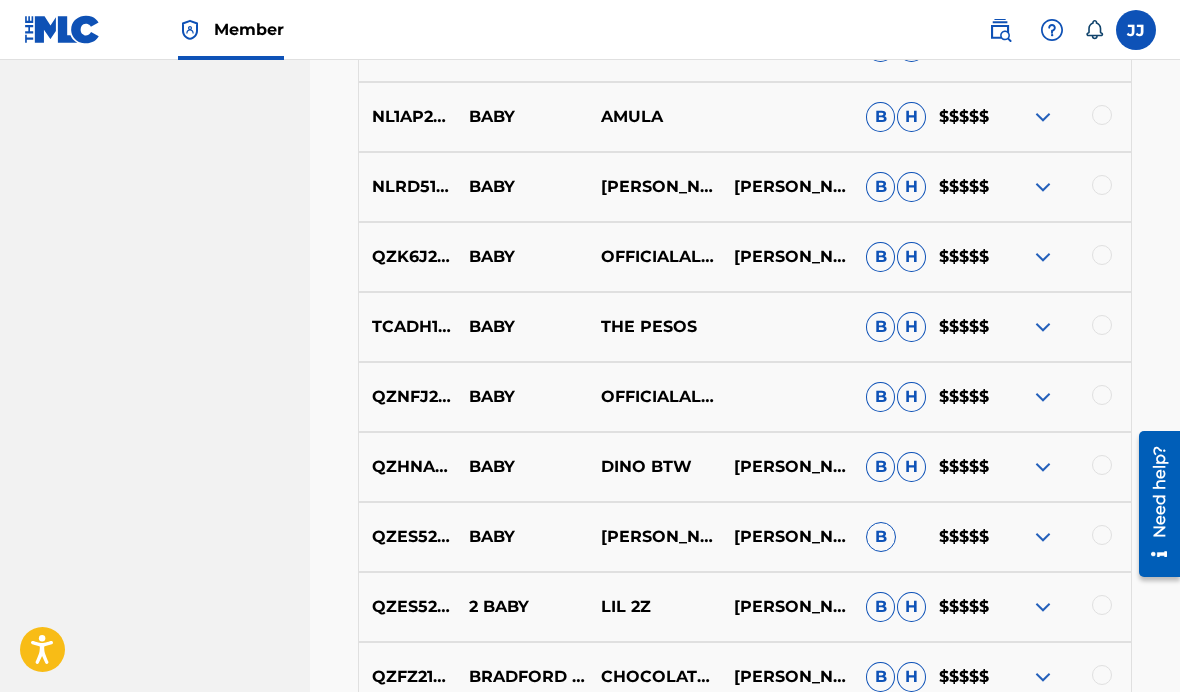 click at bounding box center (1043, 397) 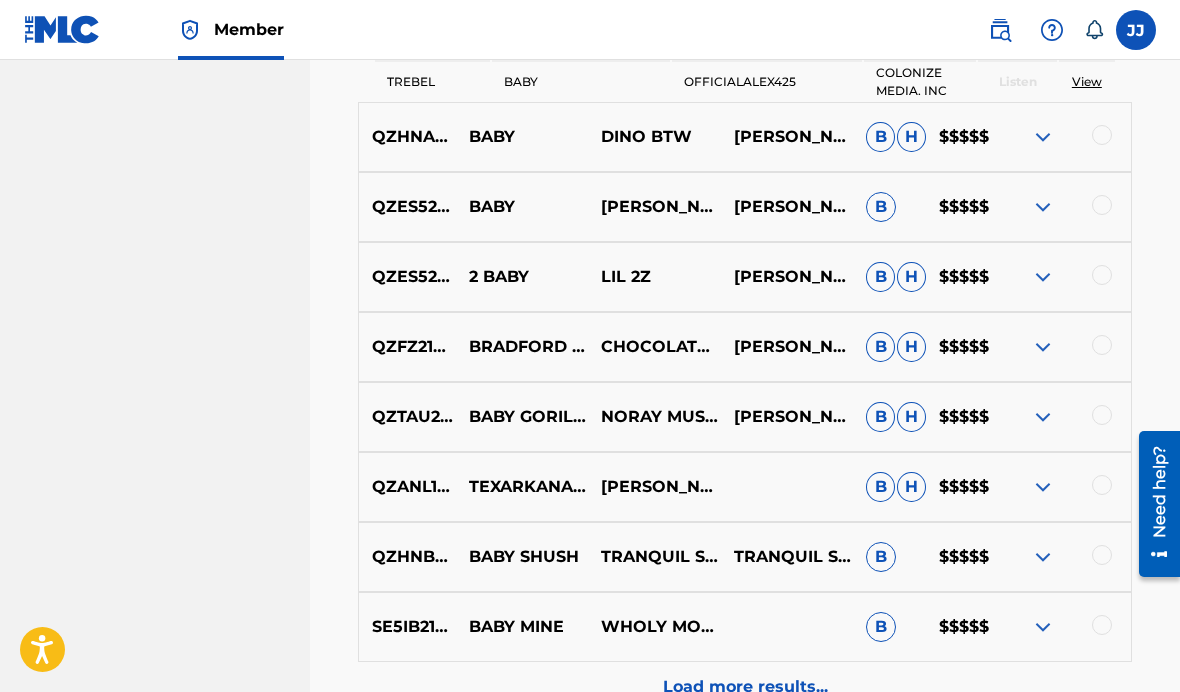 scroll, scrollTop: 2070, scrollLeft: 0, axis: vertical 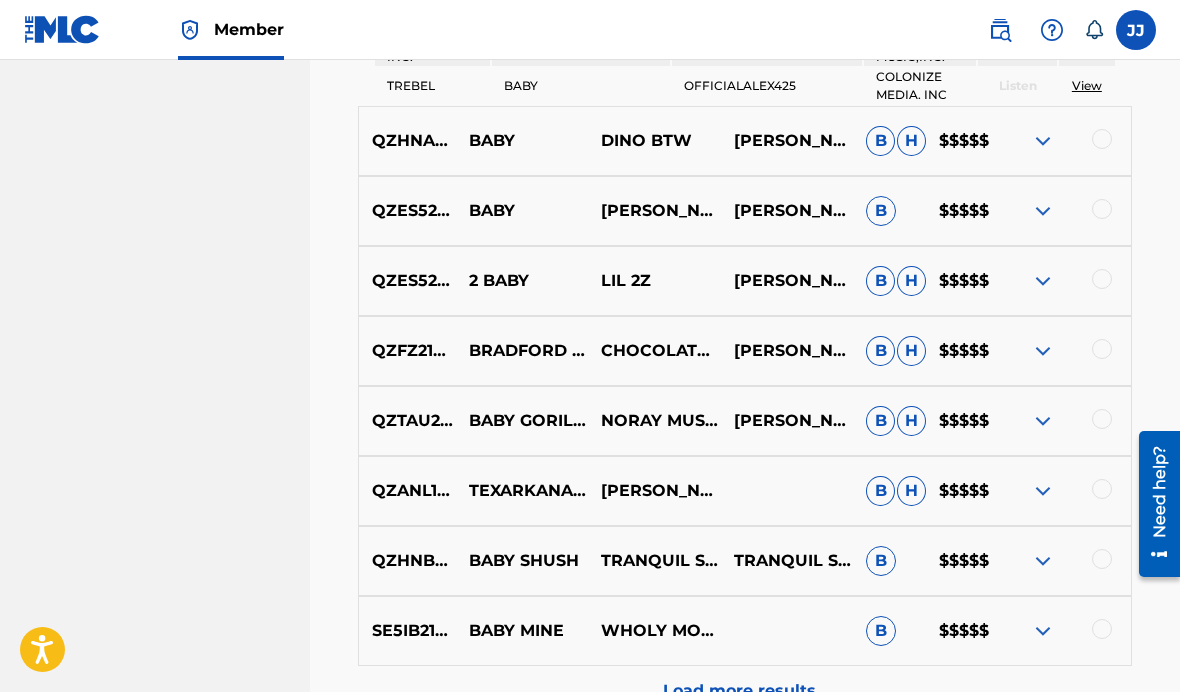 click at bounding box center [1043, 491] 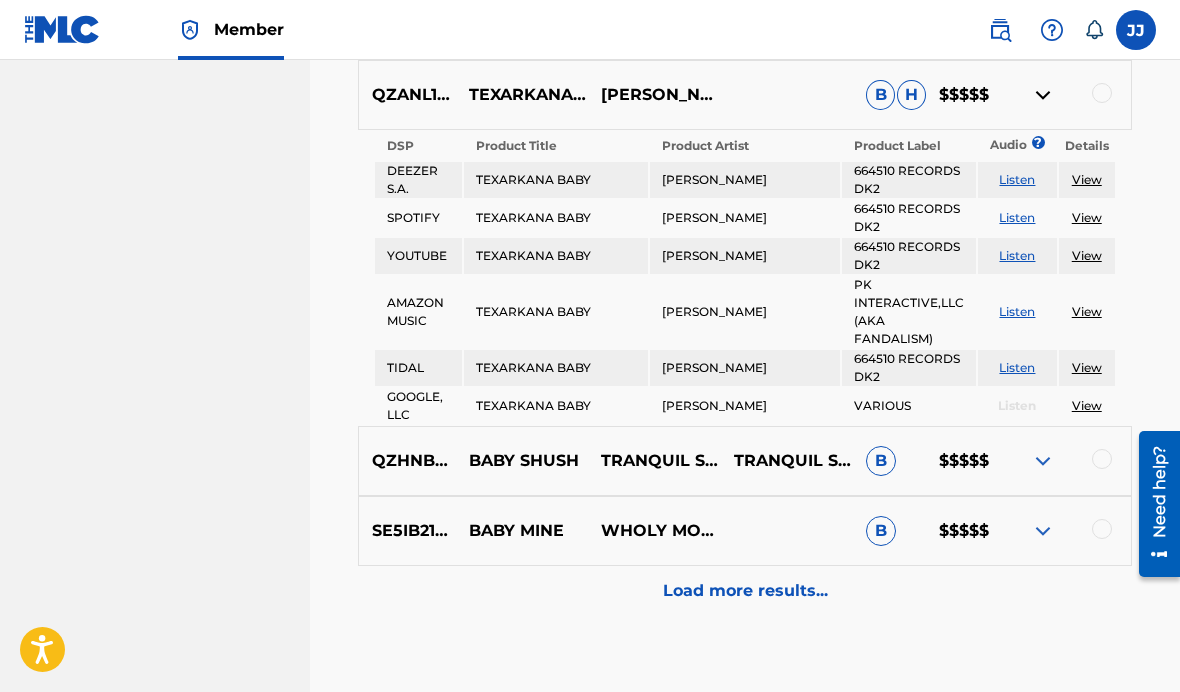 scroll, scrollTop: 2455, scrollLeft: 0, axis: vertical 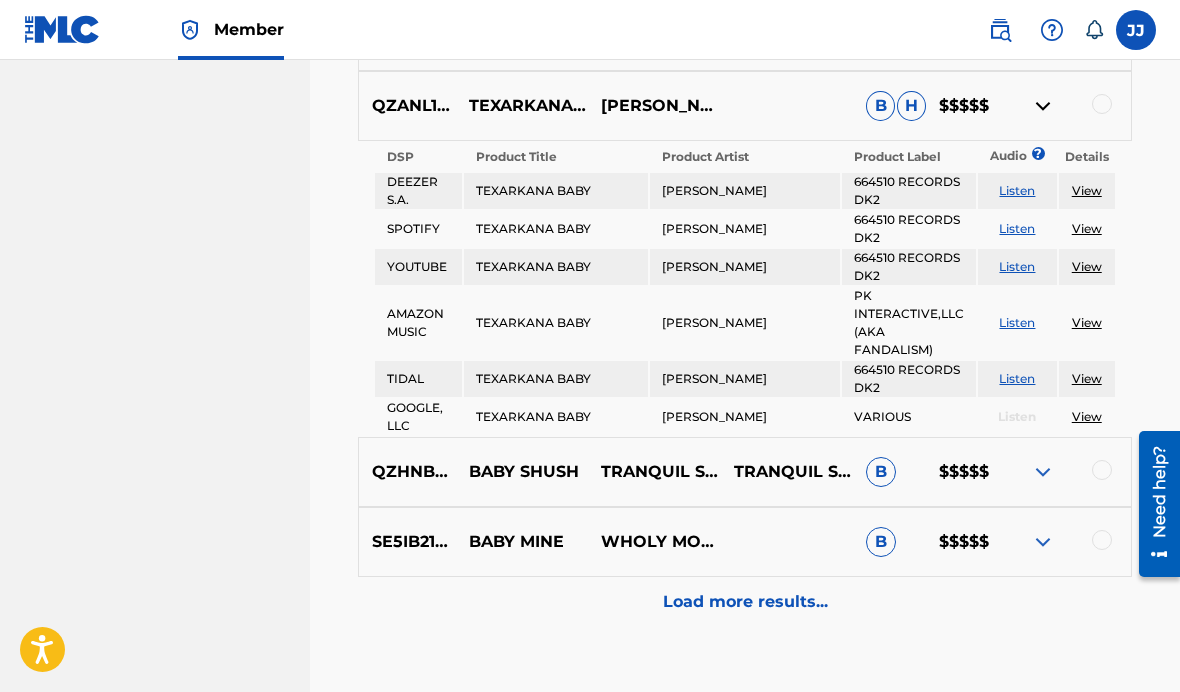 click on "Load more results..." at bounding box center (745, 602) 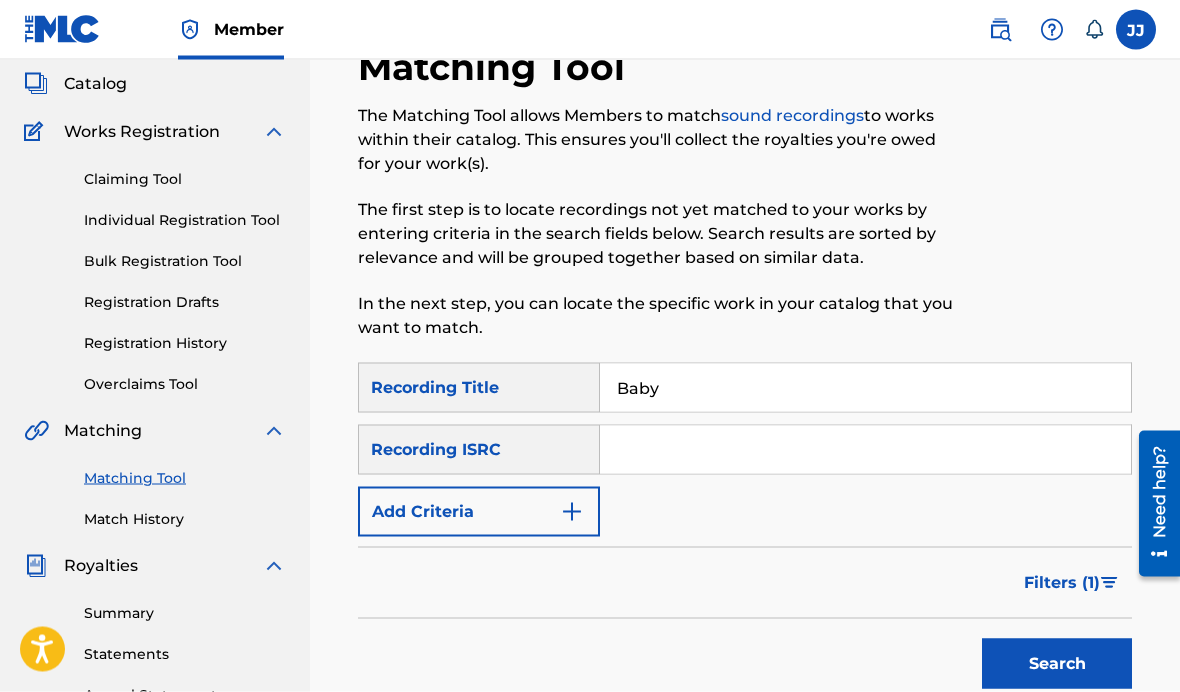 scroll, scrollTop: 135, scrollLeft: 0, axis: vertical 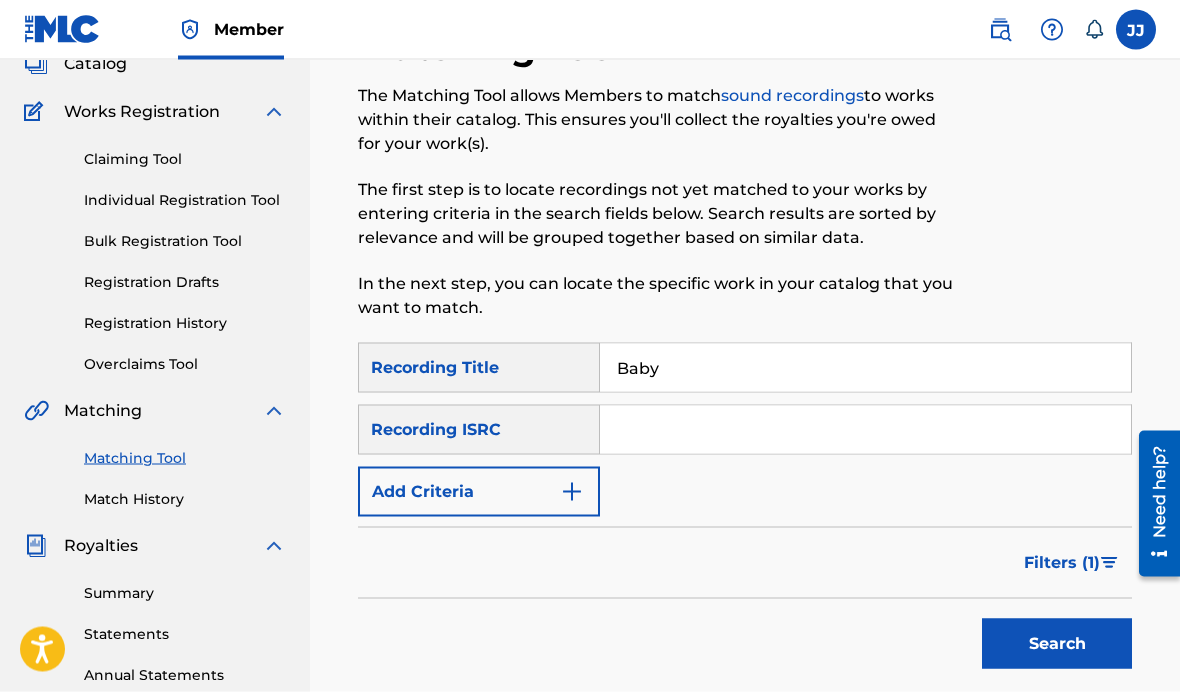click on "Filters ( 1 )" at bounding box center (1062, 563) 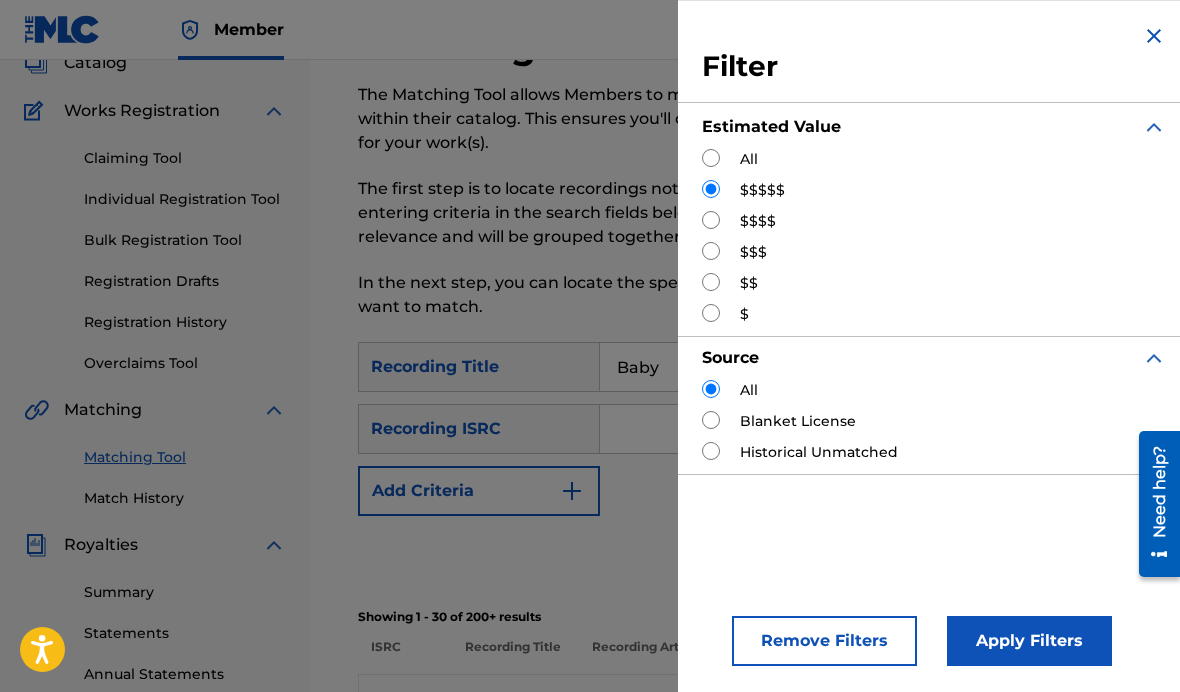 click on "Apply Filters" at bounding box center (1029, 641) 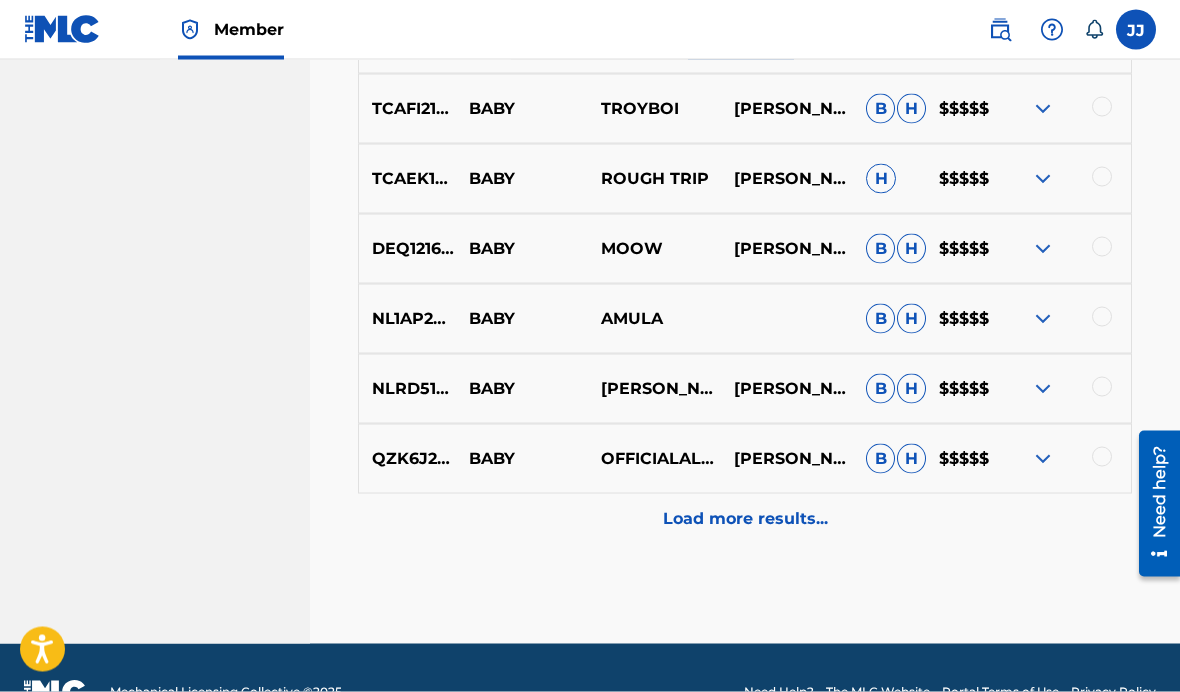 click on "Load more results..." at bounding box center (745, 519) 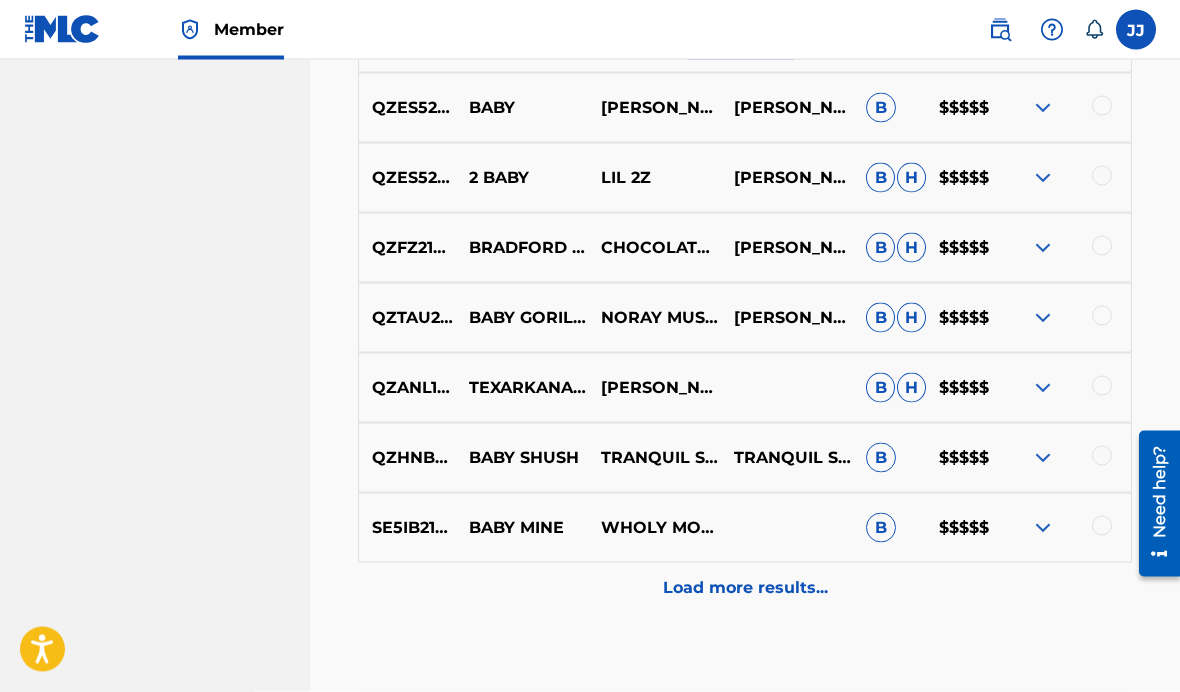 scroll, scrollTop: 1730, scrollLeft: 0, axis: vertical 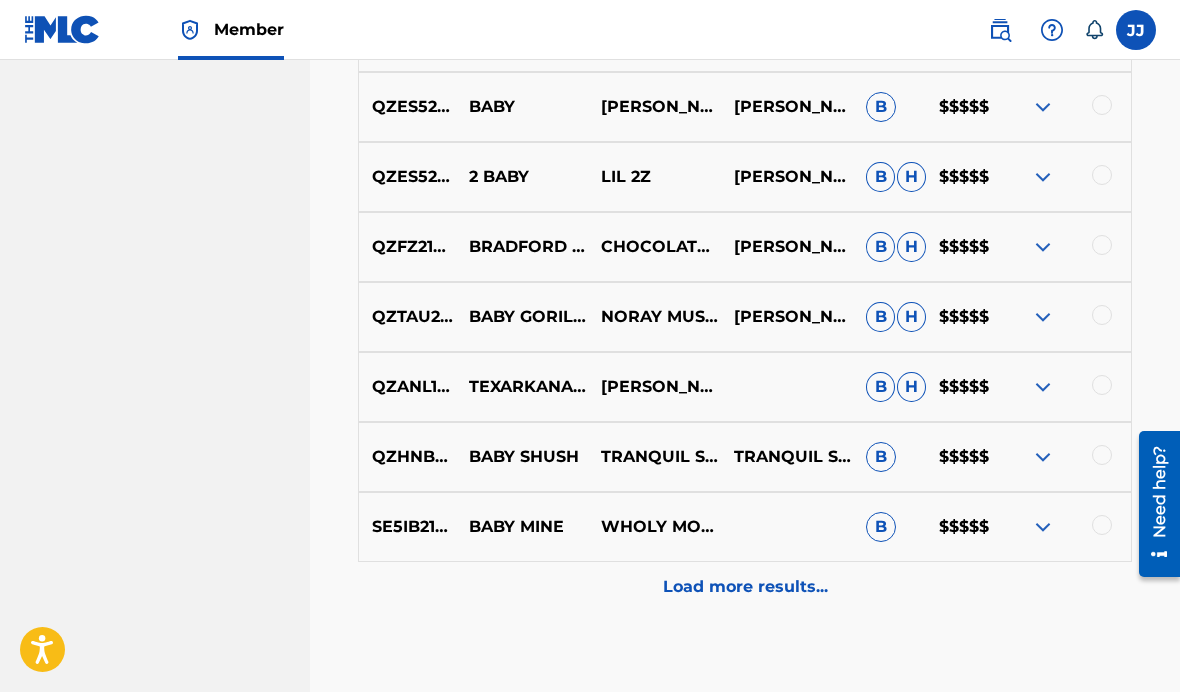 click at bounding box center (1043, 527) 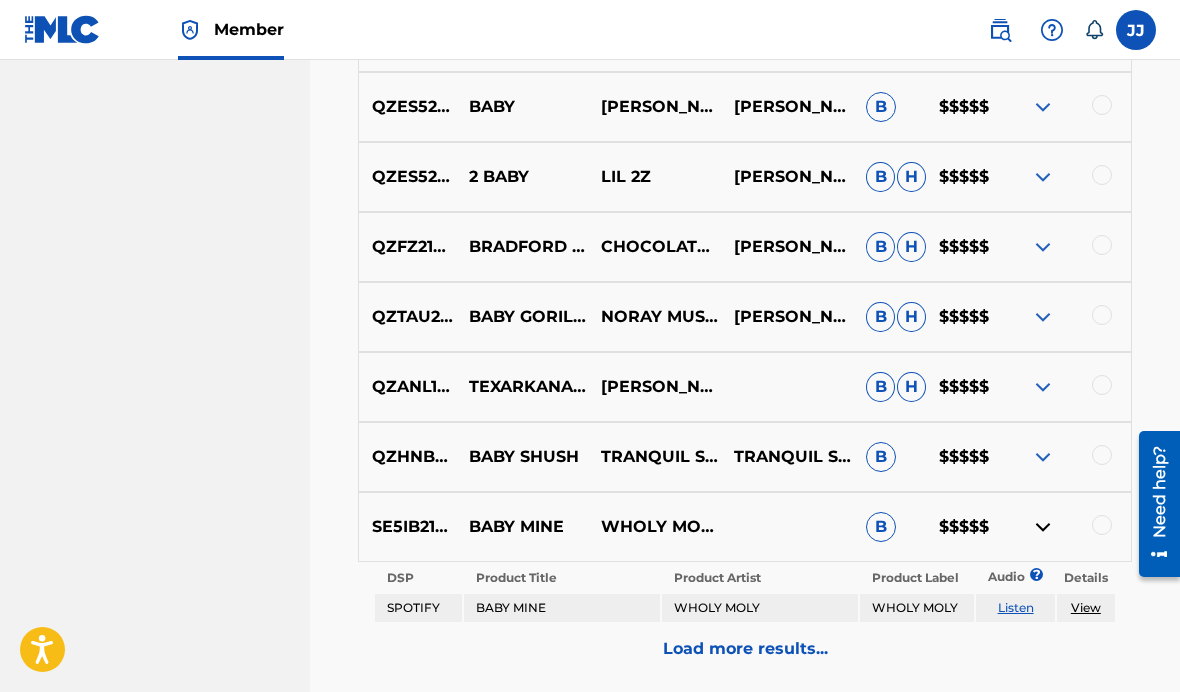 click on "Load more results..." at bounding box center (745, 649) 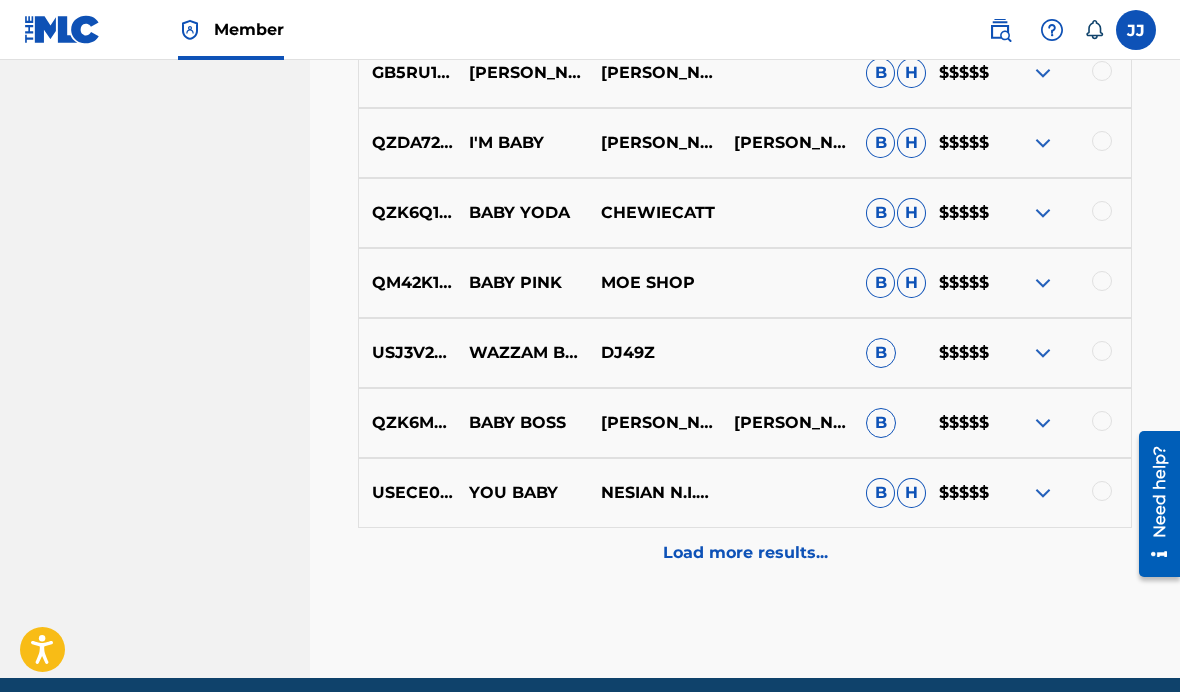 scroll, scrollTop: 2471, scrollLeft: 0, axis: vertical 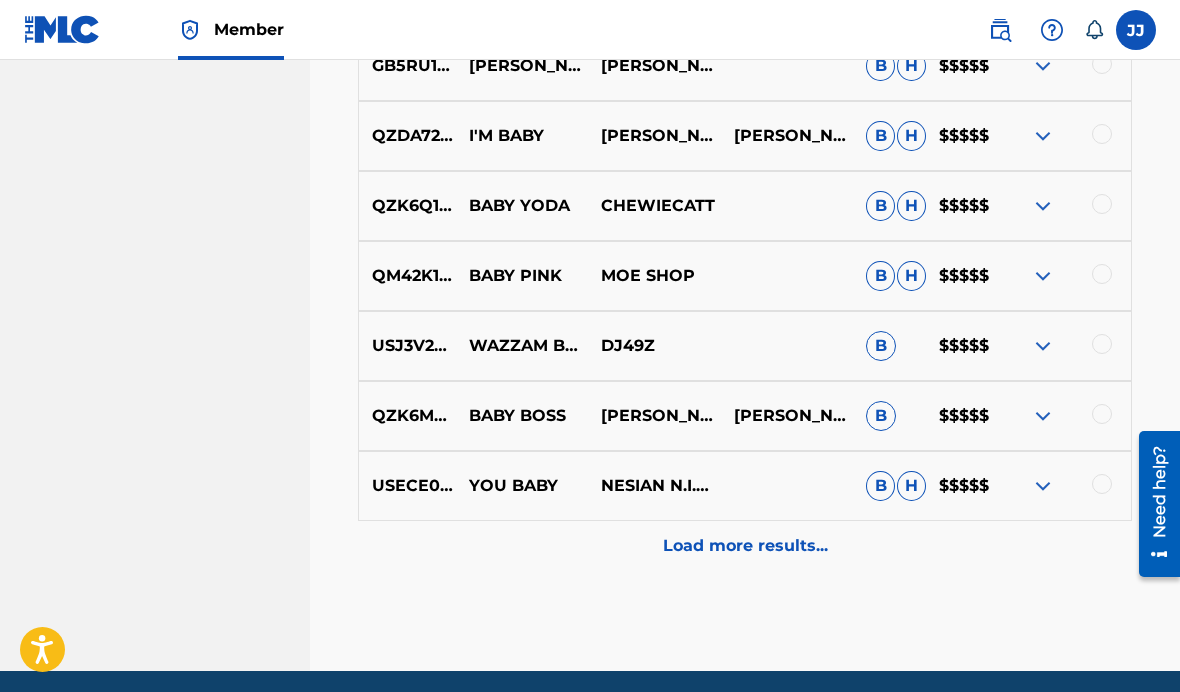 click at bounding box center [1043, 486] 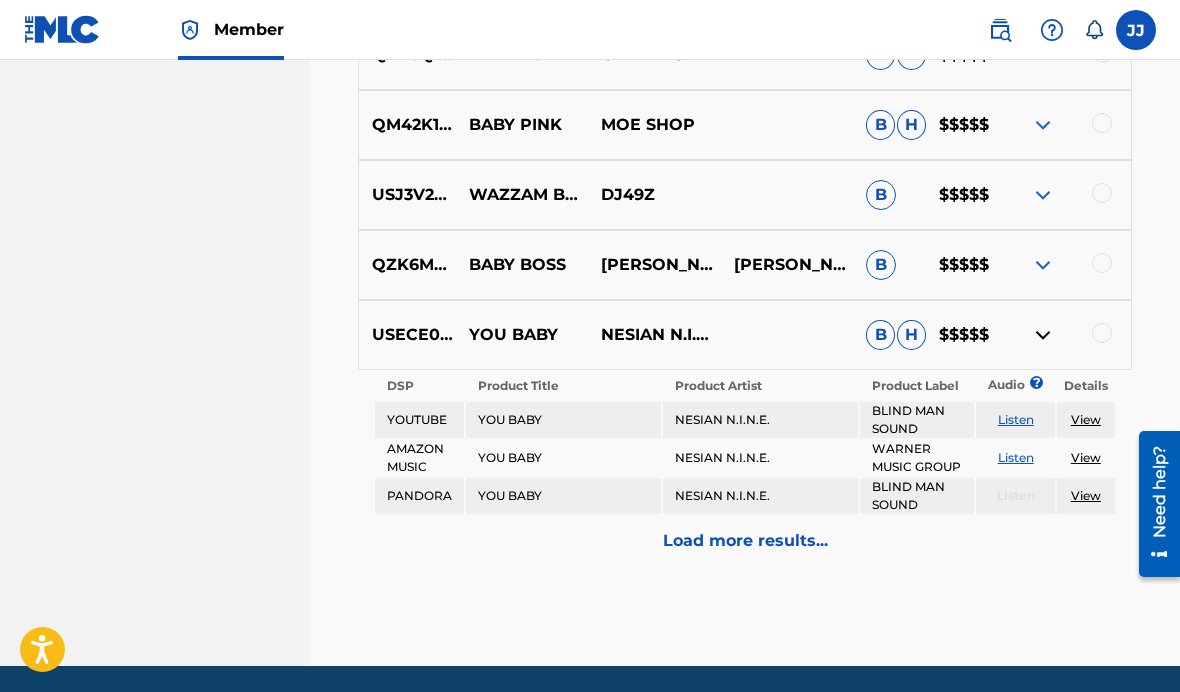 click on "Load more results..." at bounding box center [745, 541] 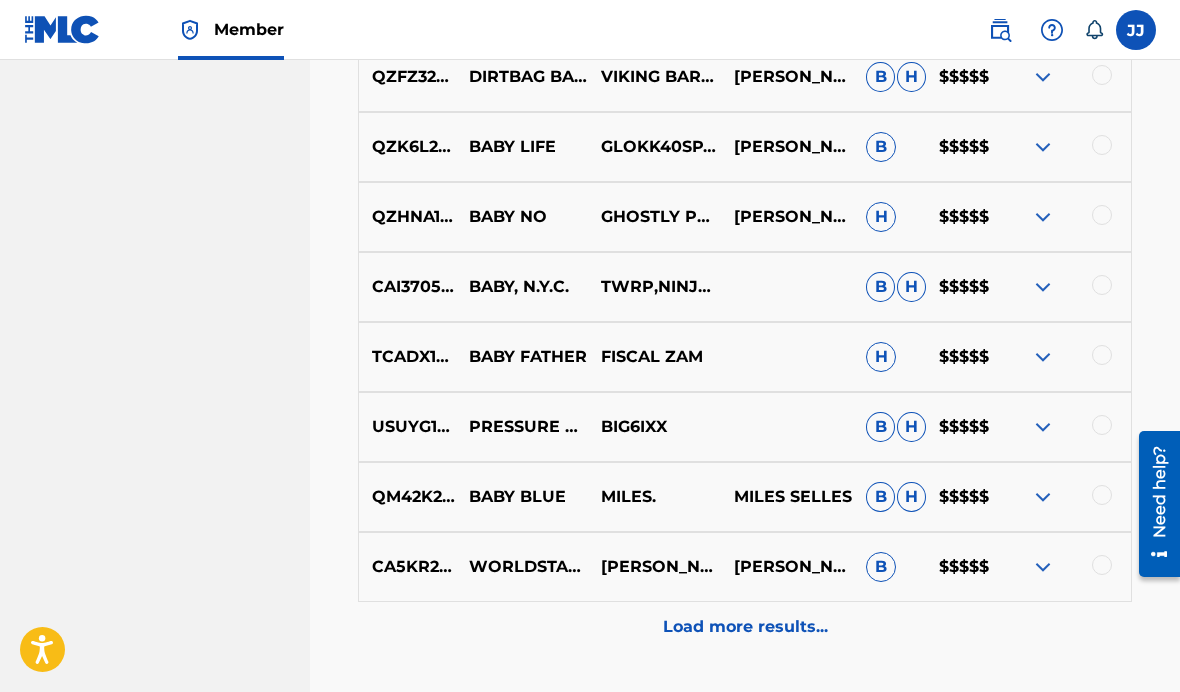 scroll, scrollTop: 3125, scrollLeft: 0, axis: vertical 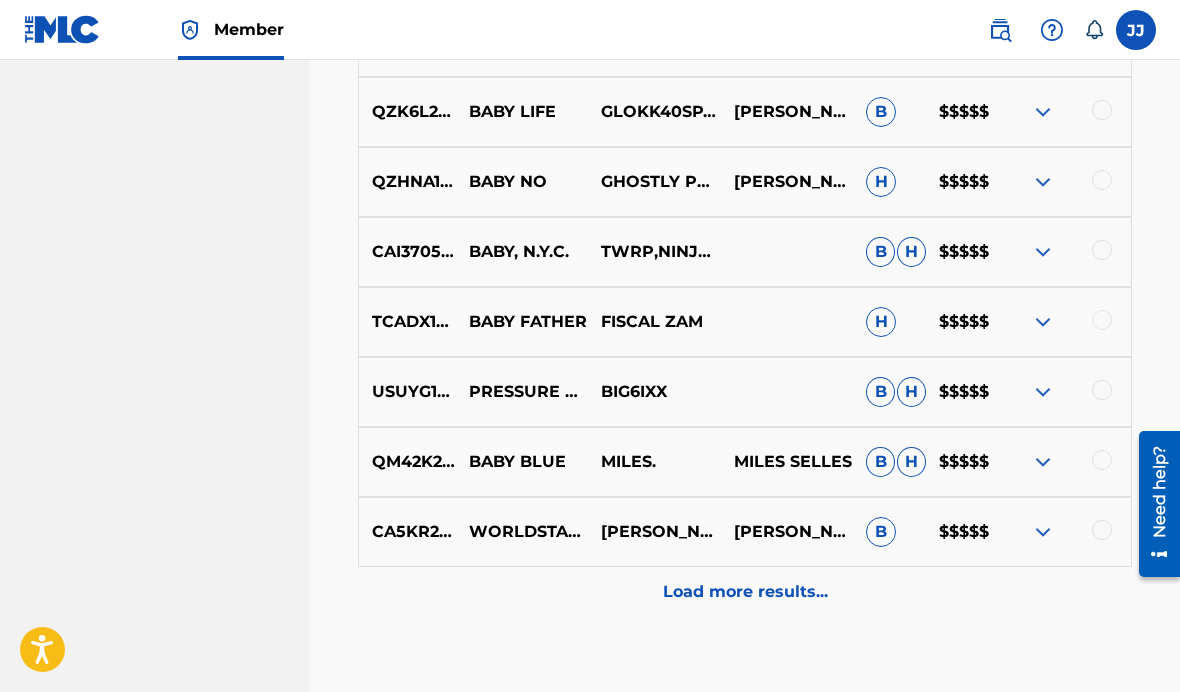 click on "USUYG1312942 PRESSURE BABY BIG6IXX B H $$$$$" at bounding box center (745, 392) 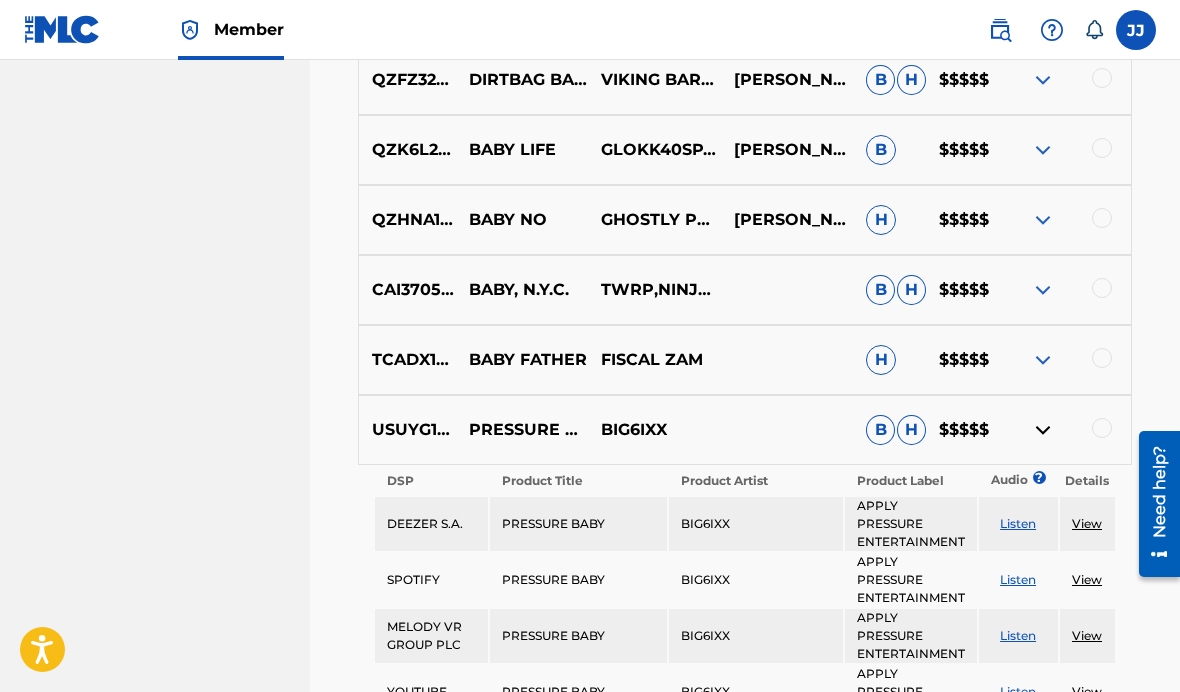 scroll, scrollTop: 3081, scrollLeft: 0, axis: vertical 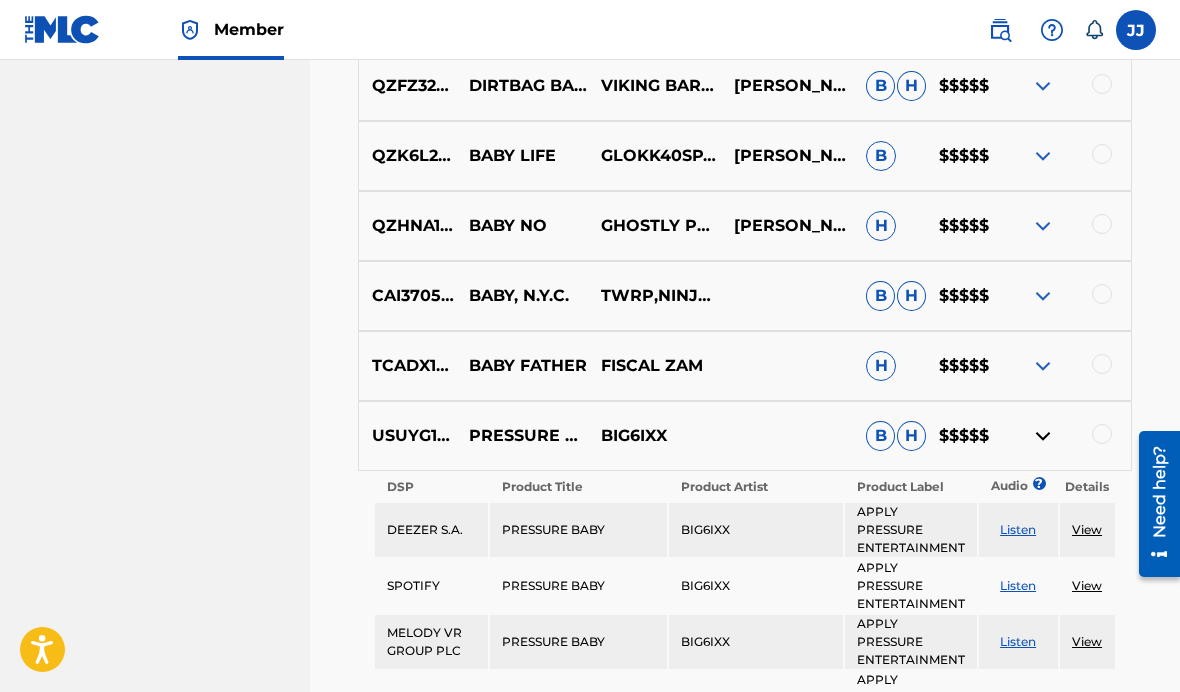 click at bounding box center [1043, 366] 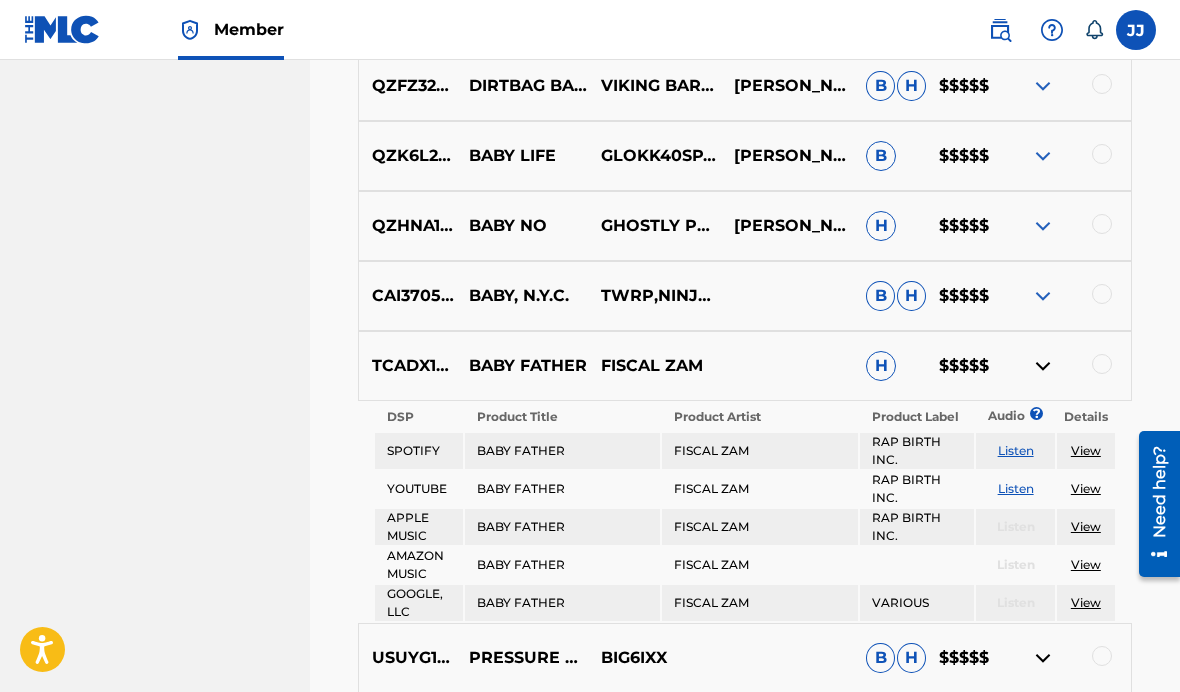click at bounding box center (1065, 296) 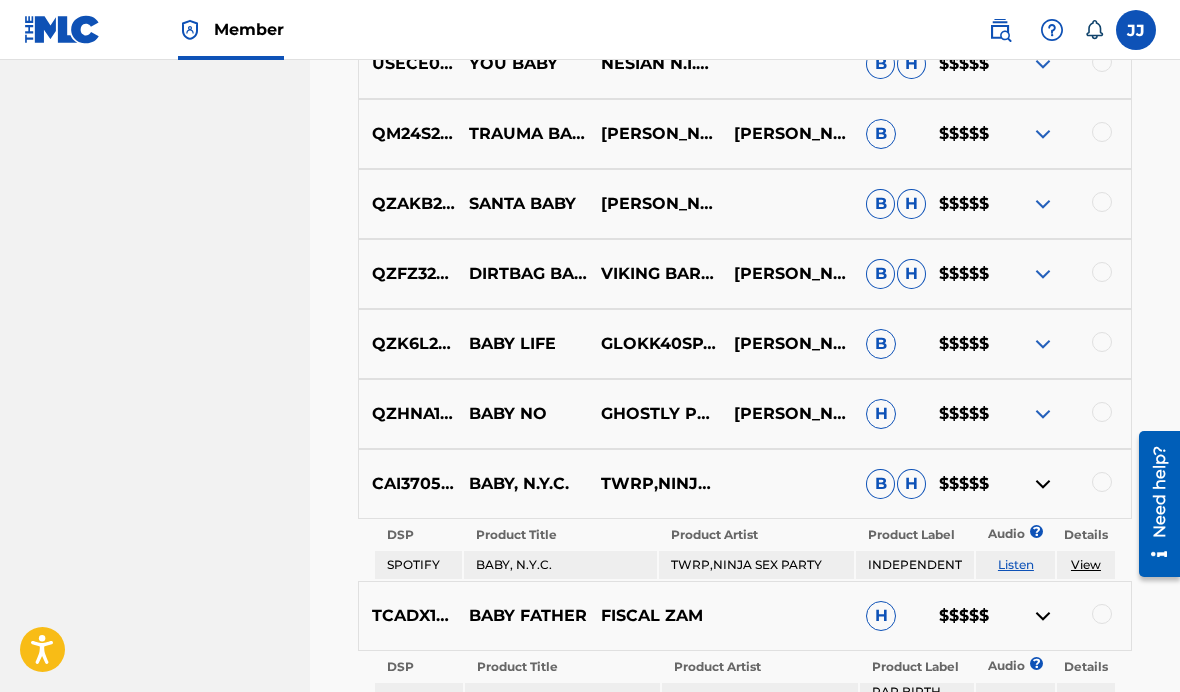 scroll, scrollTop: 2902, scrollLeft: 0, axis: vertical 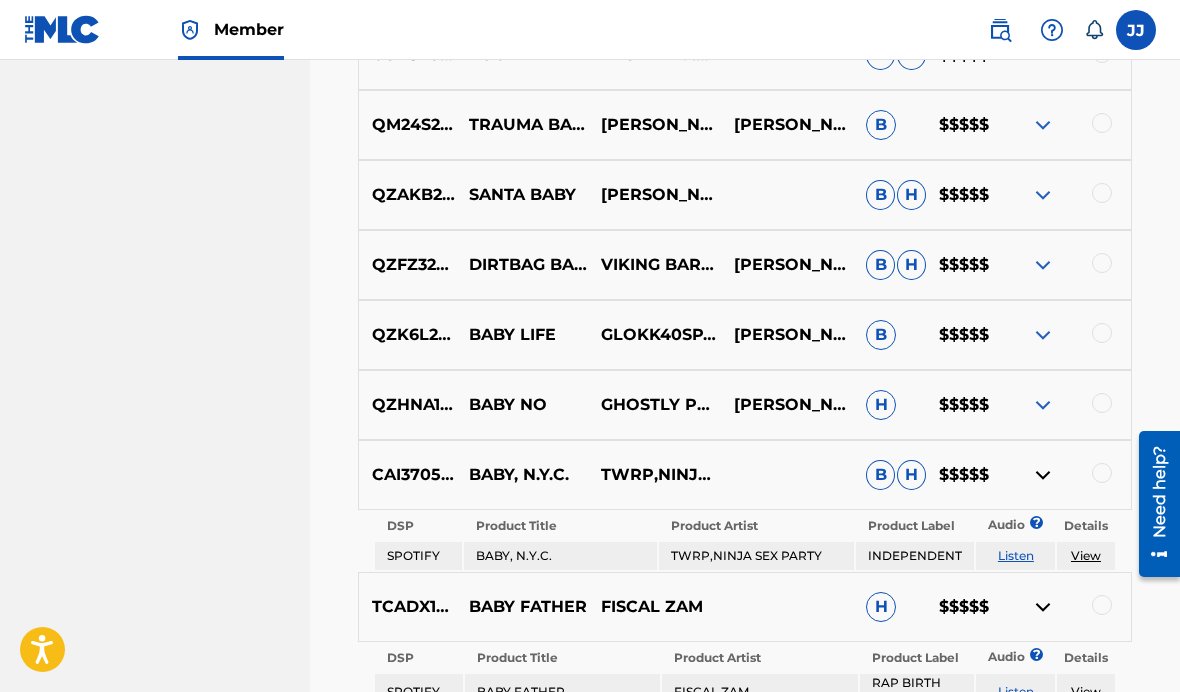 click at bounding box center [1043, 195] 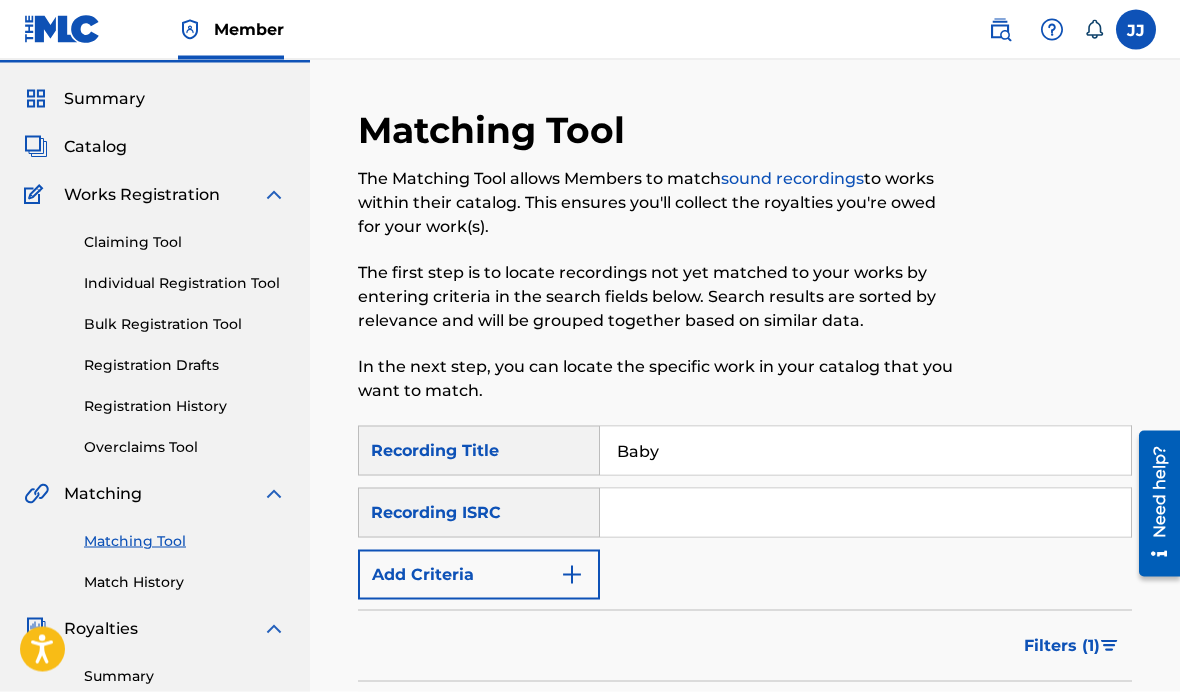 scroll, scrollTop: 21, scrollLeft: 0, axis: vertical 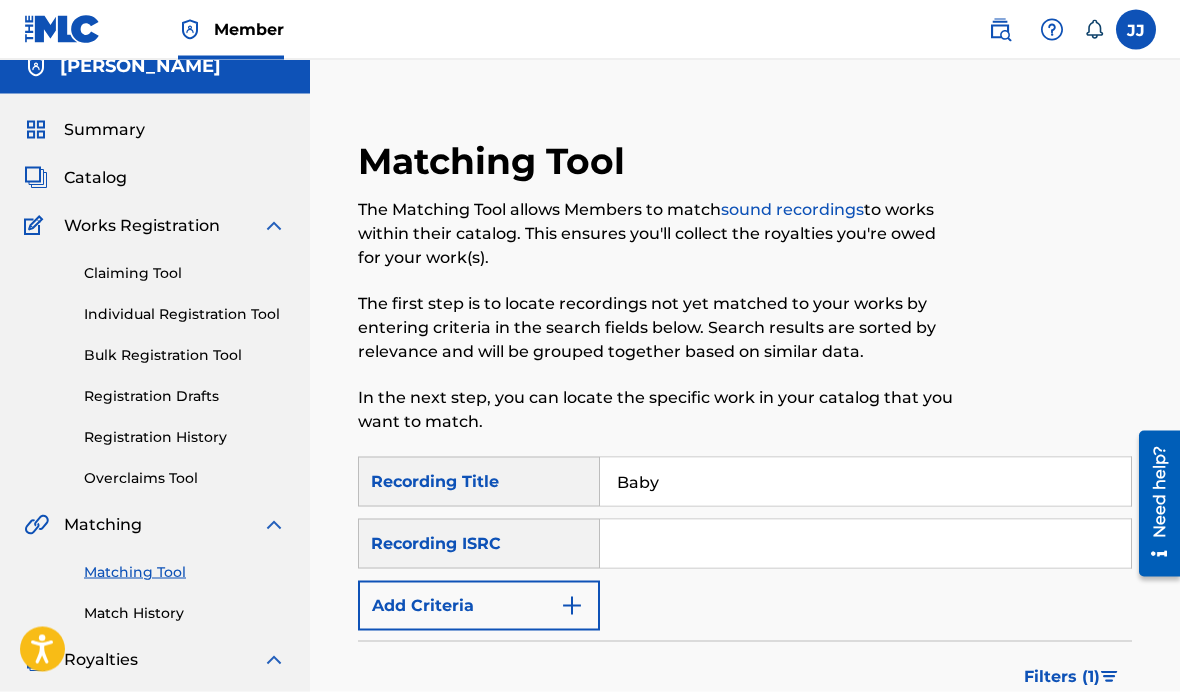 click on "Baby" at bounding box center [865, 482] 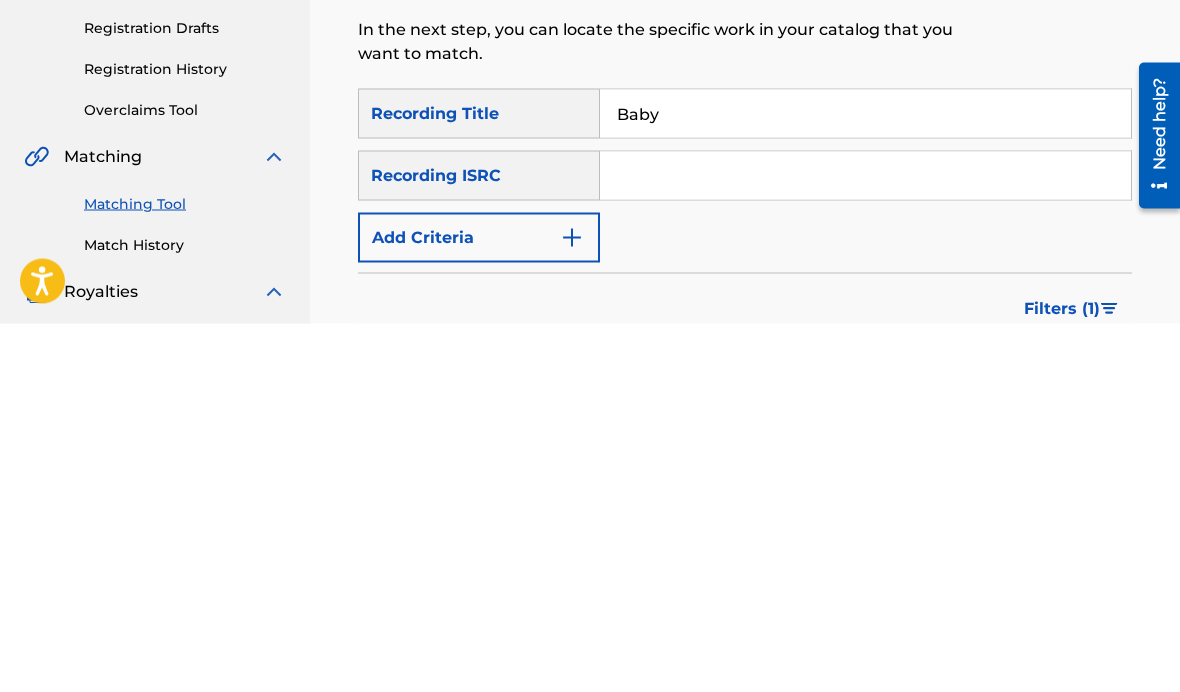 click on "Baby" at bounding box center (865, 482) 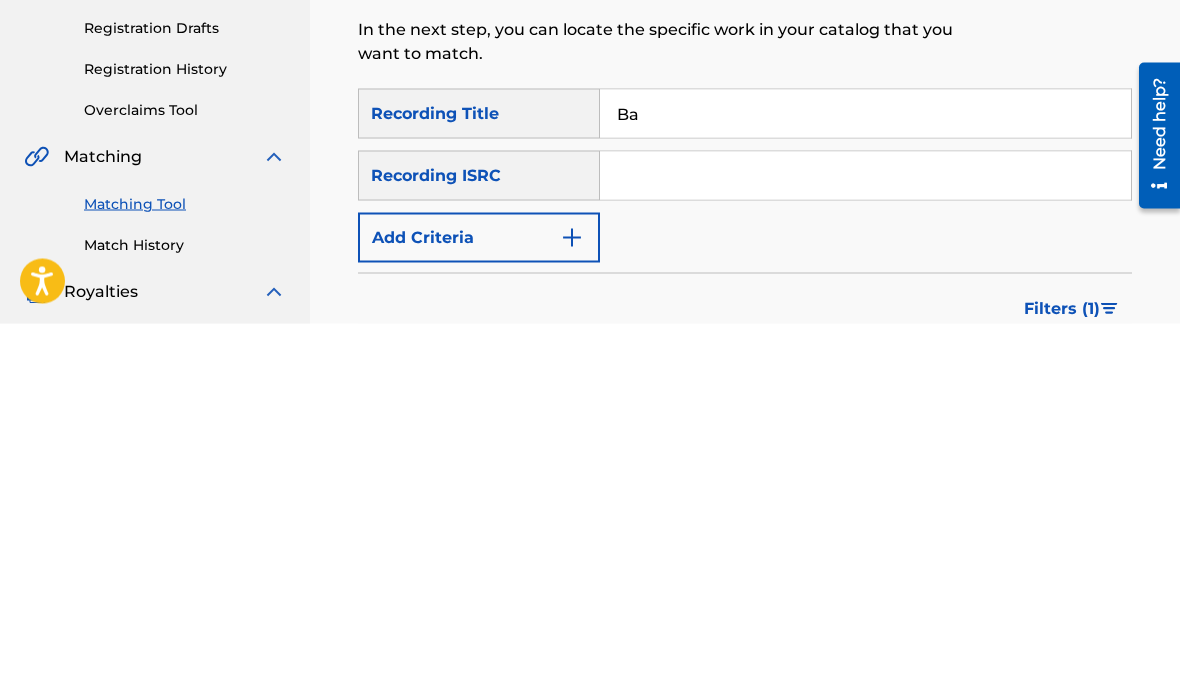 type on "B" 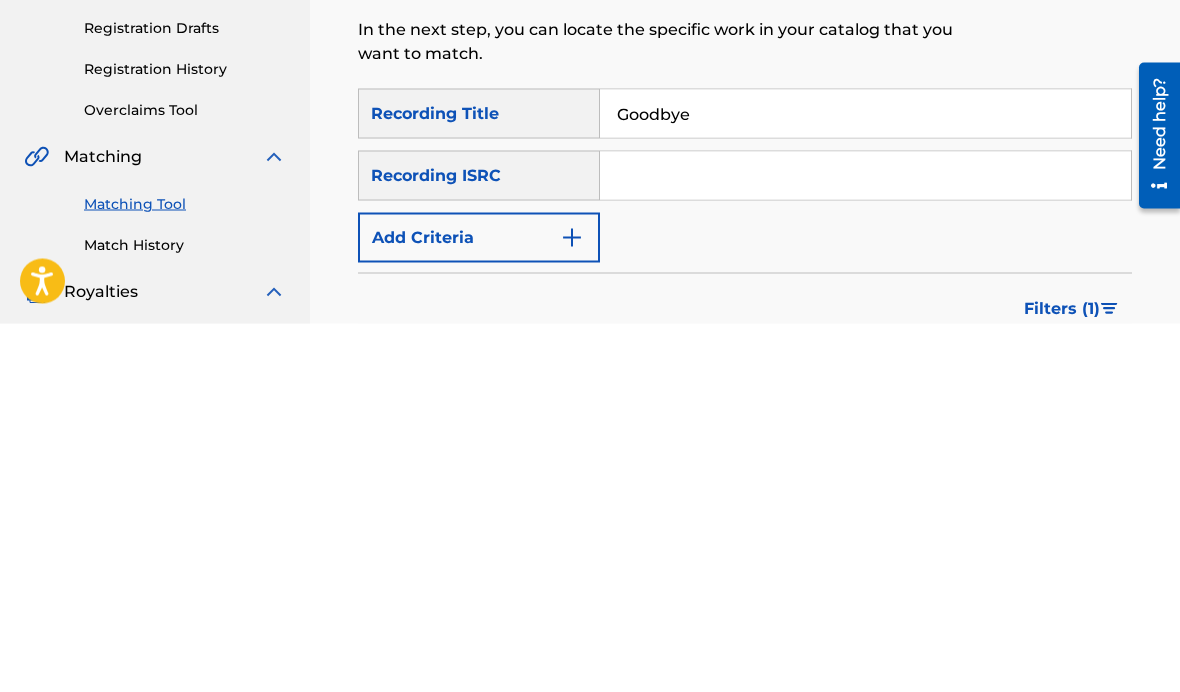 scroll, scrollTop: 390, scrollLeft: 0, axis: vertical 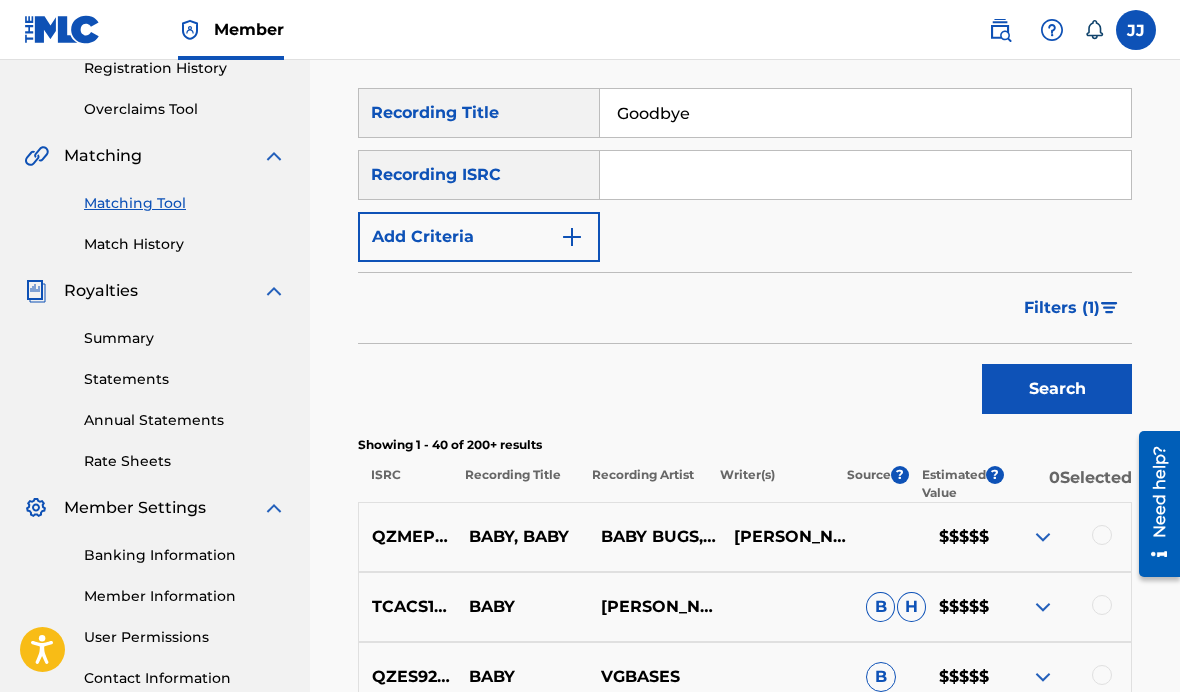 click on "Search" at bounding box center [1057, 389] 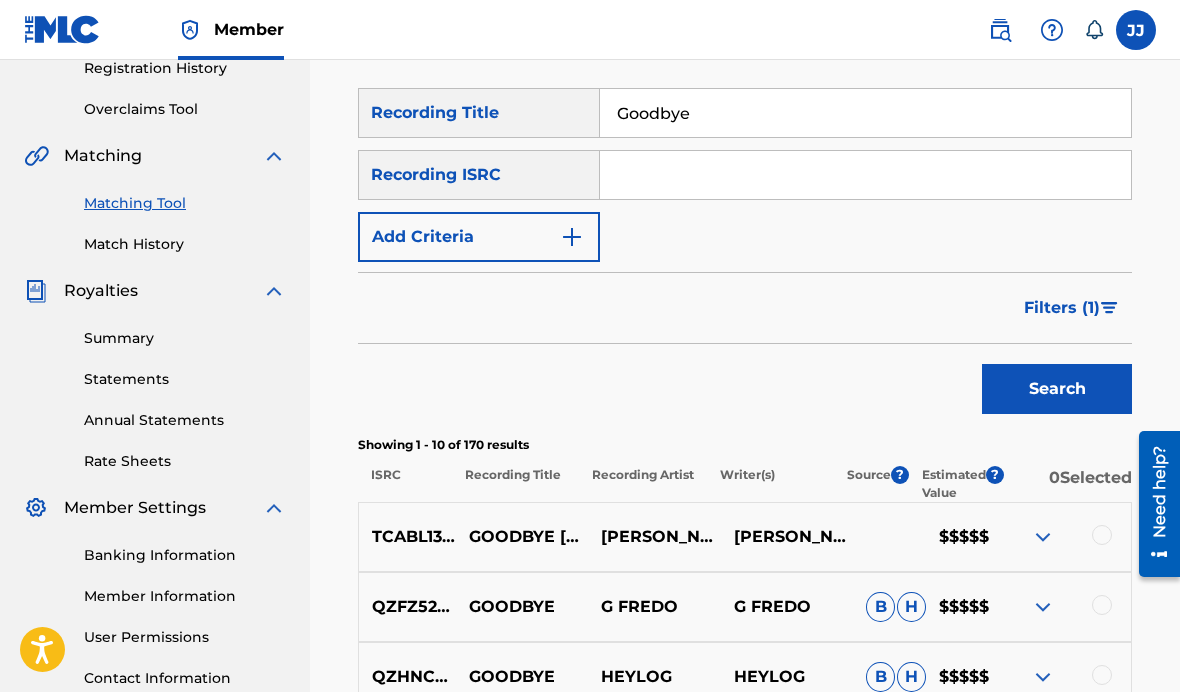 scroll, scrollTop: 389, scrollLeft: 0, axis: vertical 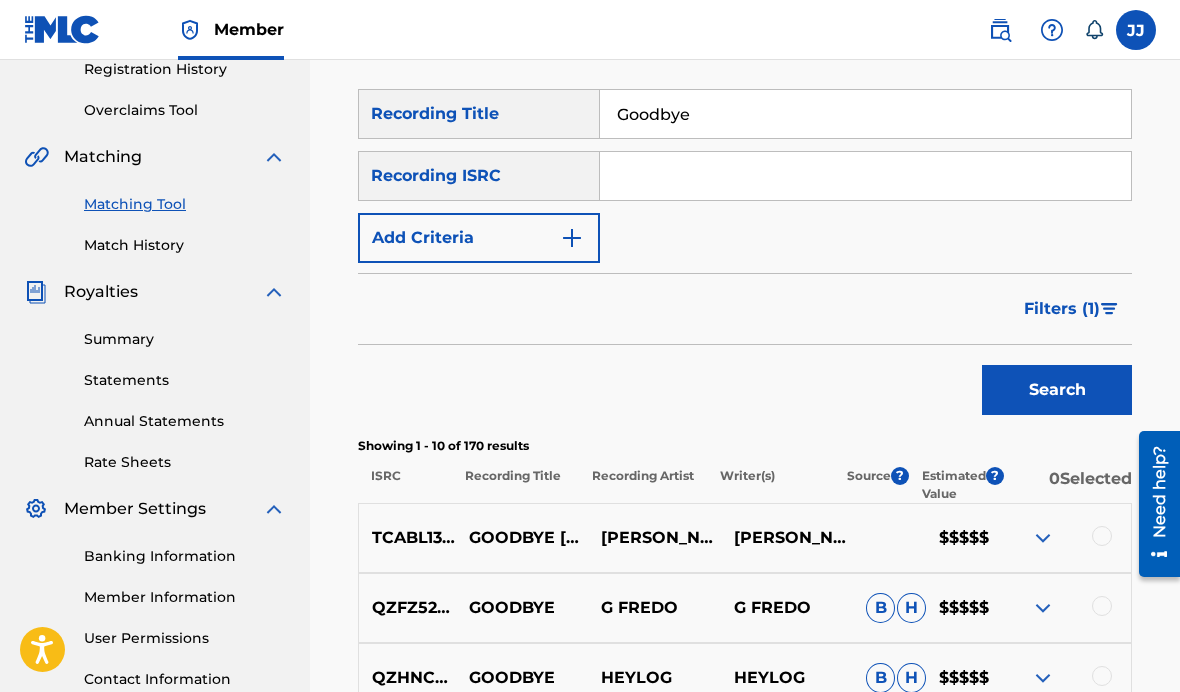 click on "TCABL1347468 GOODBYE HAMSTER, GOODBYE PARRY GRIPP PARRY GRIPP $$$$$" at bounding box center (745, 538) 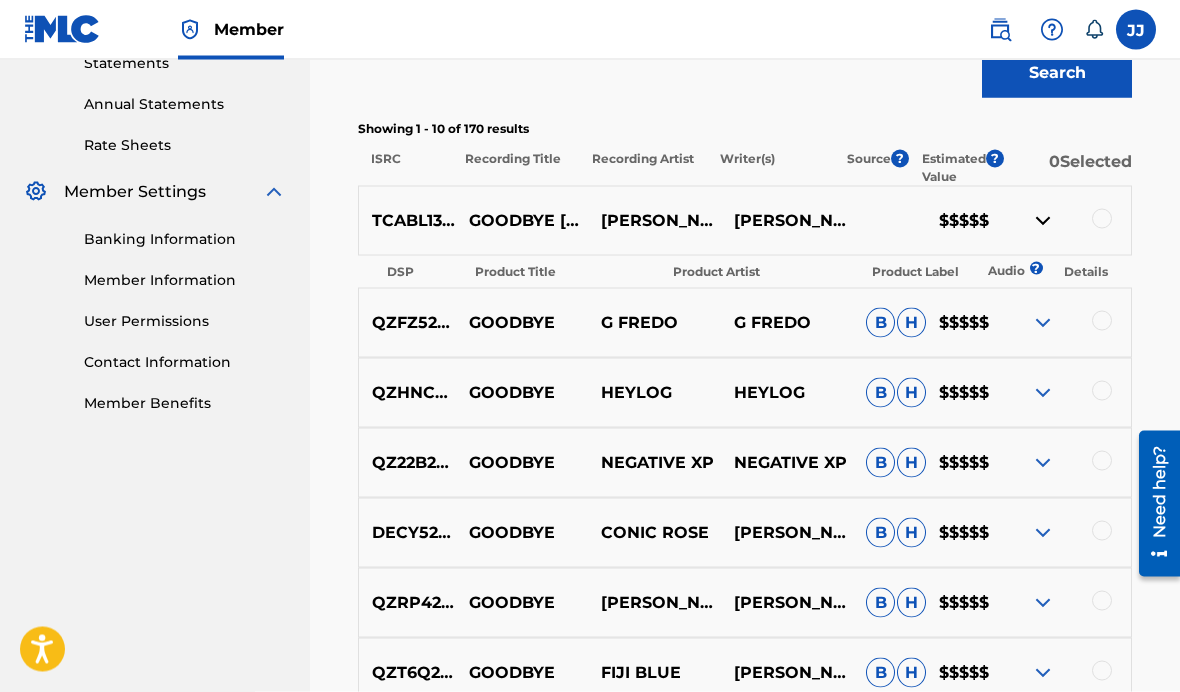 scroll, scrollTop: 703, scrollLeft: 0, axis: vertical 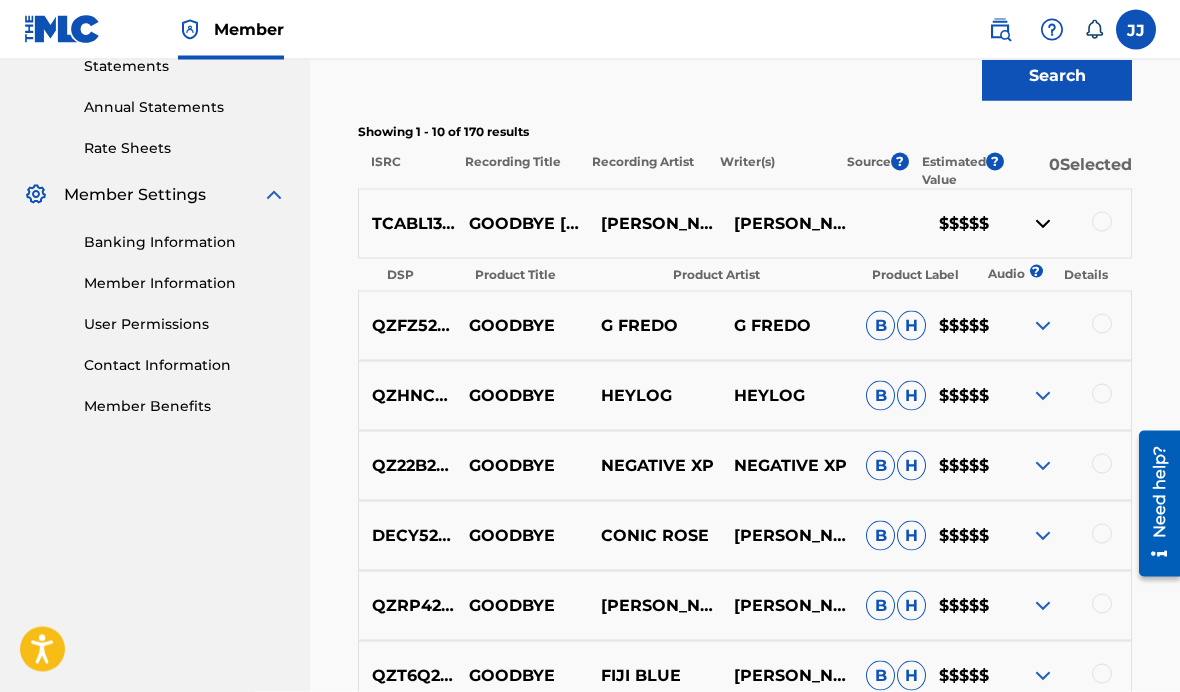 click at bounding box center [1043, 224] 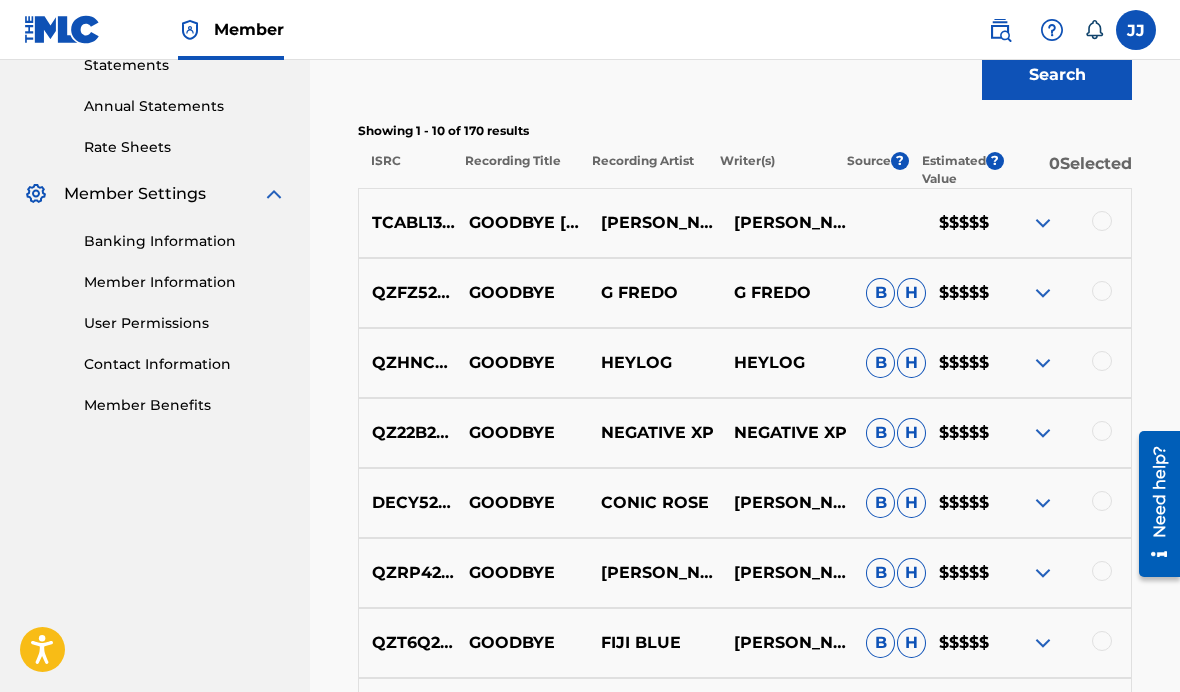 click at bounding box center [1043, 223] 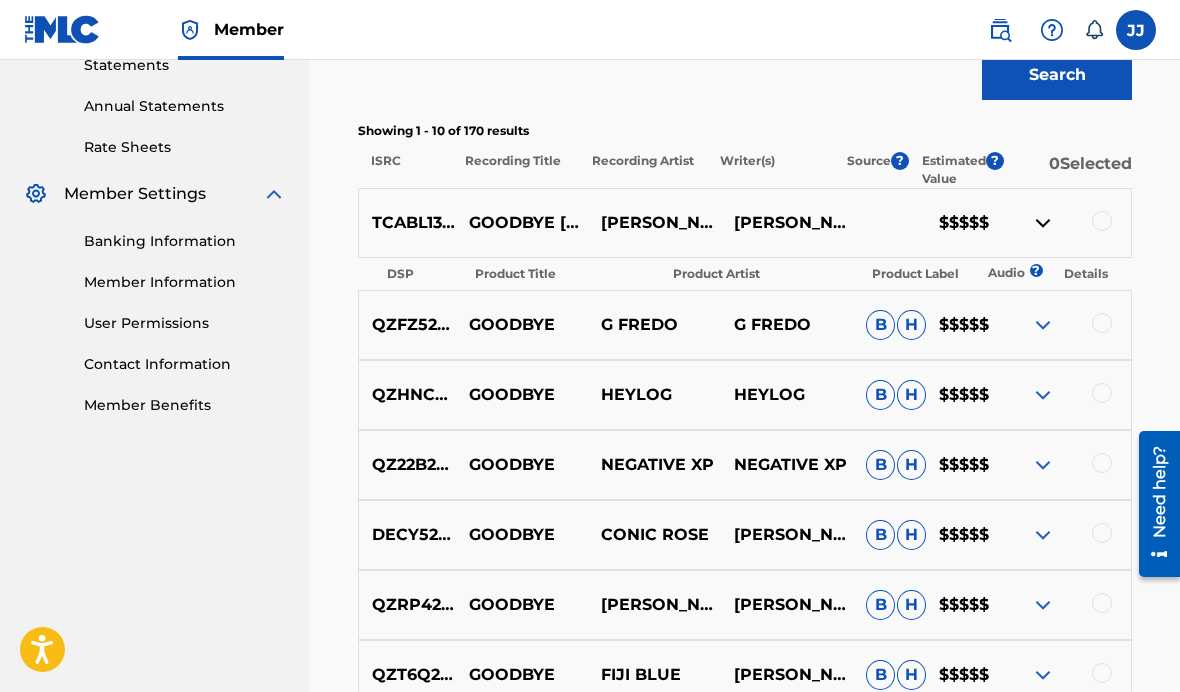 click at bounding box center (1043, 223) 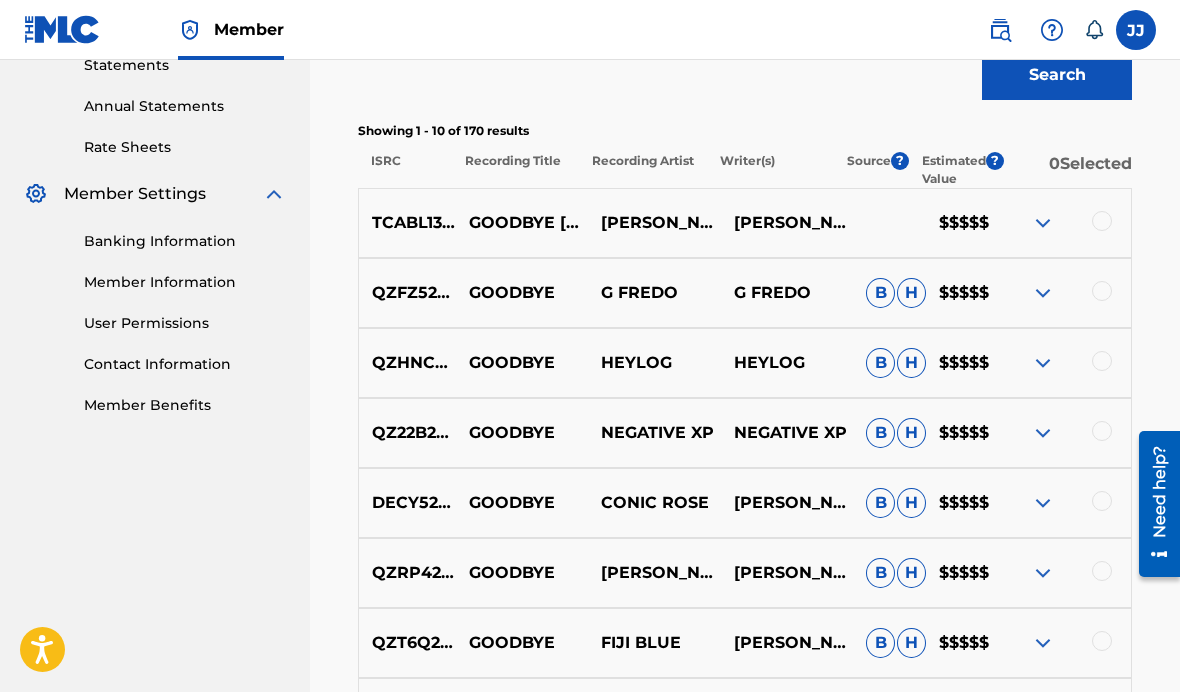 click at bounding box center (1043, 223) 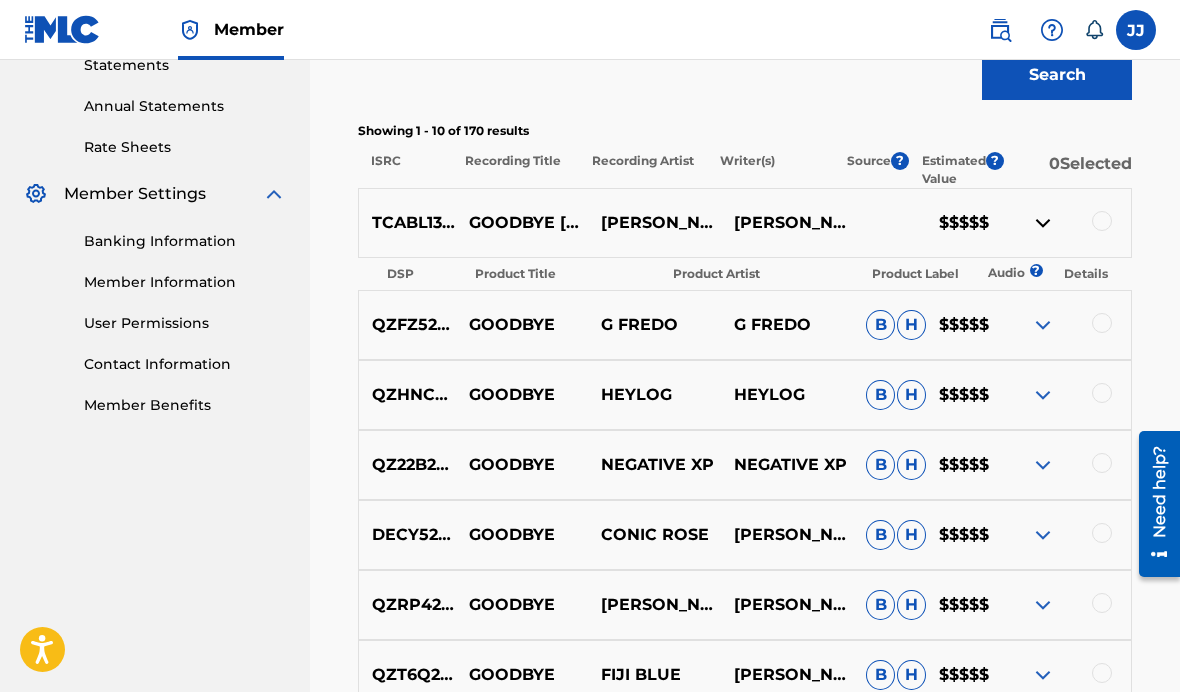 click at bounding box center [1043, 223] 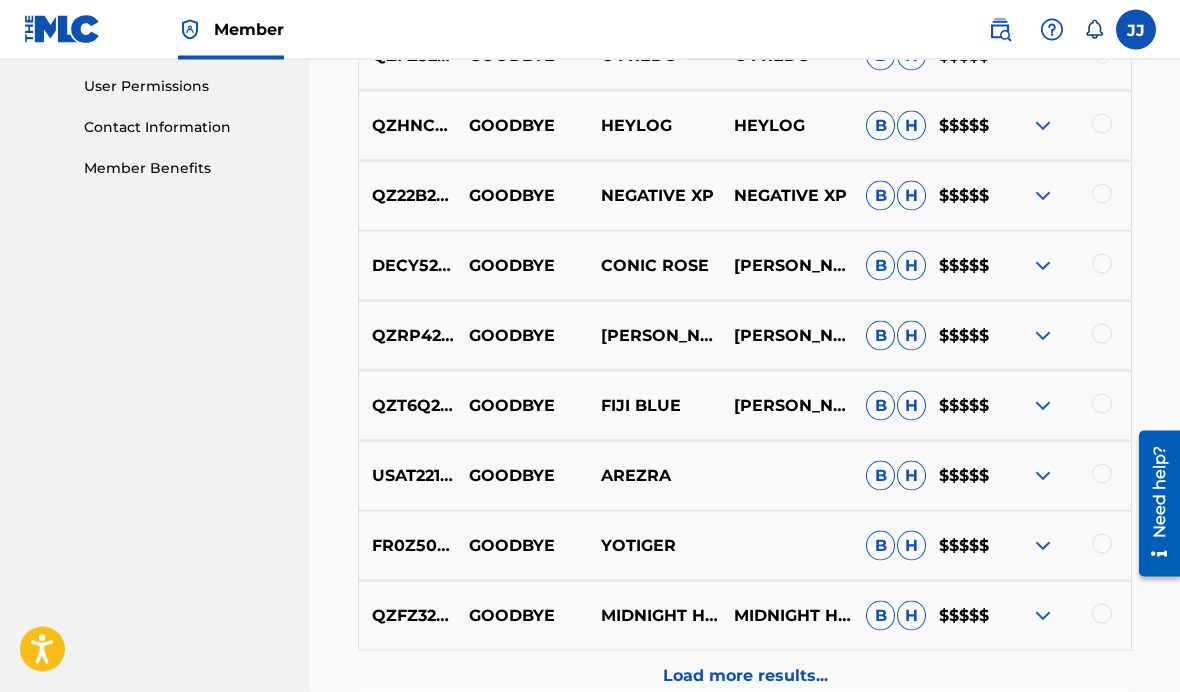 scroll, scrollTop: 943, scrollLeft: 0, axis: vertical 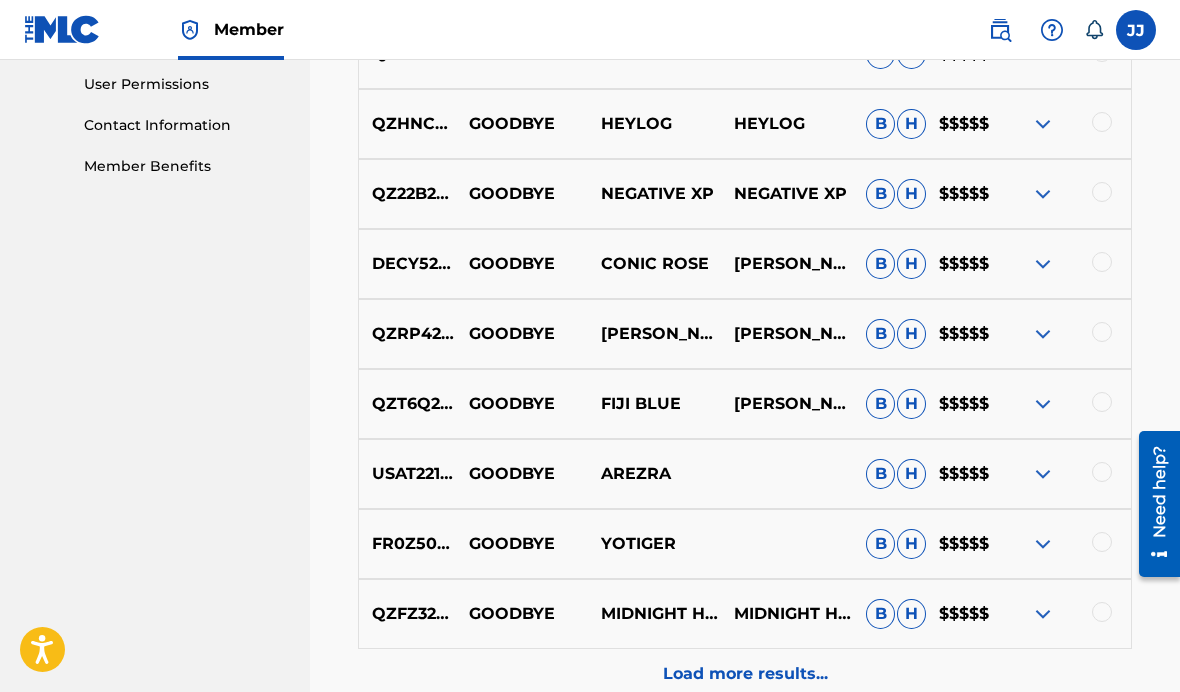 click at bounding box center [1043, 474] 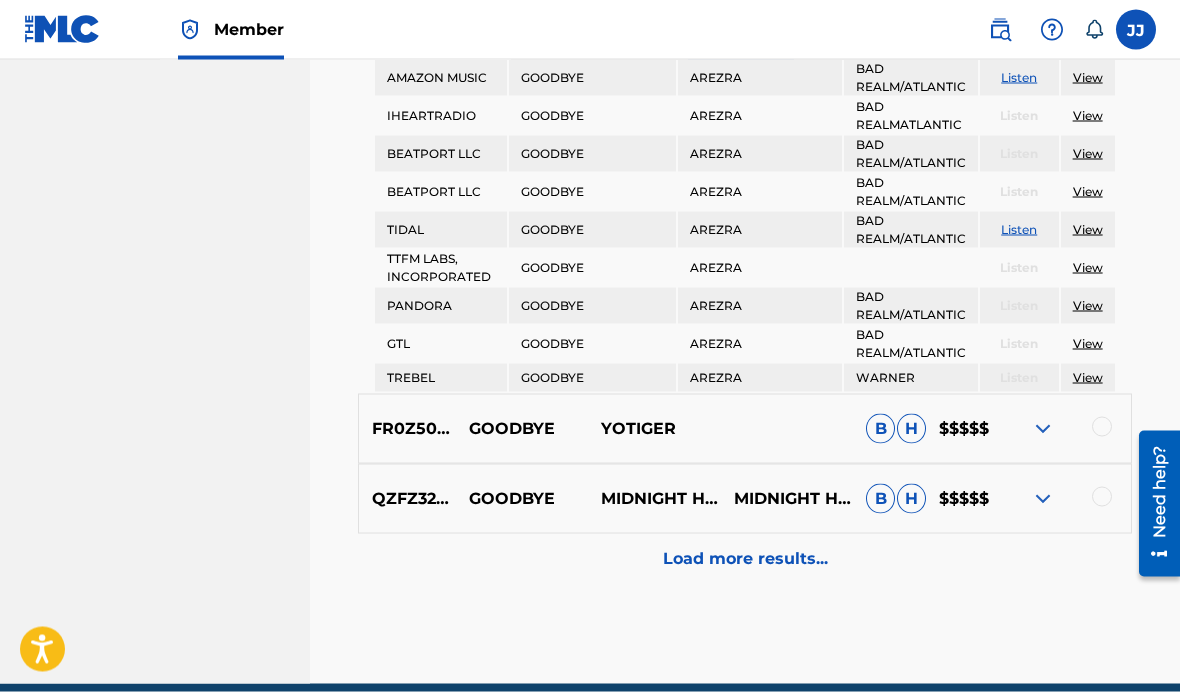 scroll, scrollTop: 1734, scrollLeft: 0, axis: vertical 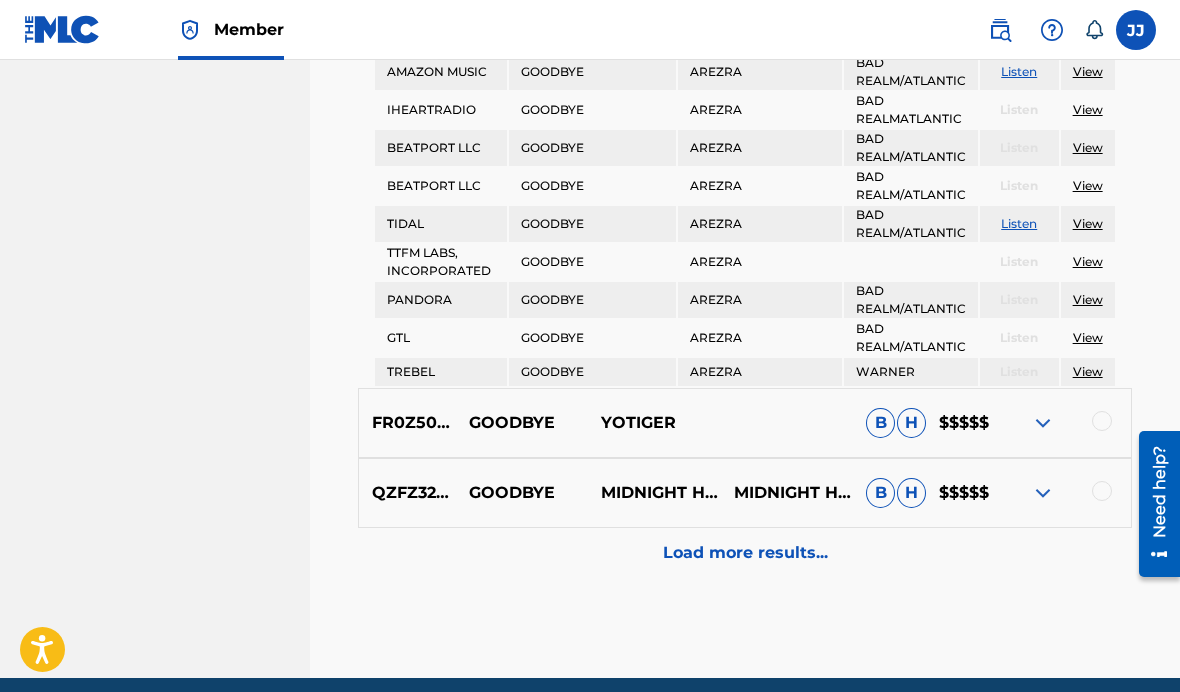 click at bounding box center (1043, 423) 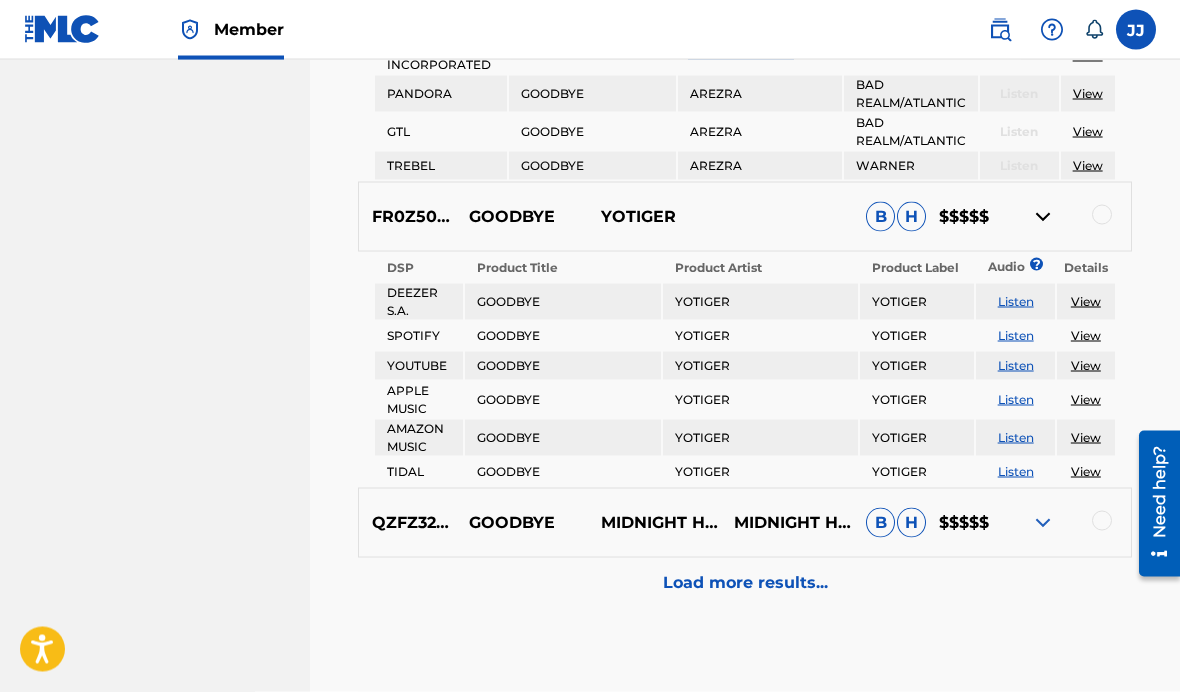 scroll, scrollTop: 1970, scrollLeft: 0, axis: vertical 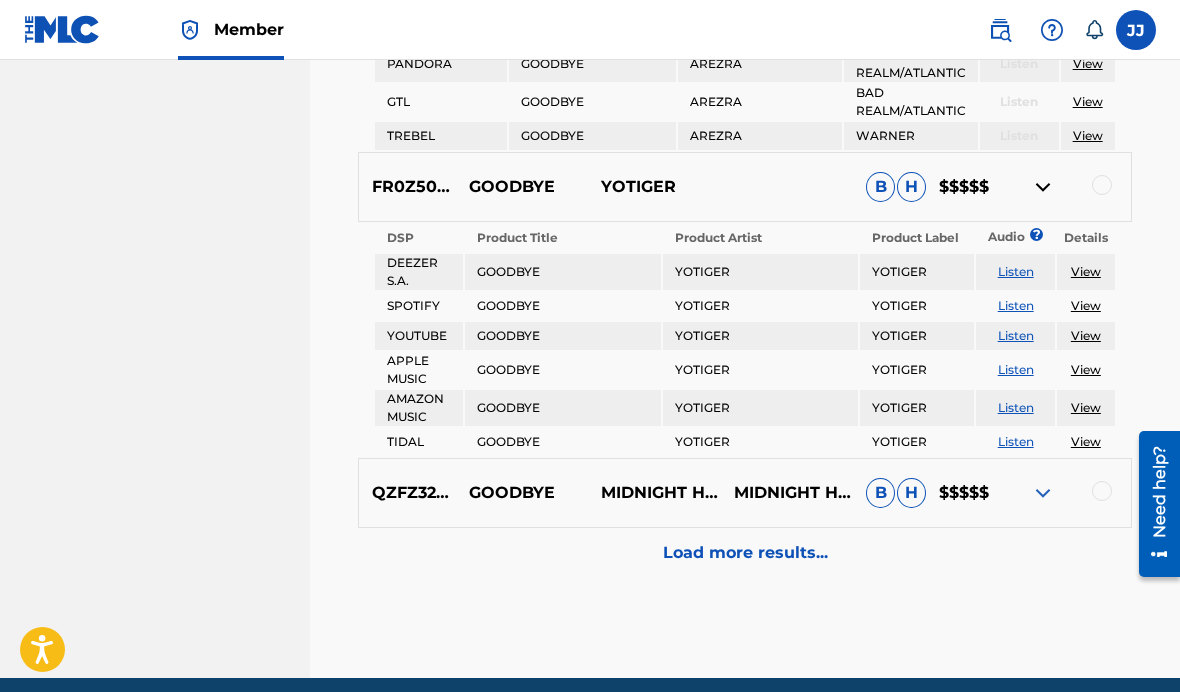 click on "Load more results..." at bounding box center (745, 553) 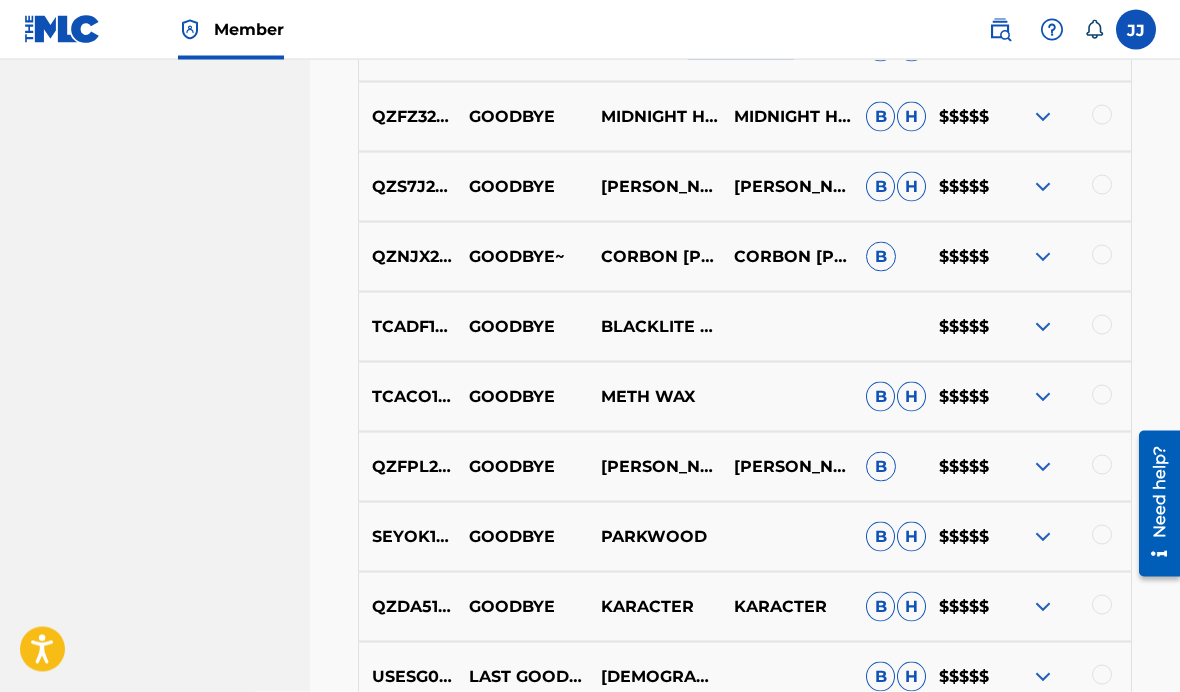 click at bounding box center [1043, 327] 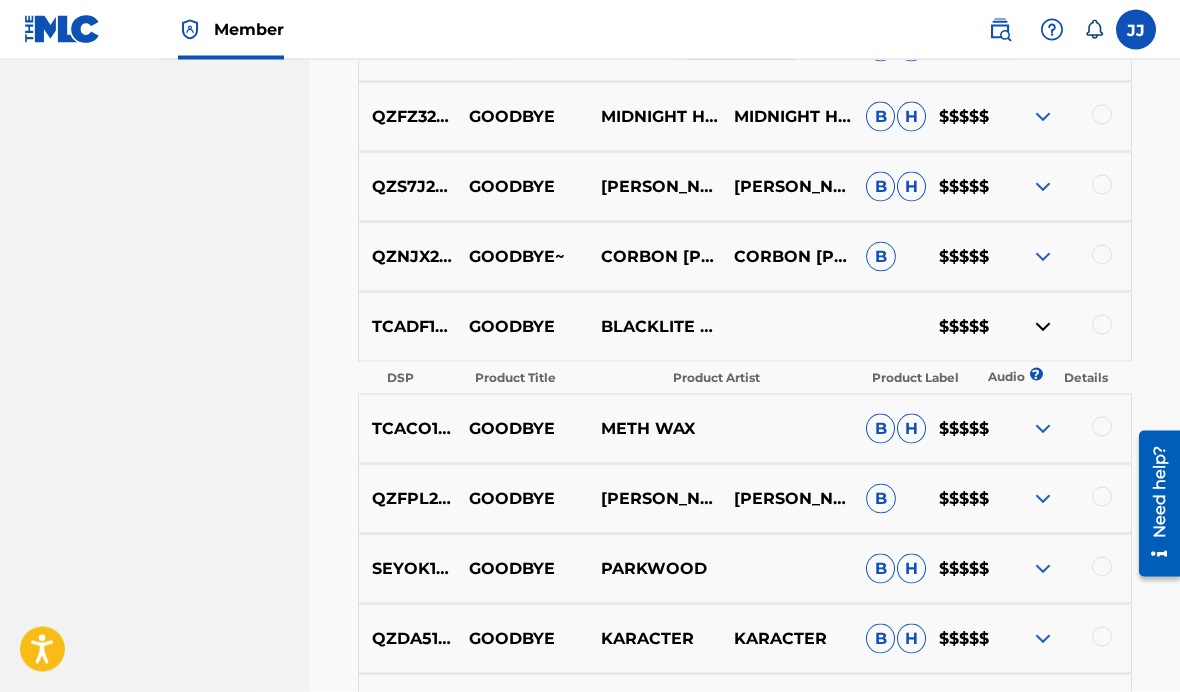 scroll, scrollTop: 1441, scrollLeft: 0, axis: vertical 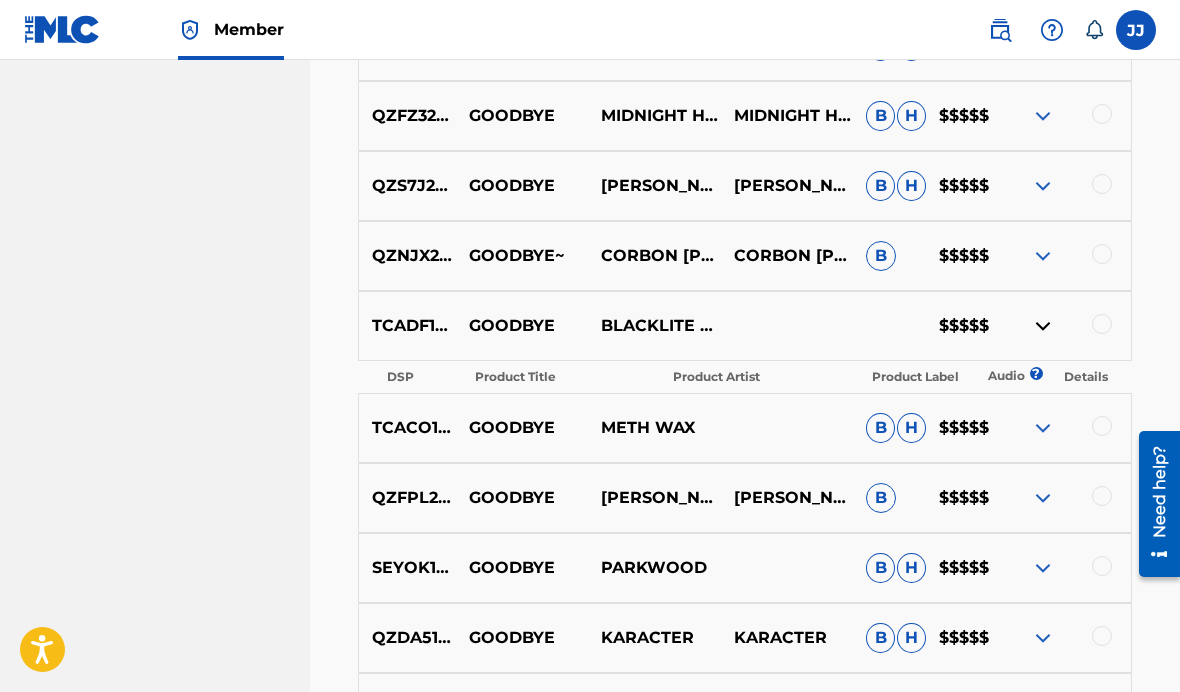 click at bounding box center (1043, 326) 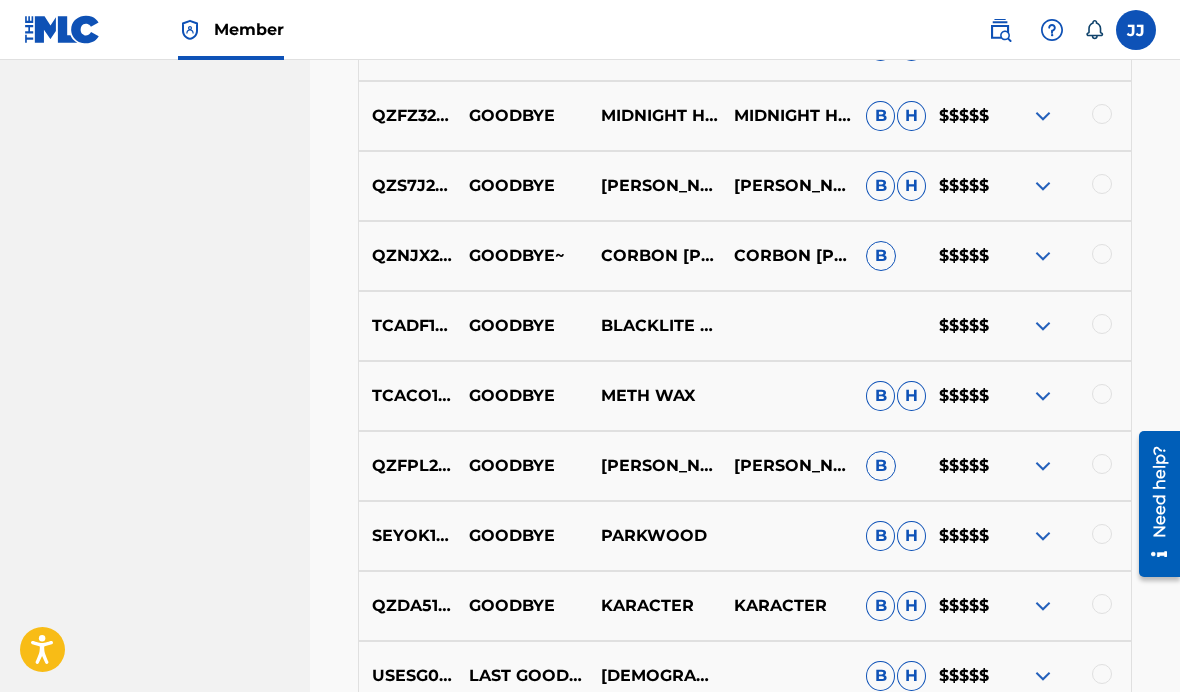 click at bounding box center (1043, 326) 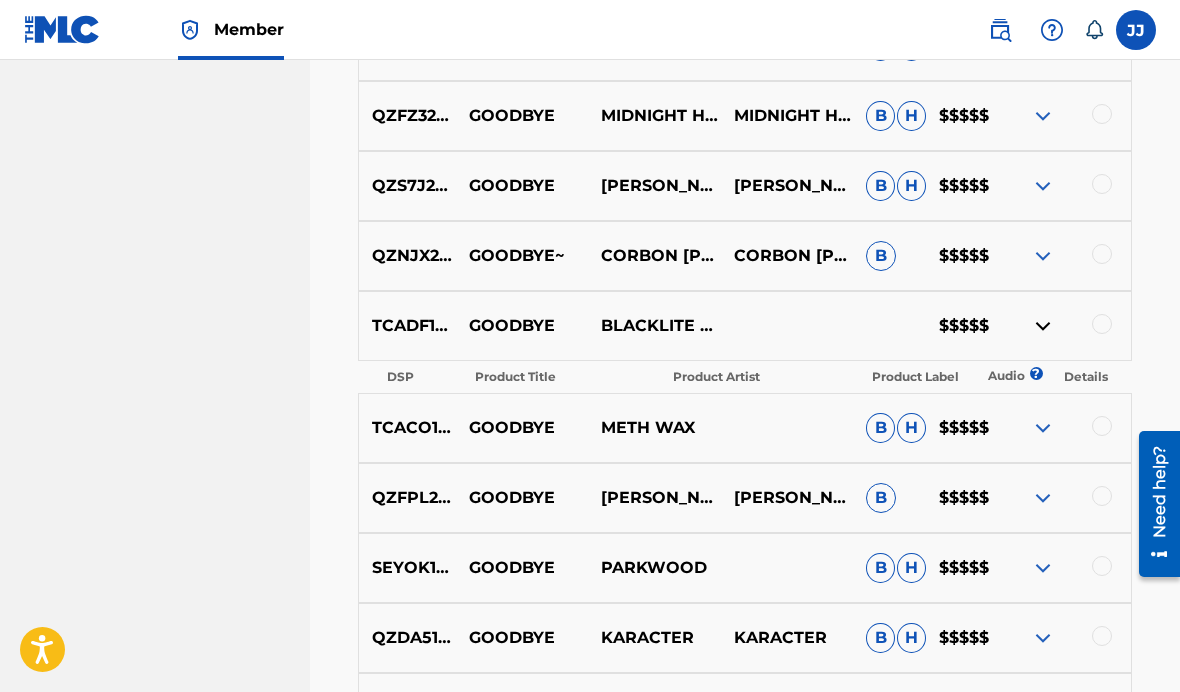 click on "TCACO1640247 GOODBYE METH WAX B H $$$$$" at bounding box center (745, 428) 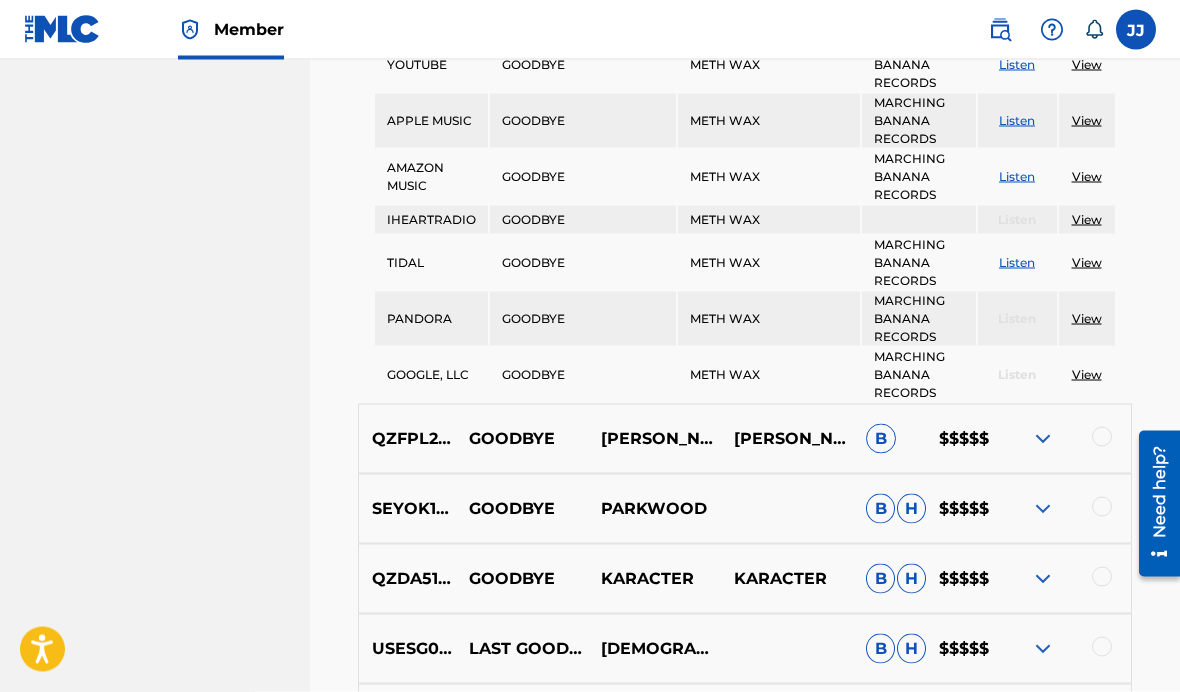 click at bounding box center (1043, 509) 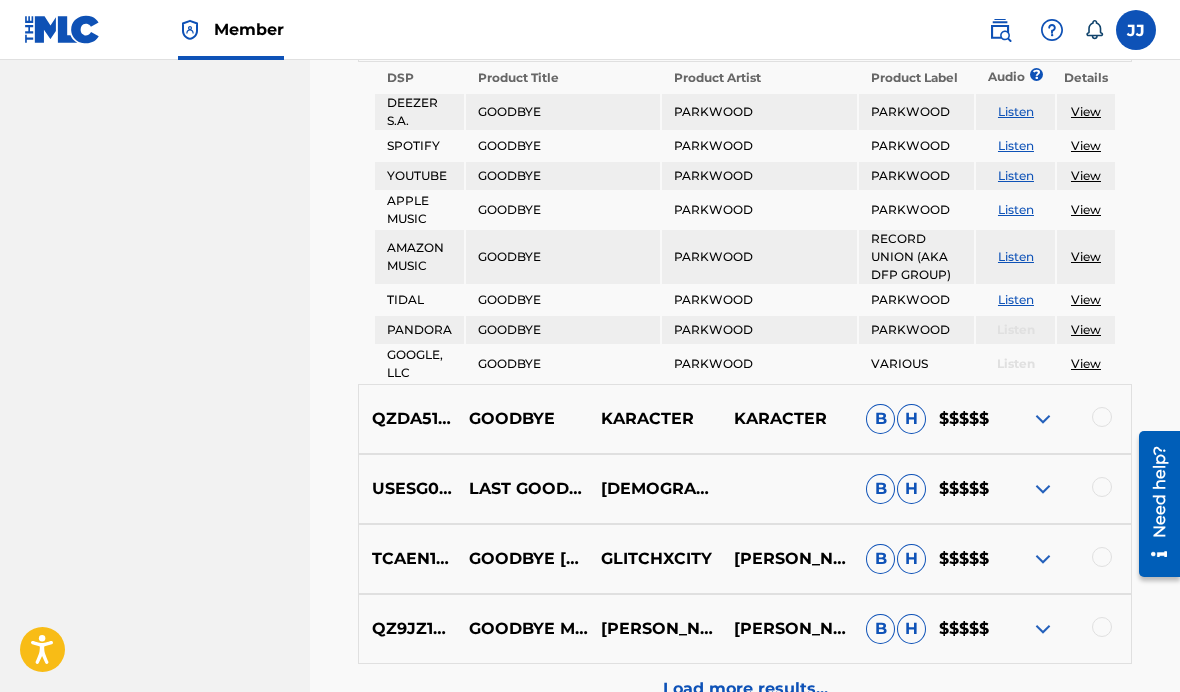 scroll, scrollTop: 2550, scrollLeft: 0, axis: vertical 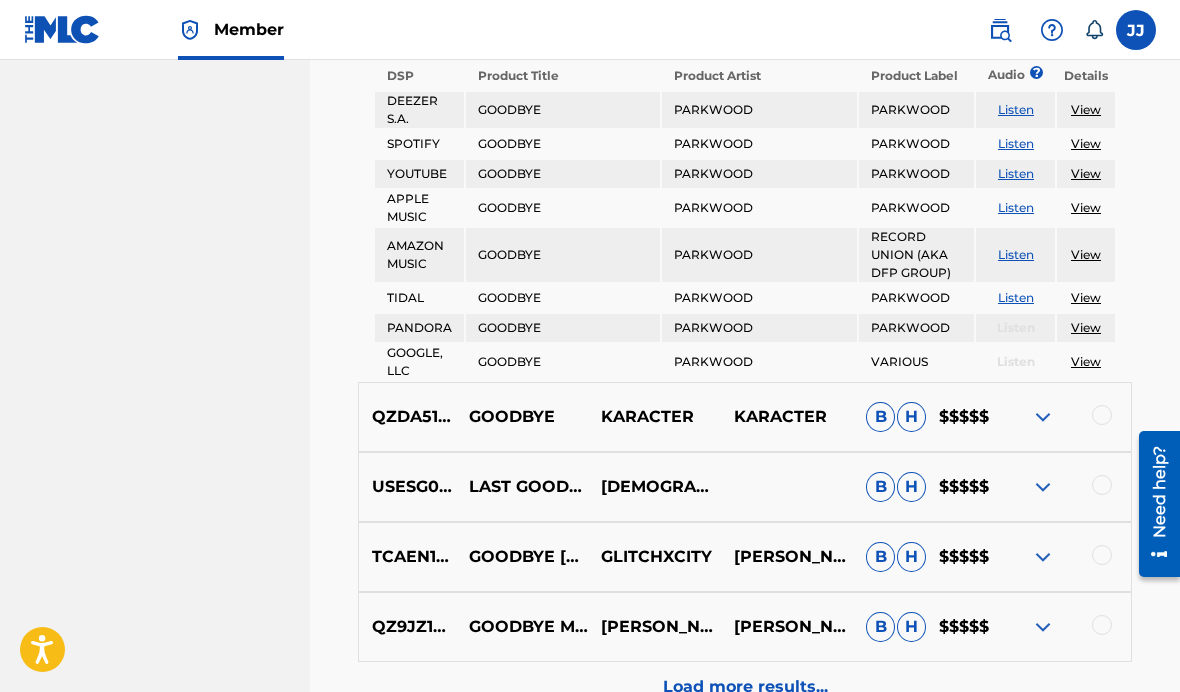 click at bounding box center (1043, 487) 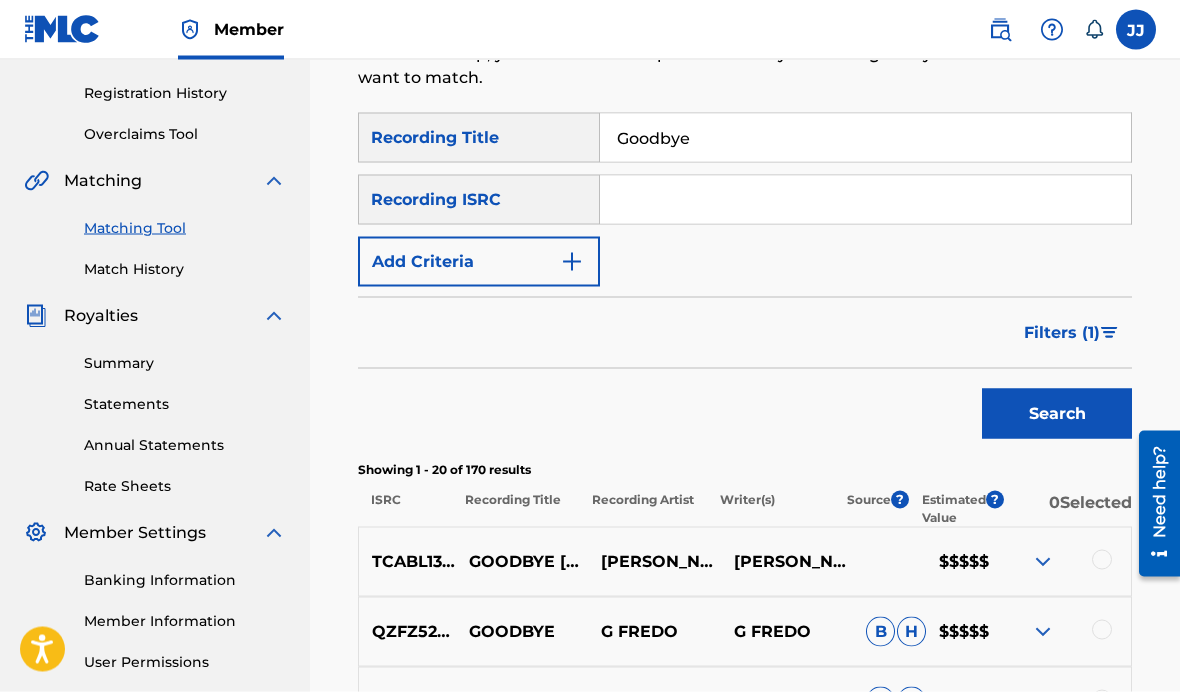 scroll, scrollTop: 0, scrollLeft: 0, axis: both 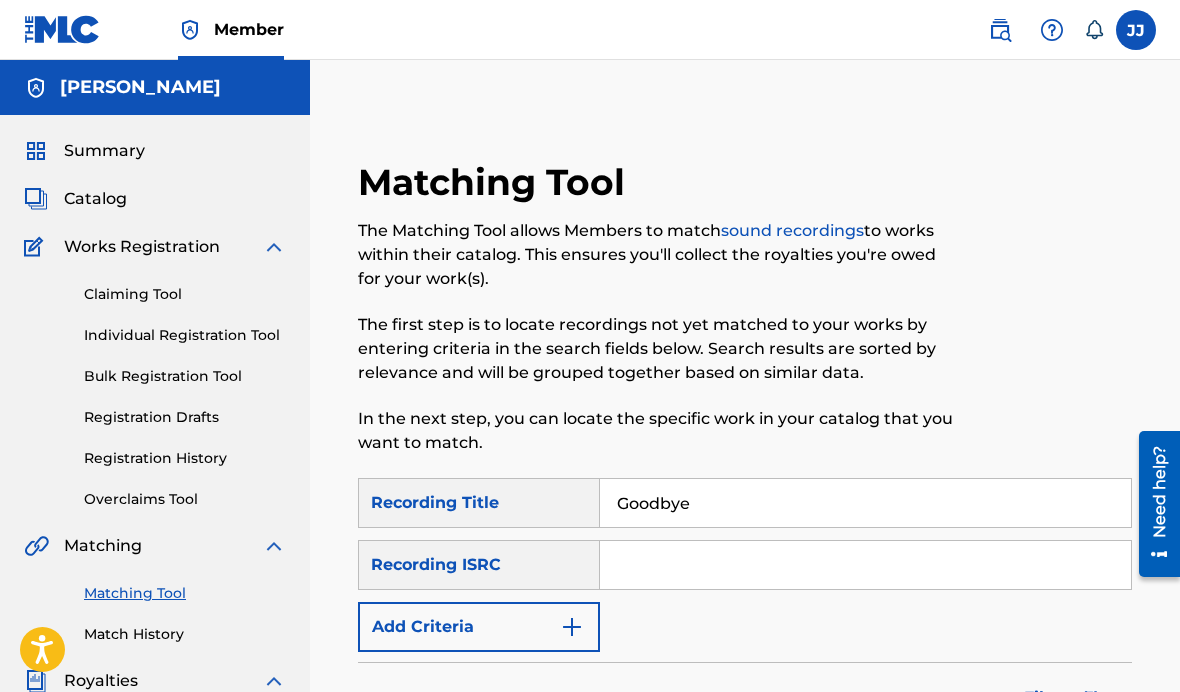 click on "Goodbye" at bounding box center [865, 503] 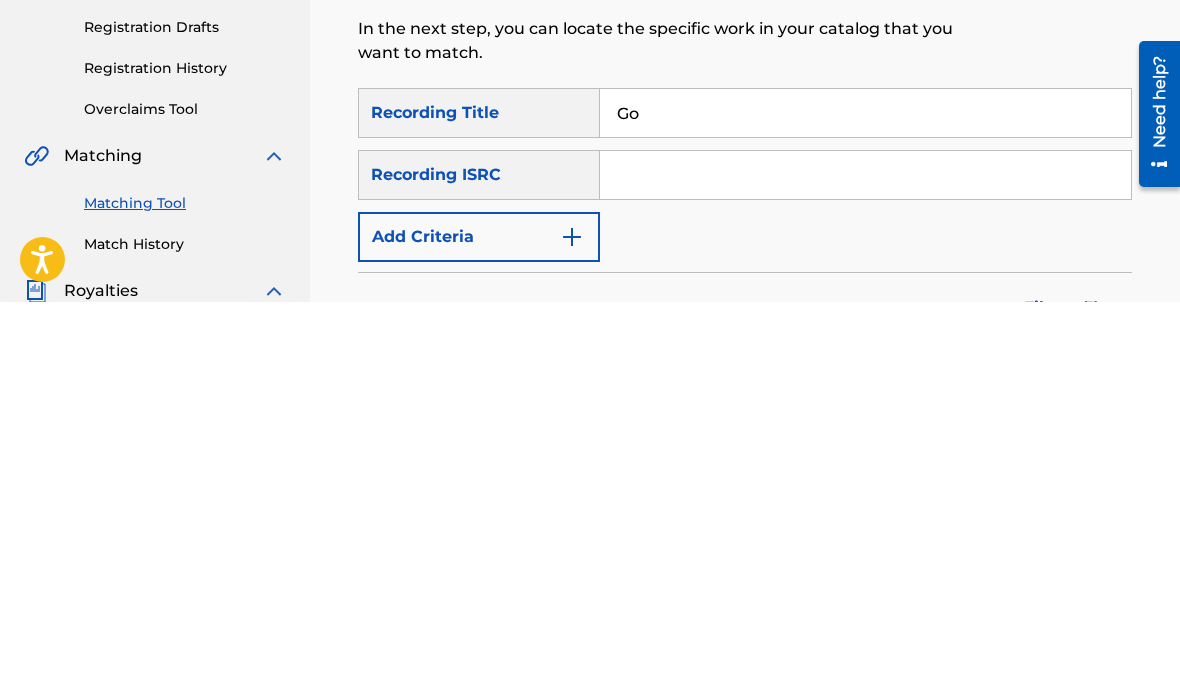 type on "G" 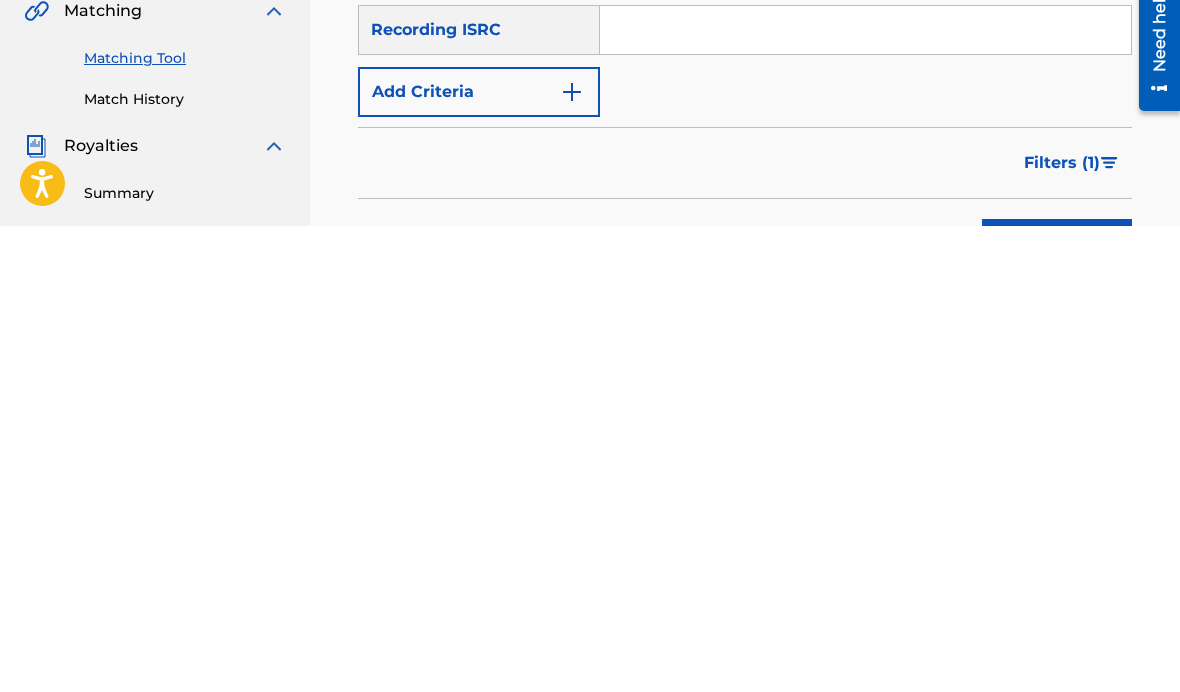 click on "Search" at bounding box center [1057, 710] 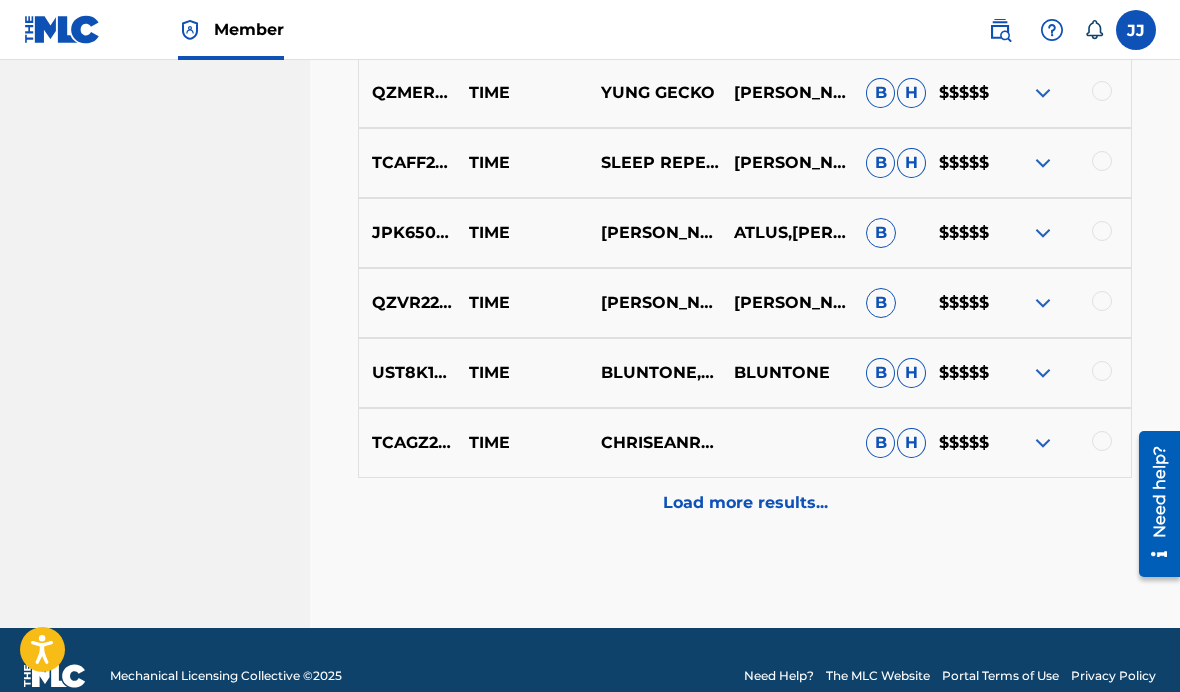 scroll, scrollTop: 1112, scrollLeft: 0, axis: vertical 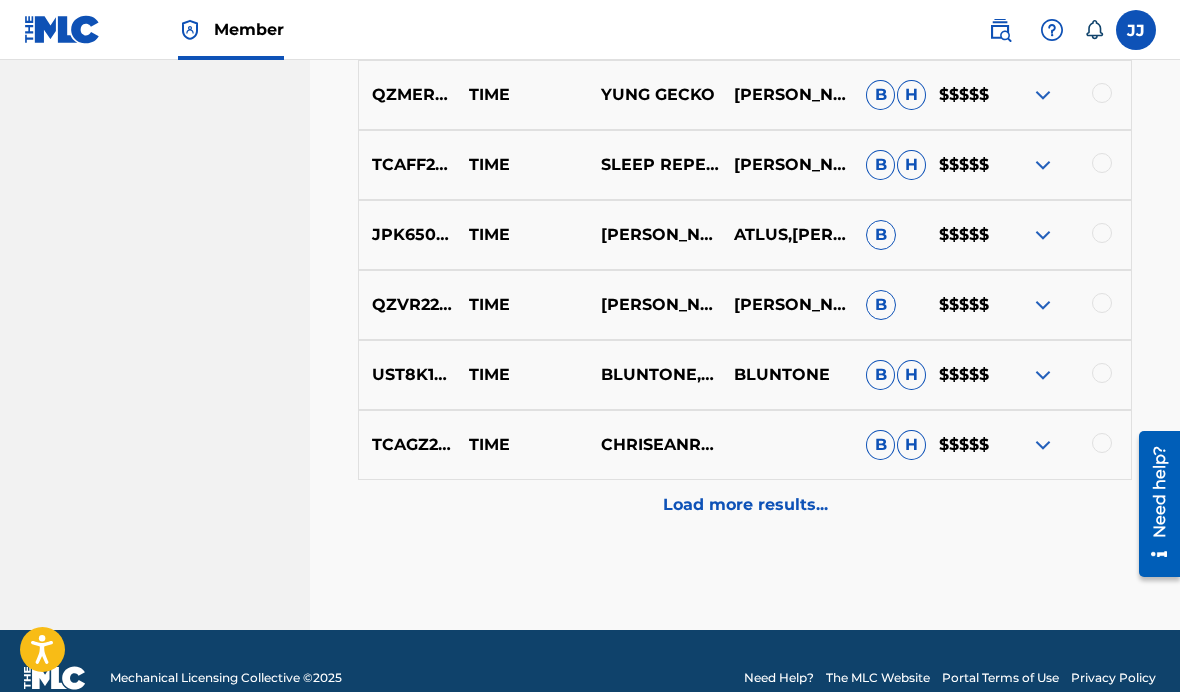 click at bounding box center (1043, 445) 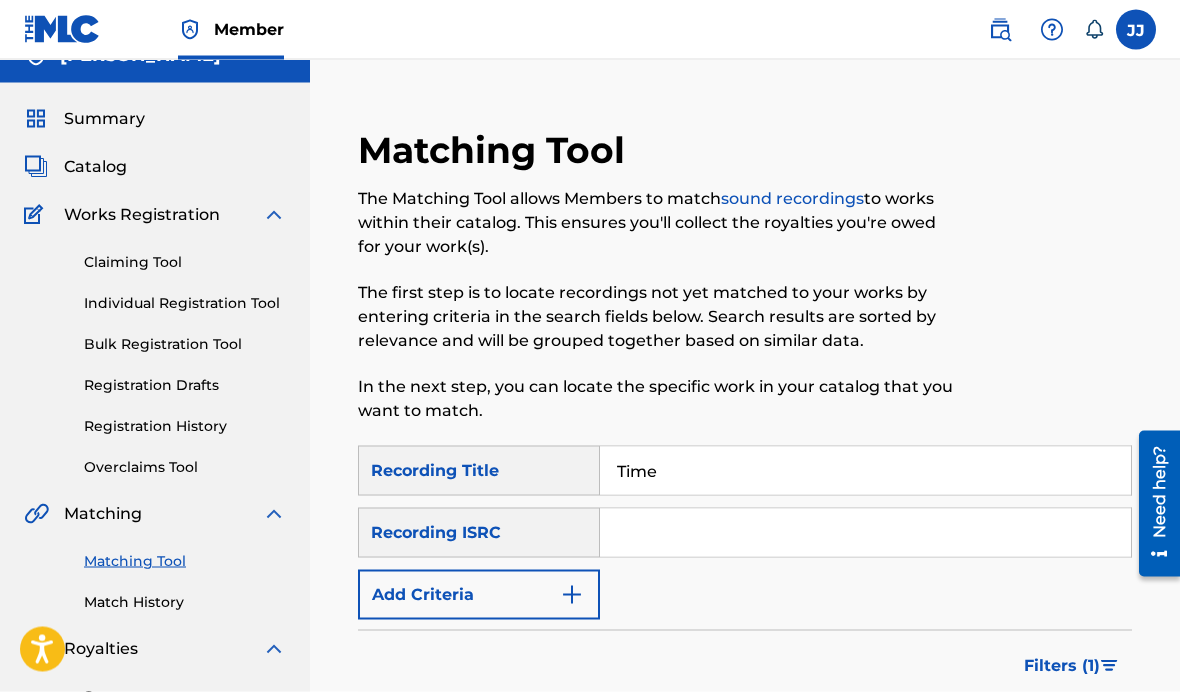 scroll, scrollTop: 33, scrollLeft: 0, axis: vertical 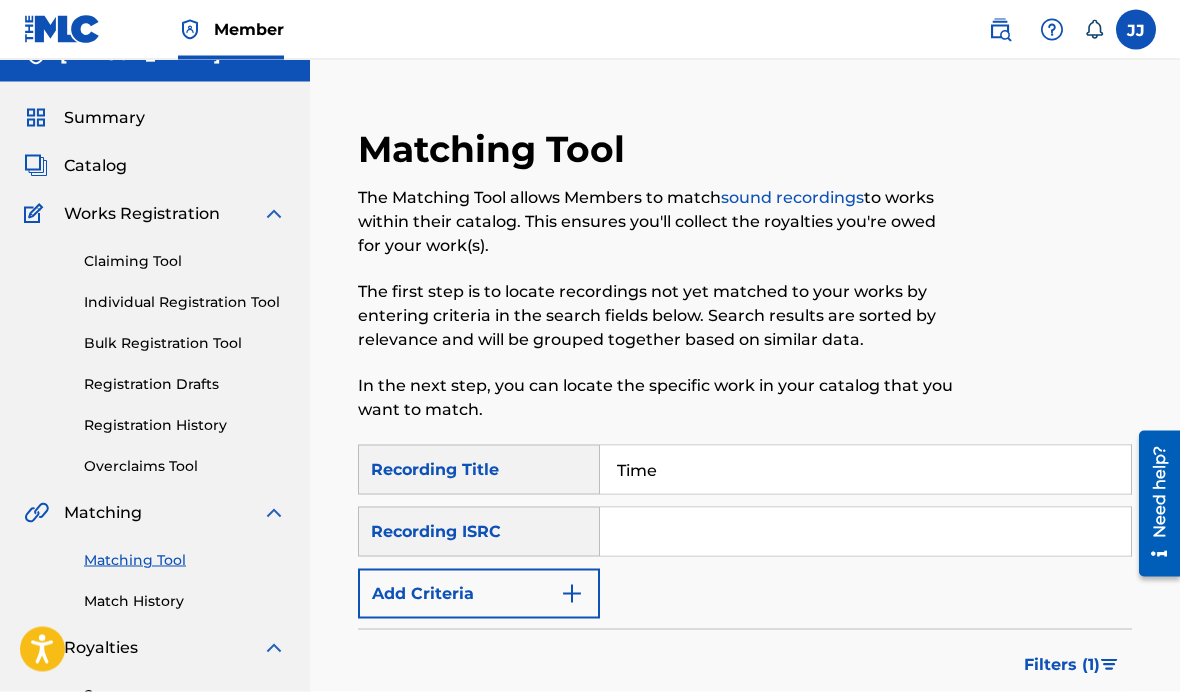 click on "Time" at bounding box center (865, 470) 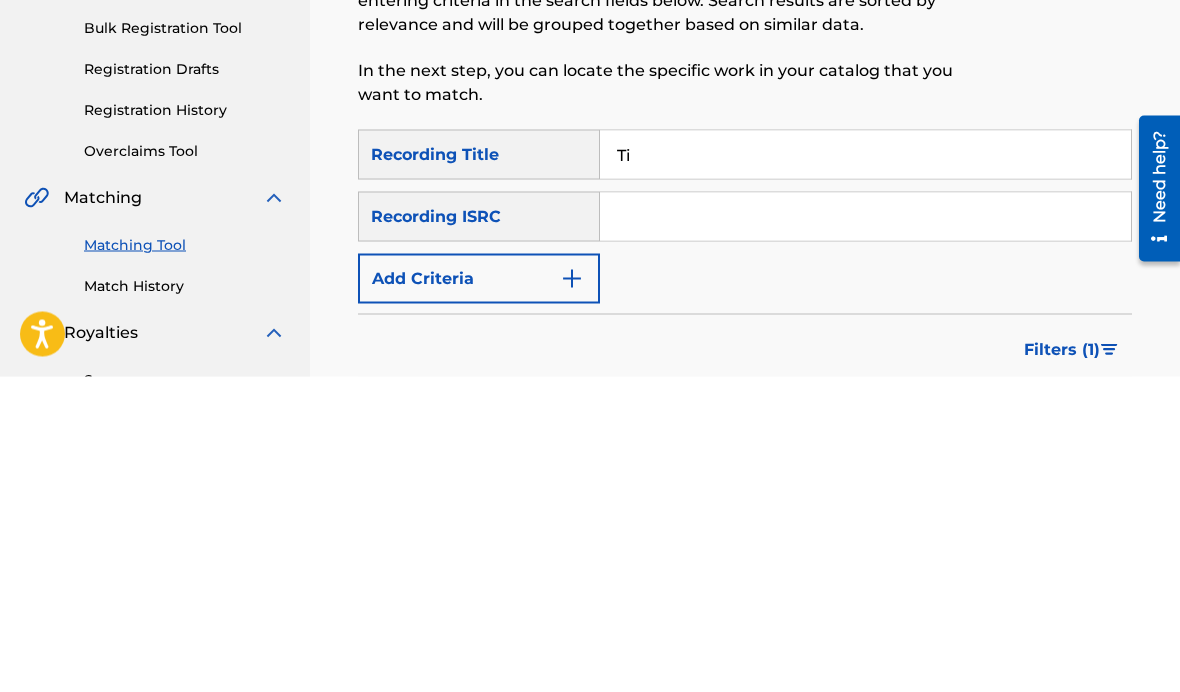 type on "T" 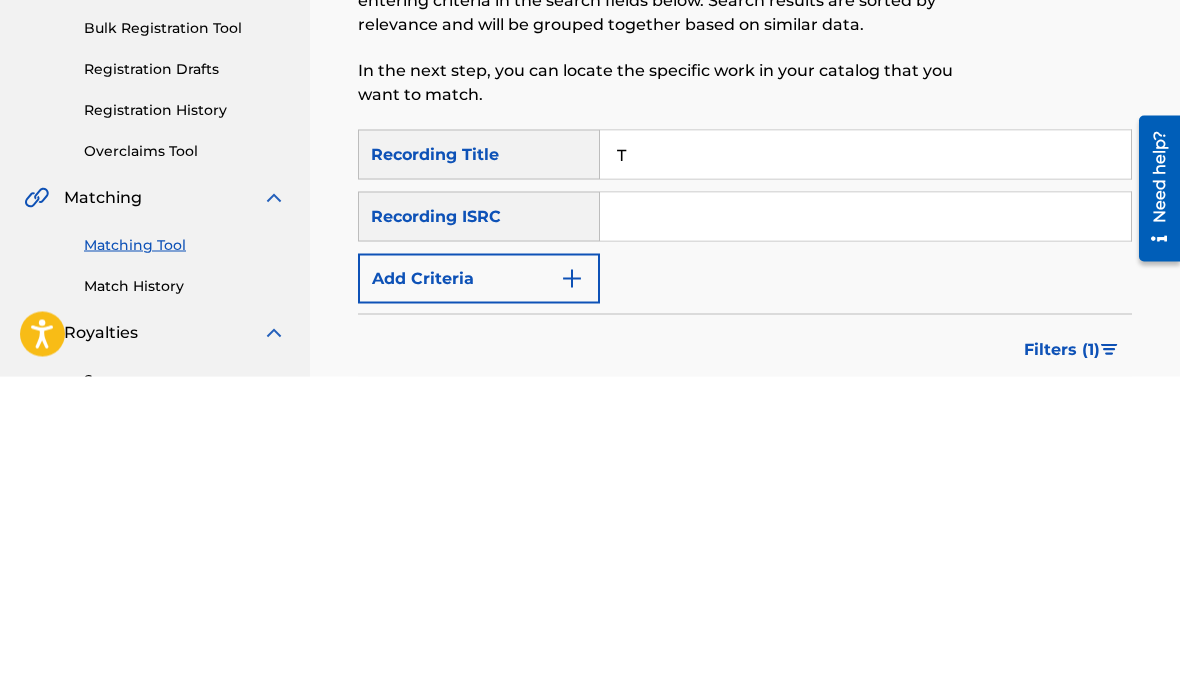 click on "T" at bounding box center (865, 470) 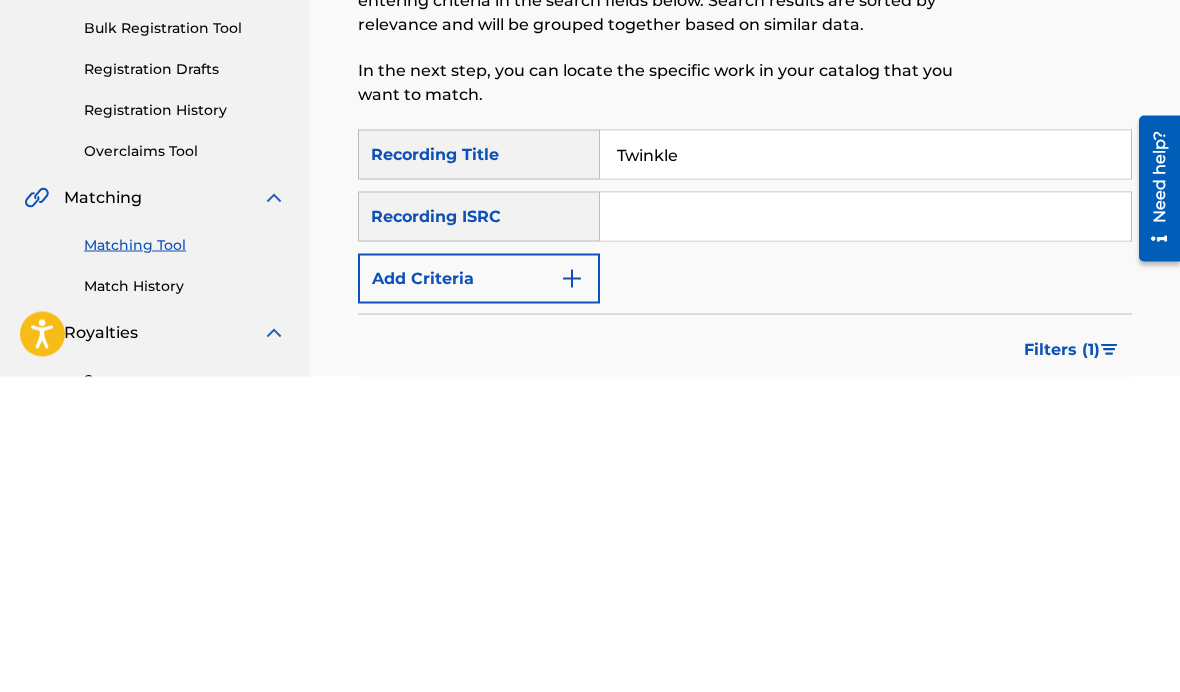 scroll, scrollTop: 349, scrollLeft: 0, axis: vertical 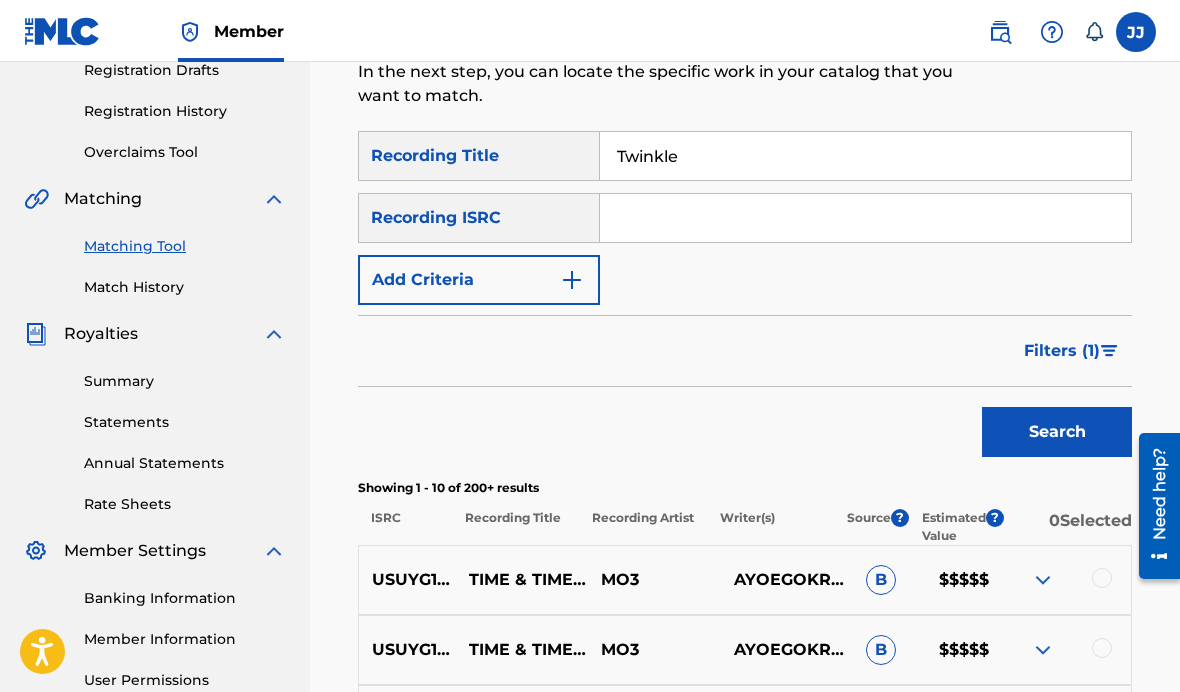 click on "Search" at bounding box center [1057, 430] 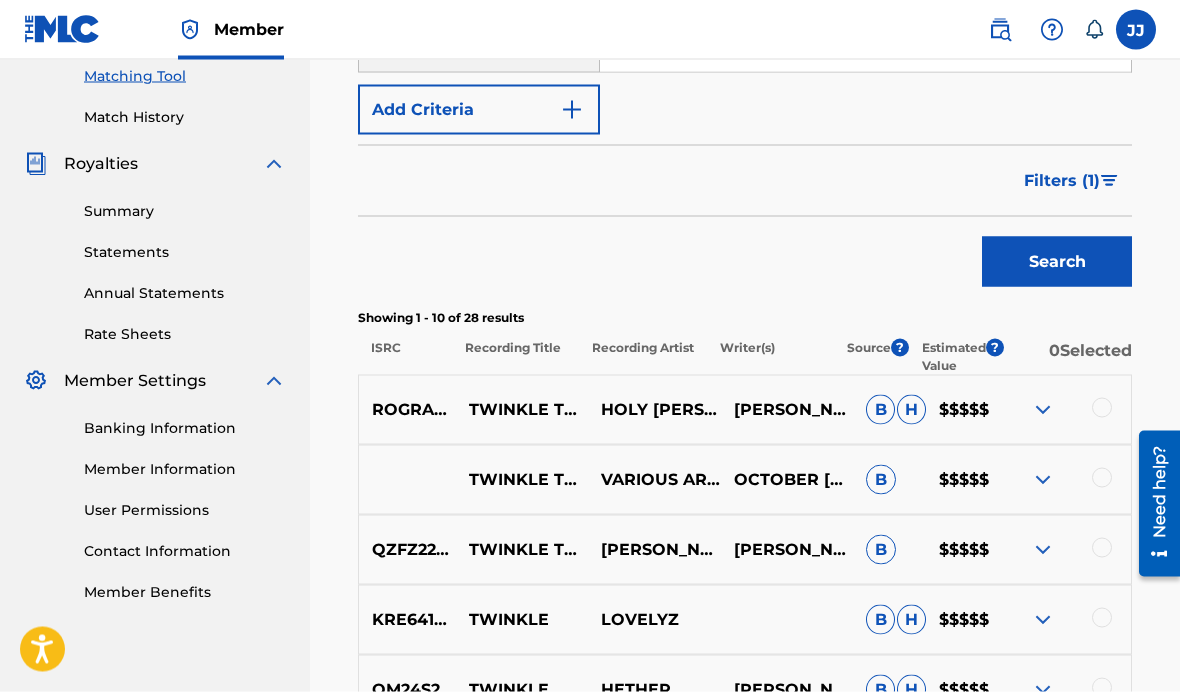 scroll, scrollTop: 520, scrollLeft: 0, axis: vertical 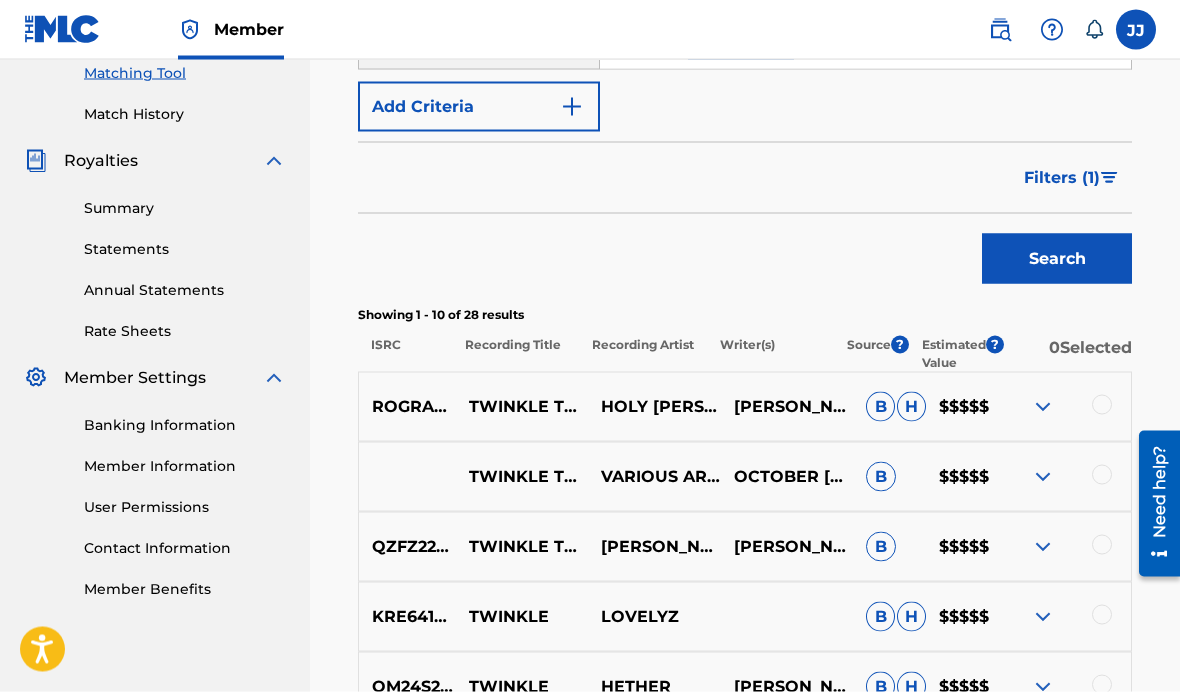 click at bounding box center [1043, 617] 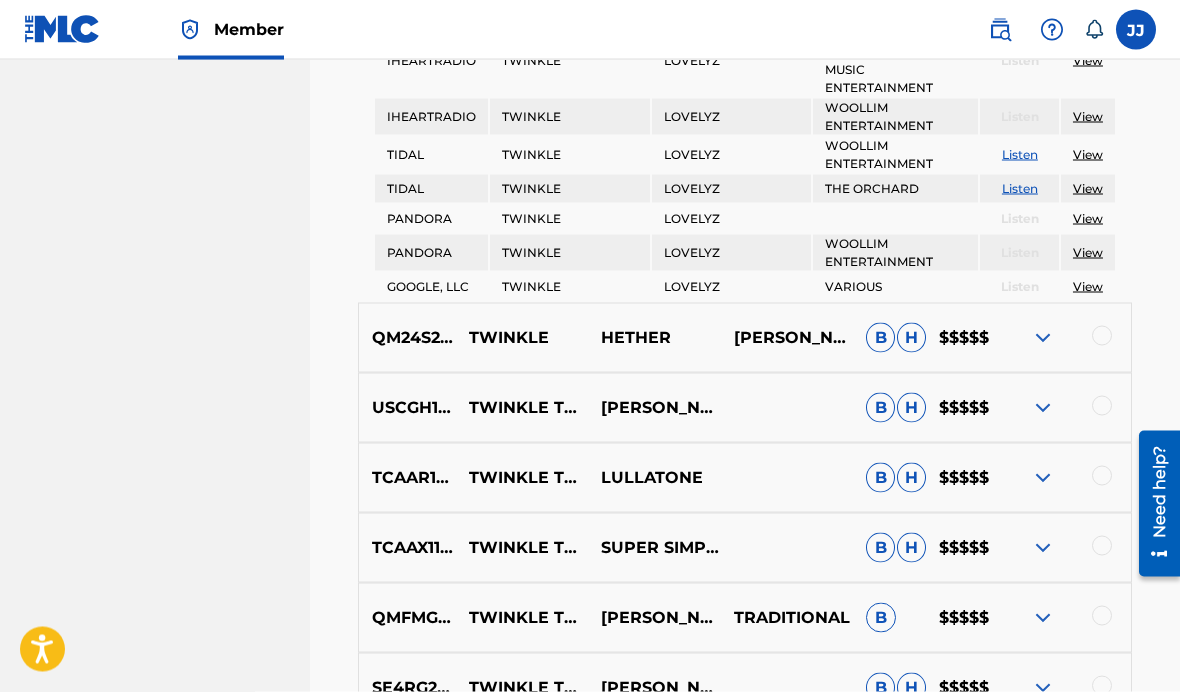 scroll, scrollTop: 1534, scrollLeft: 0, axis: vertical 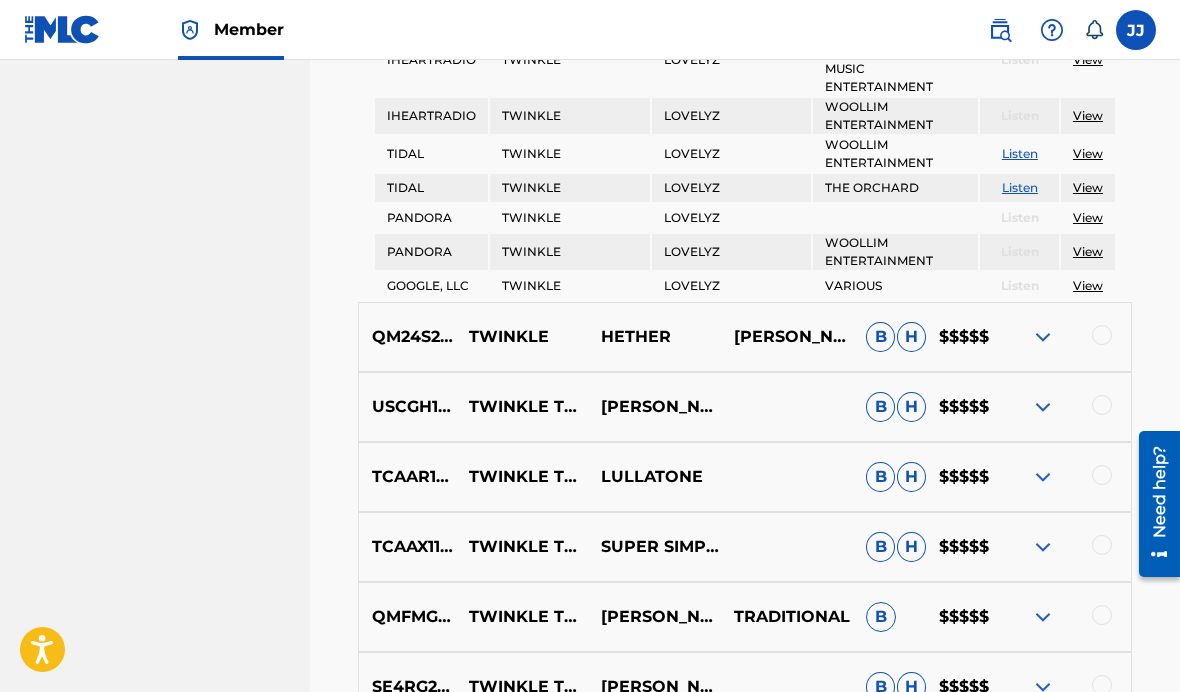 click at bounding box center (1043, 407) 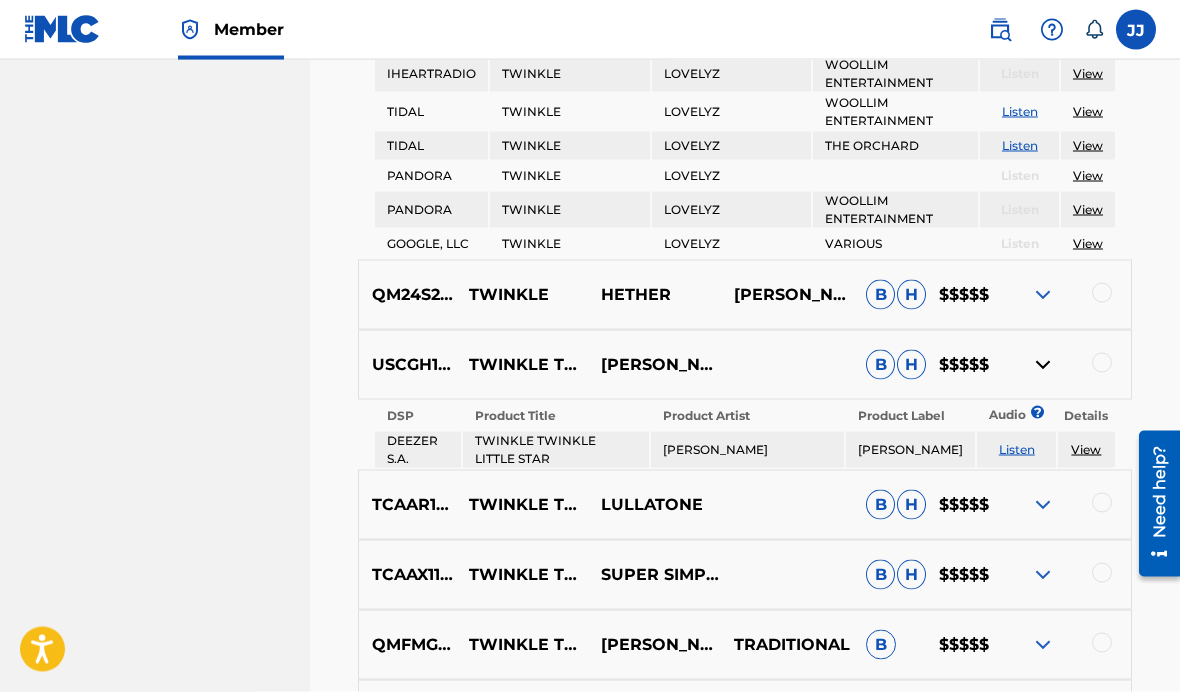 click at bounding box center (1043, 505) 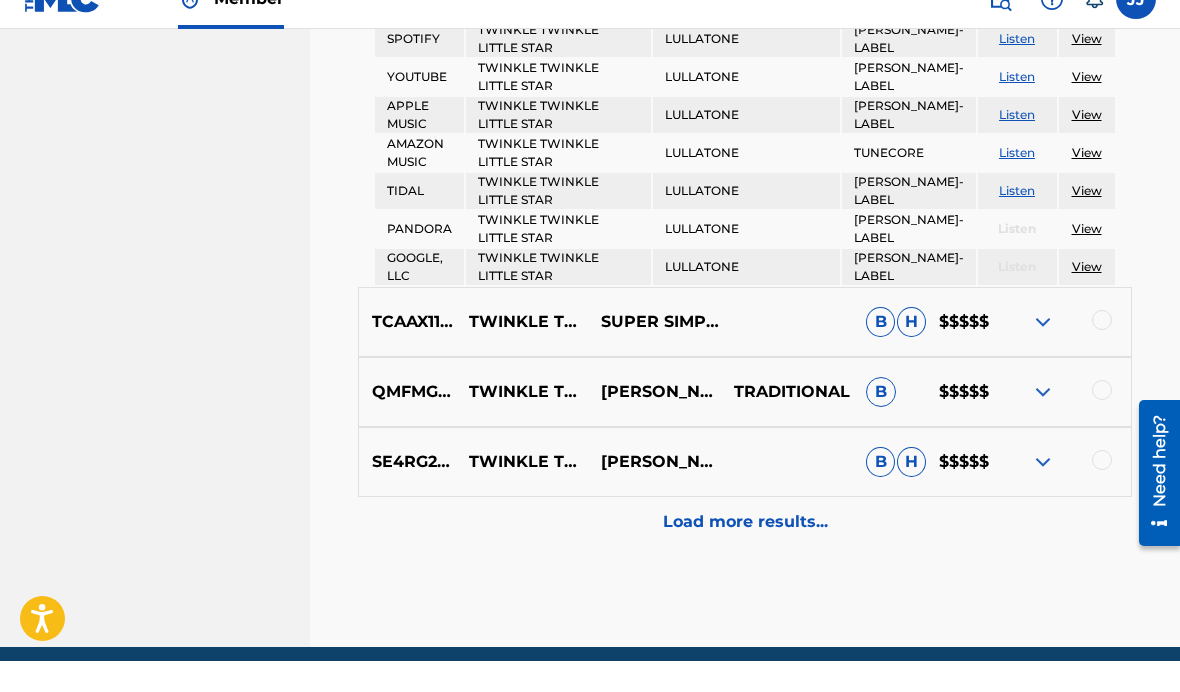 scroll, scrollTop: 2178, scrollLeft: 0, axis: vertical 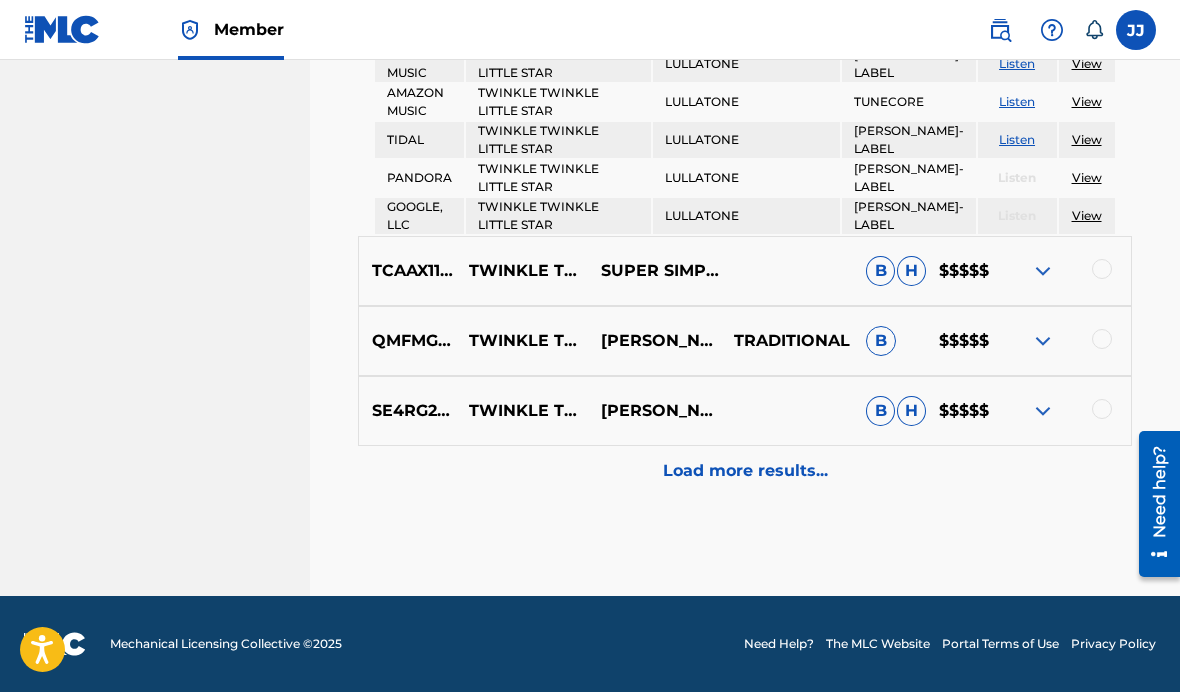 click at bounding box center (1043, 271) 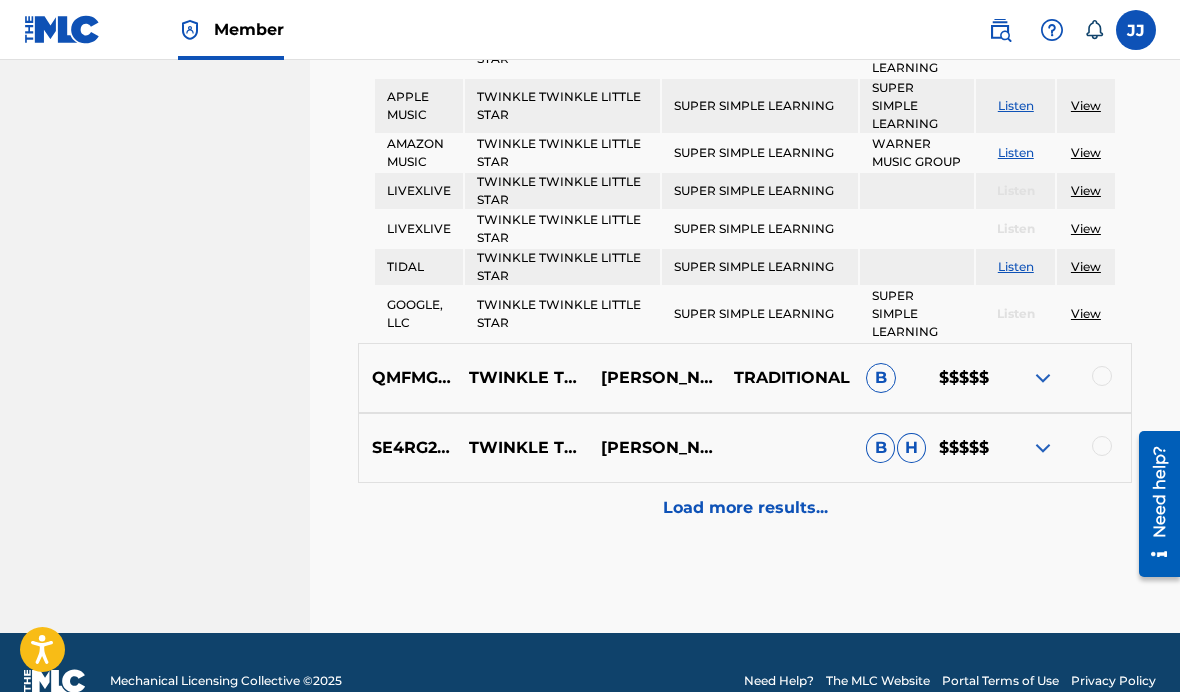 scroll, scrollTop: 2530, scrollLeft: 0, axis: vertical 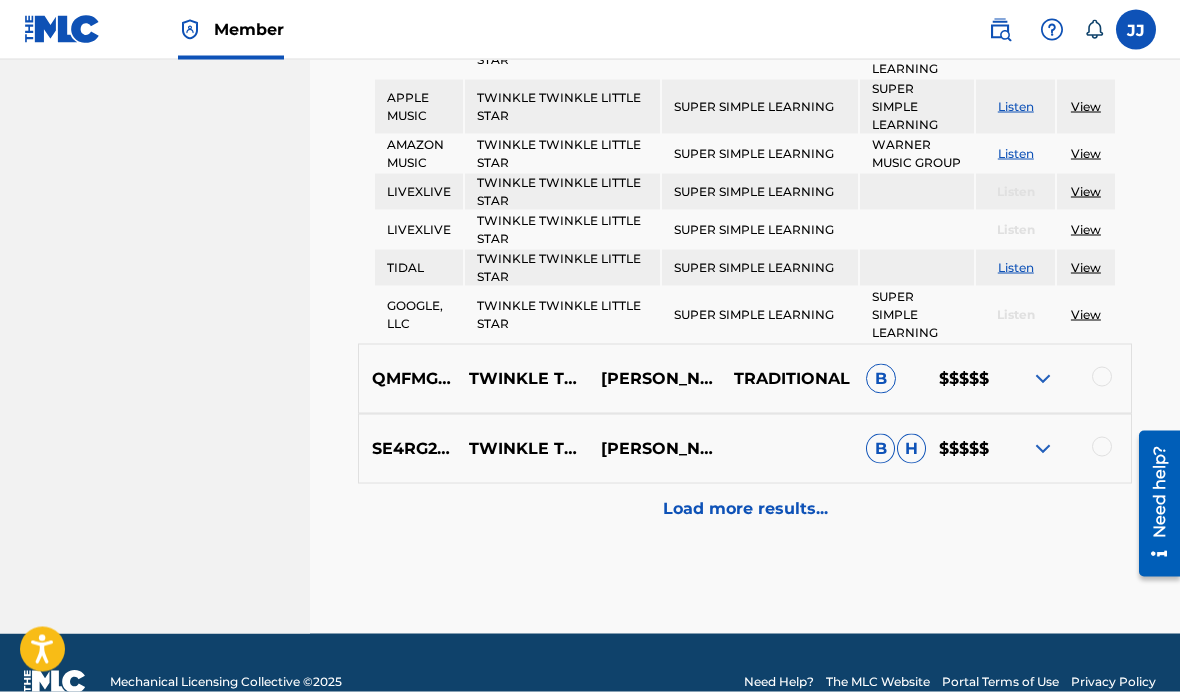 click at bounding box center [1043, 449] 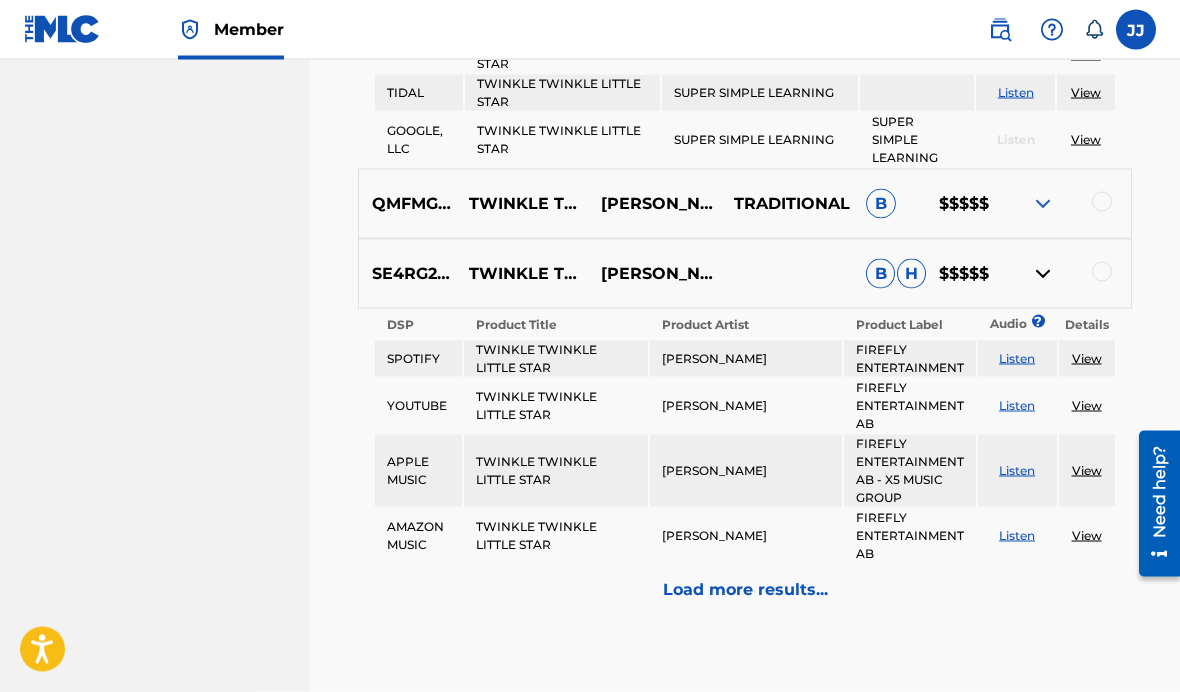 scroll, scrollTop: 2742, scrollLeft: 0, axis: vertical 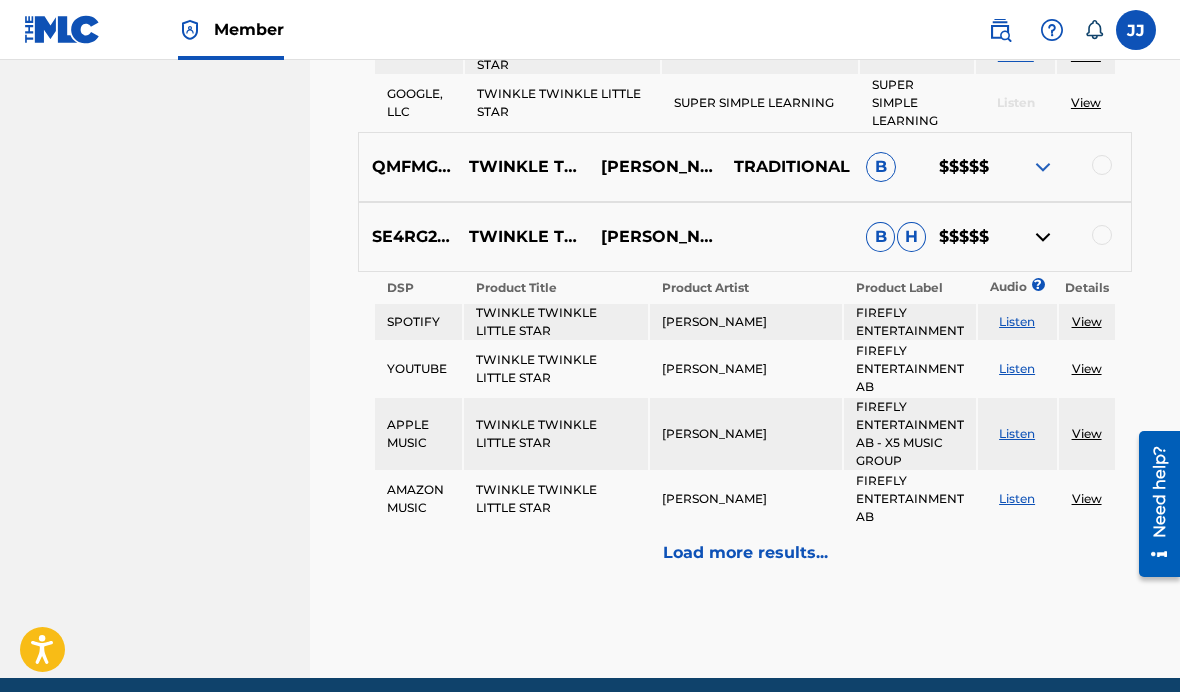 click on "Load more results..." at bounding box center (745, 553) 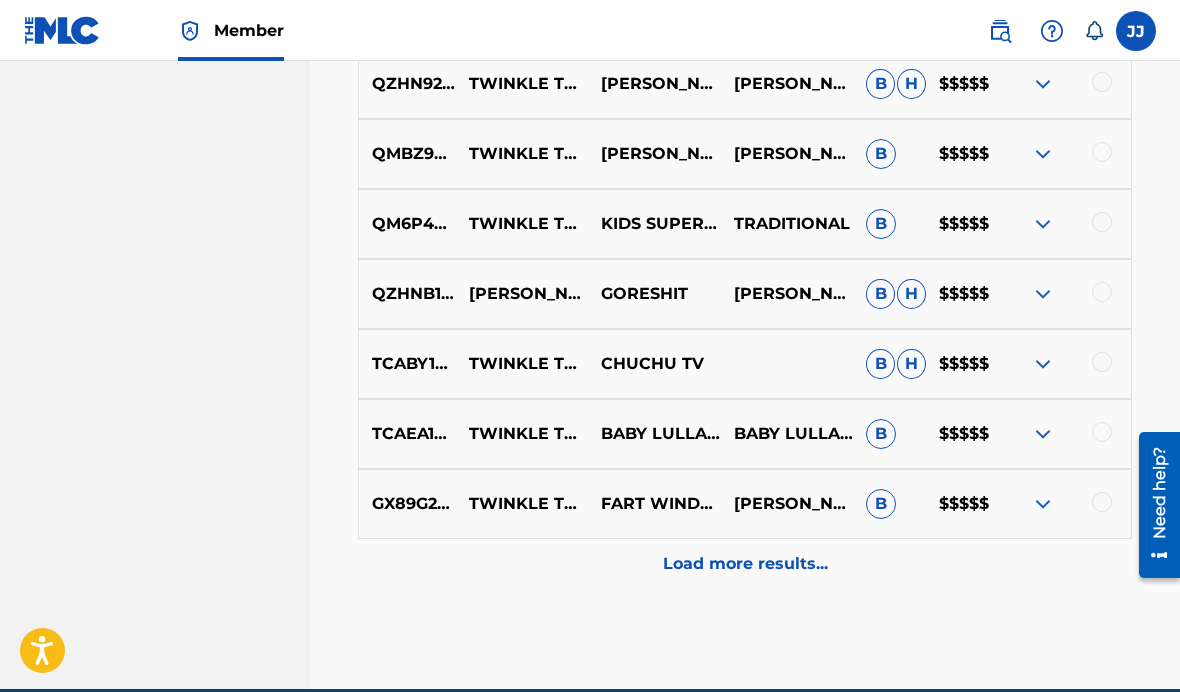 click at bounding box center [1043, 363] 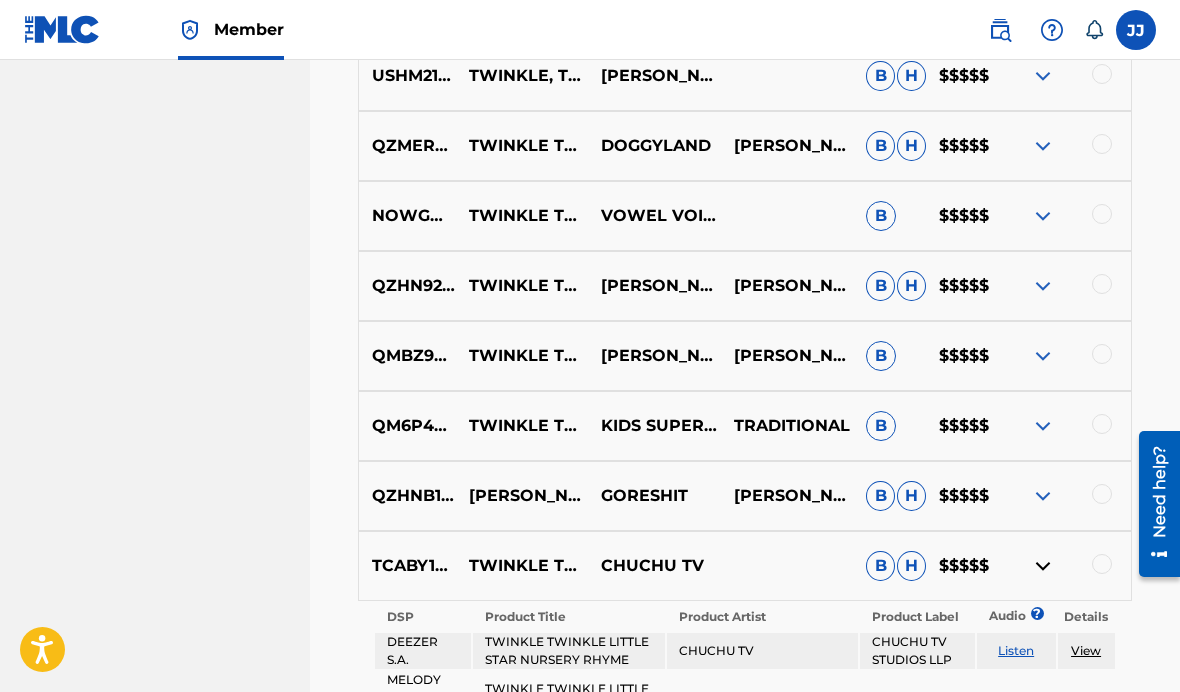 scroll, scrollTop: 1549, scrollLeft: 0, axis: vertical 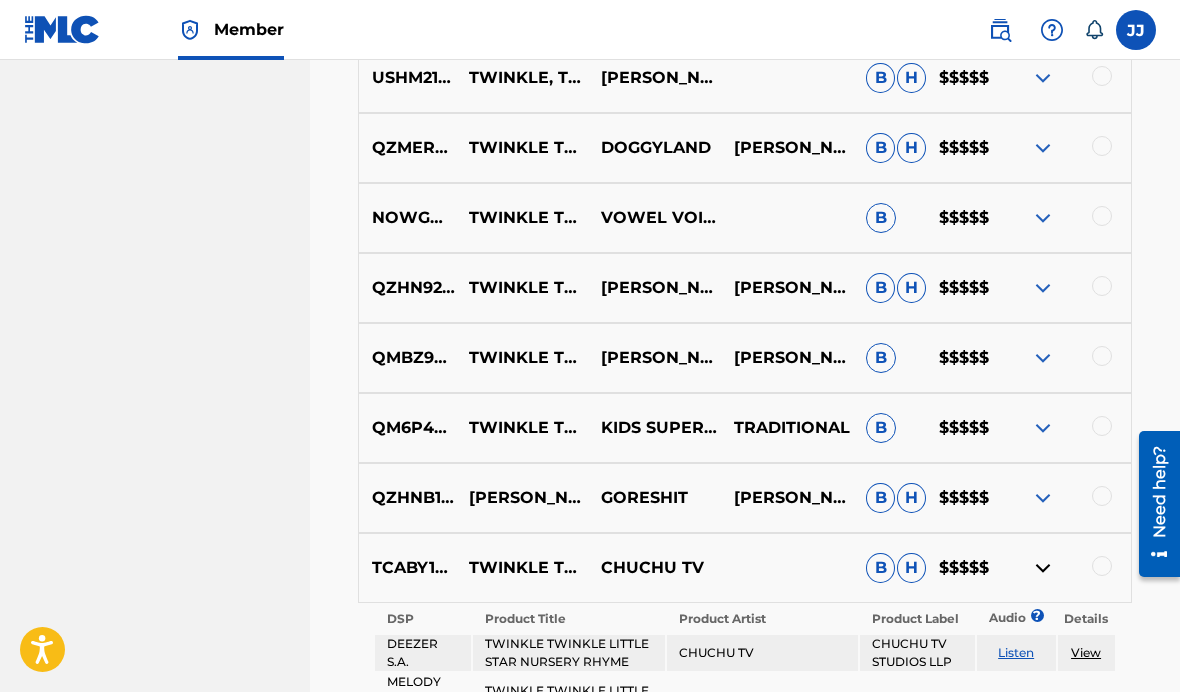 click at bounding box center (1043, 218) 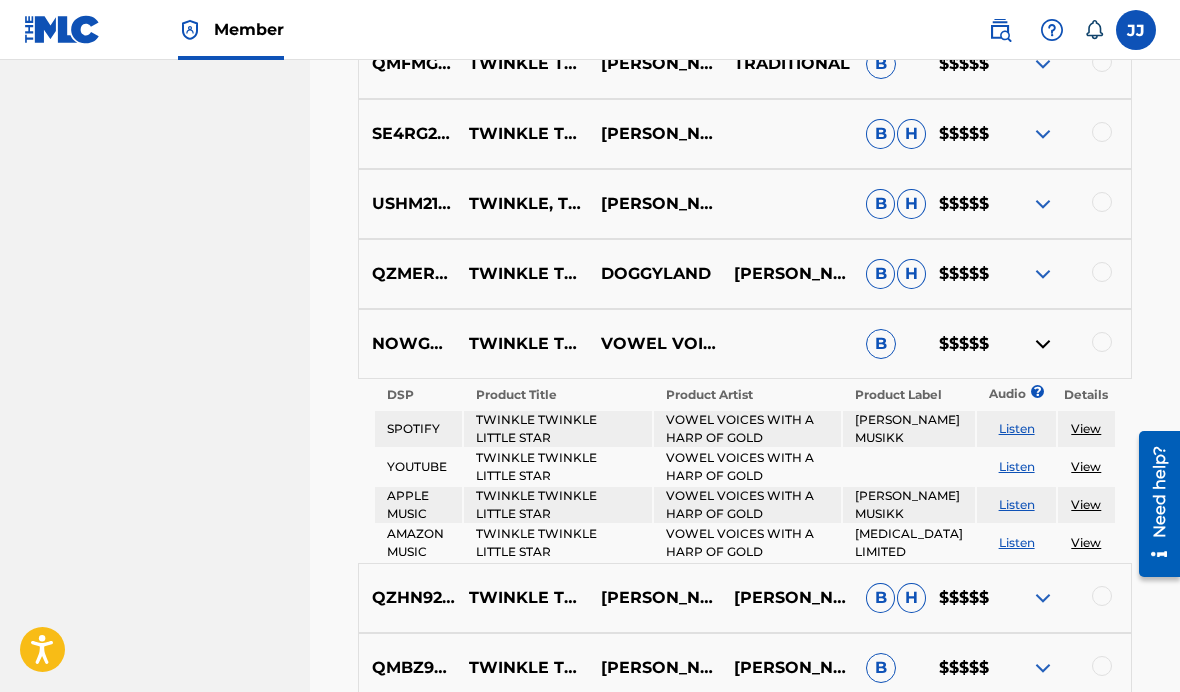 scroll, scrollTop: 1420, scrollLeft: 0, axis: vertical 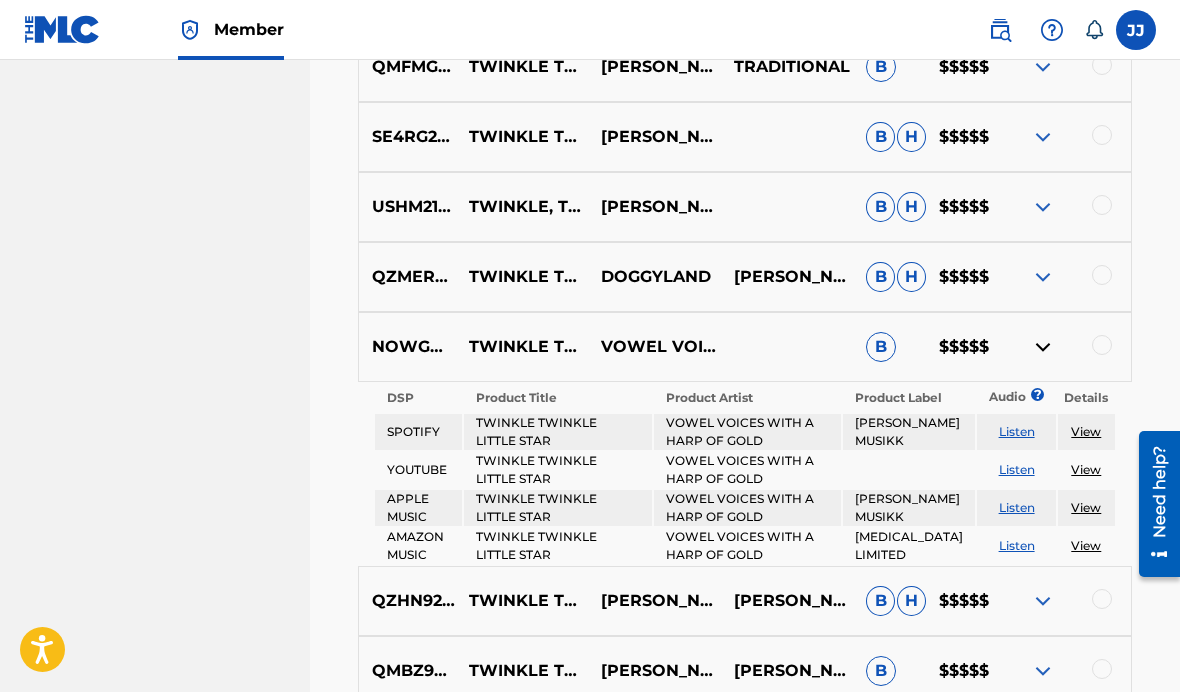 click at bounding box center [1043, 207] 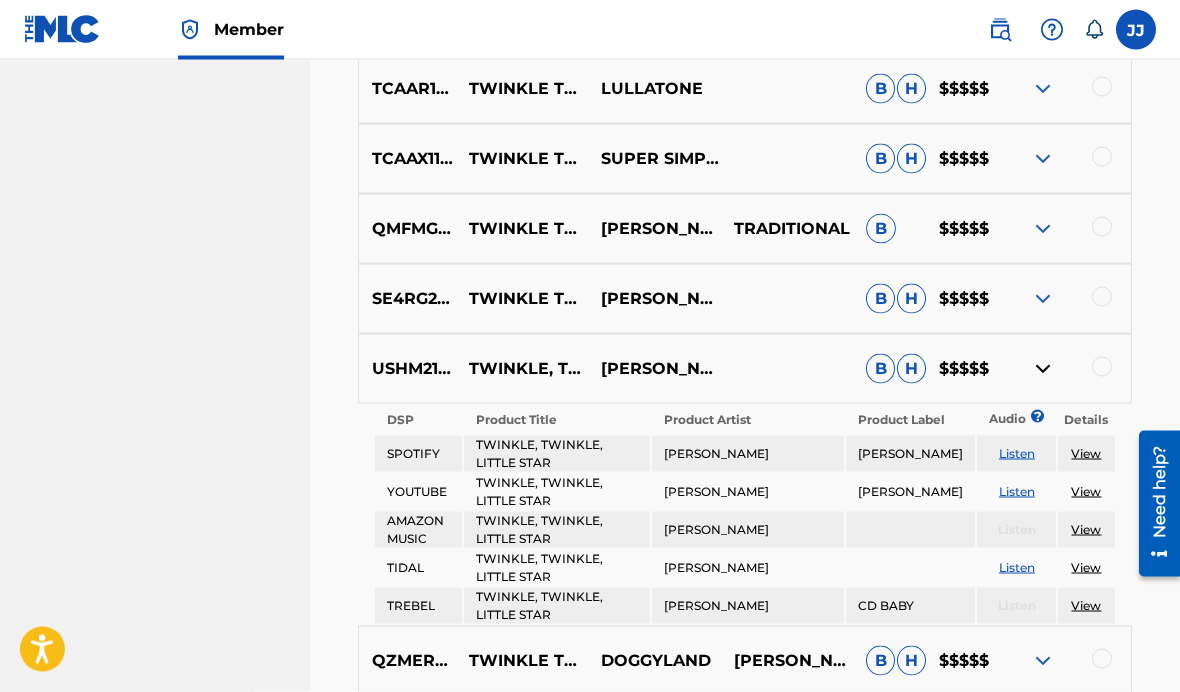 click at bounding box center (1043, 299) 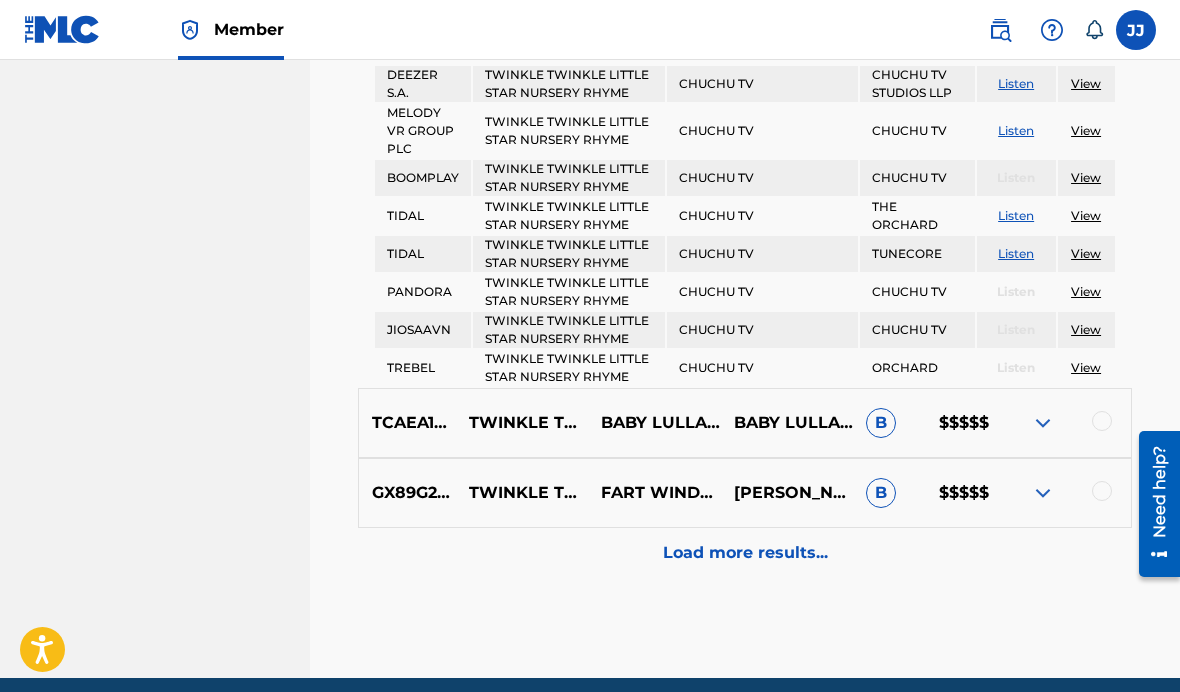 click on "Load more results..." at bounding box center (745, 553) 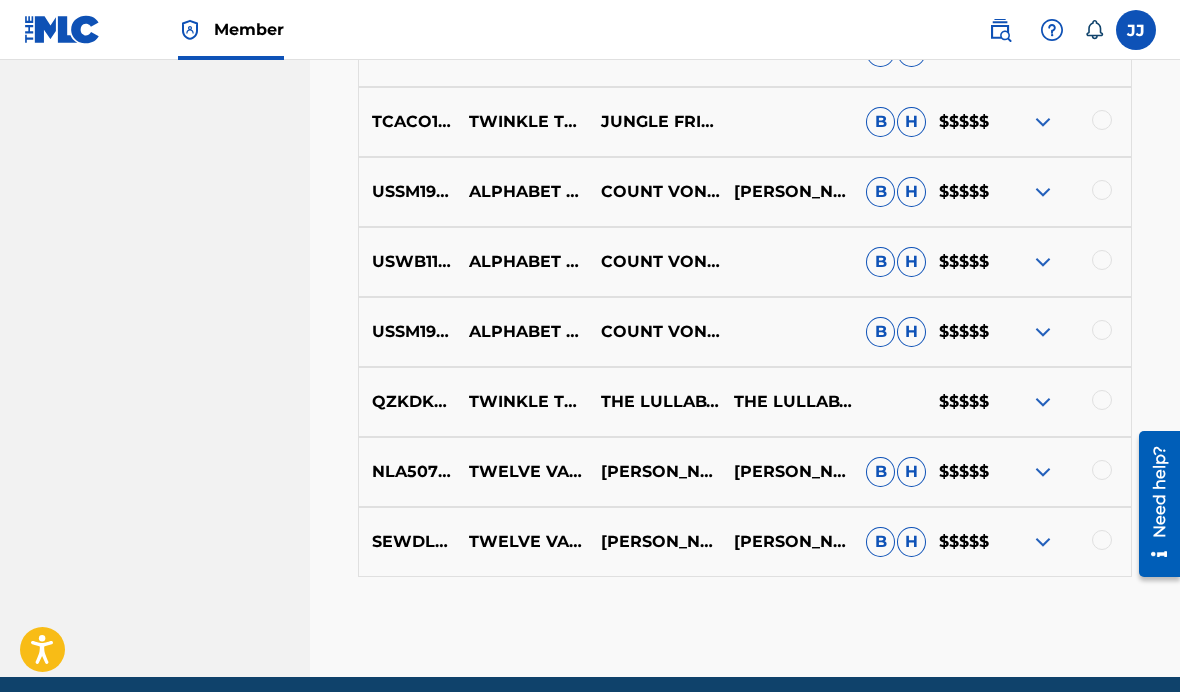 scroll, scrollTop: 2286, scrollLeft: 0, axis: vertical 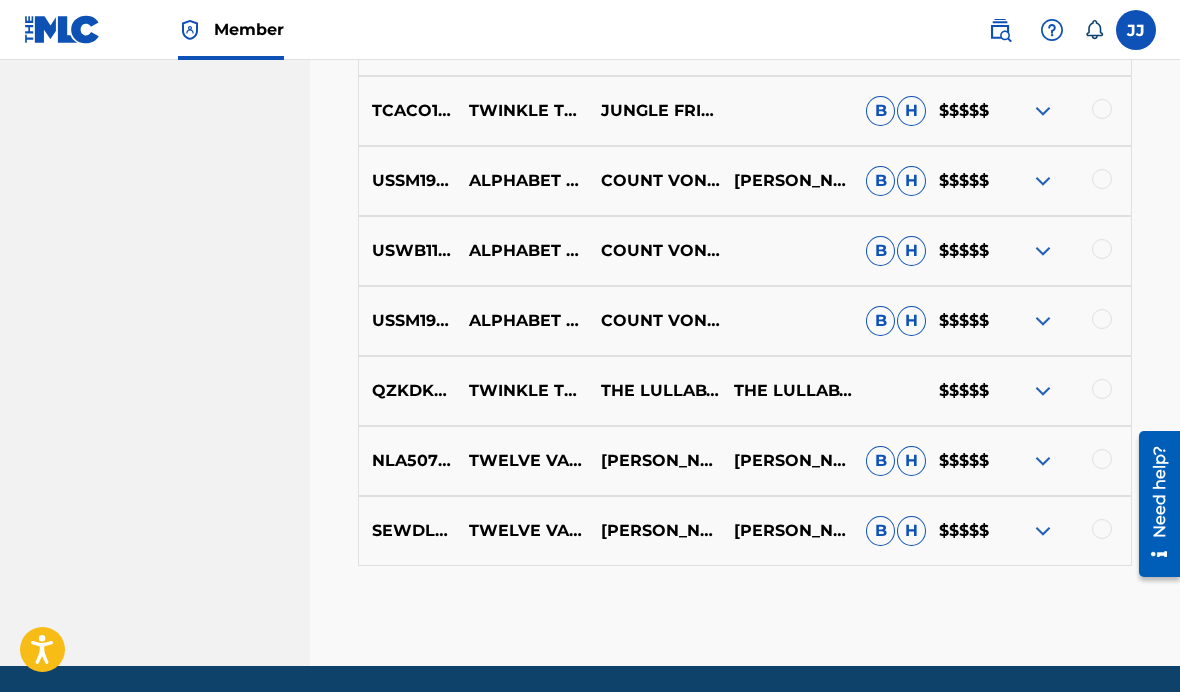 click at bounding box center (1043, 461) 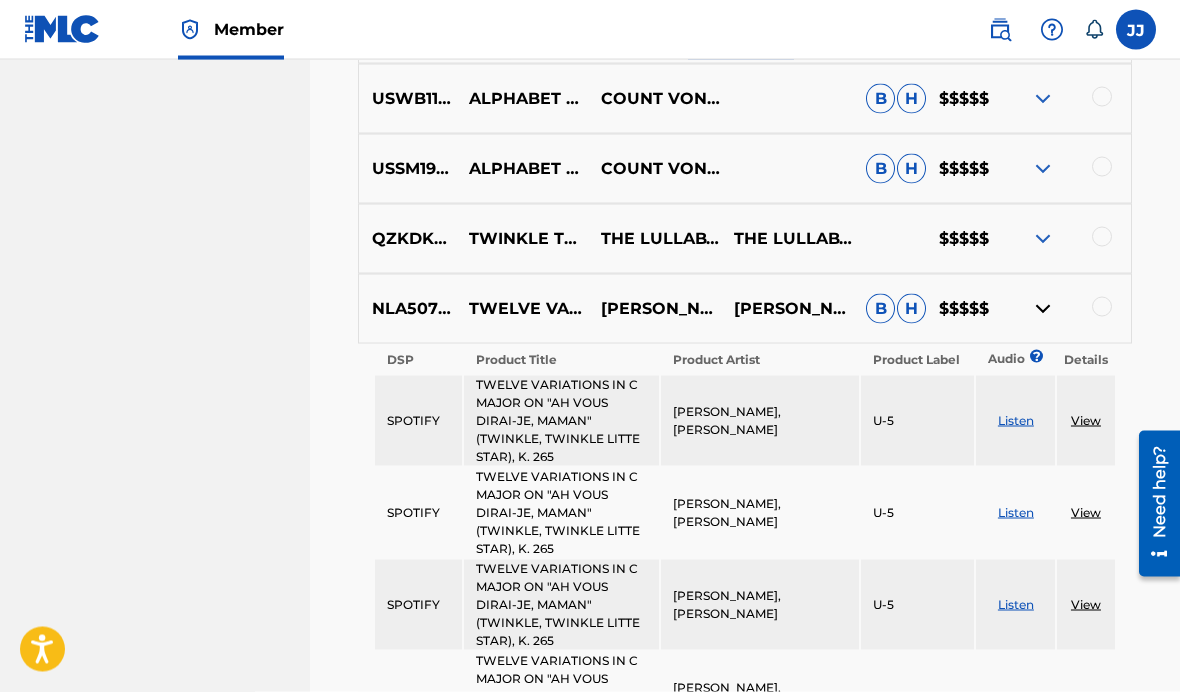scroll, scrollTop: 2439, scrollLeft: 0, axis: vertical 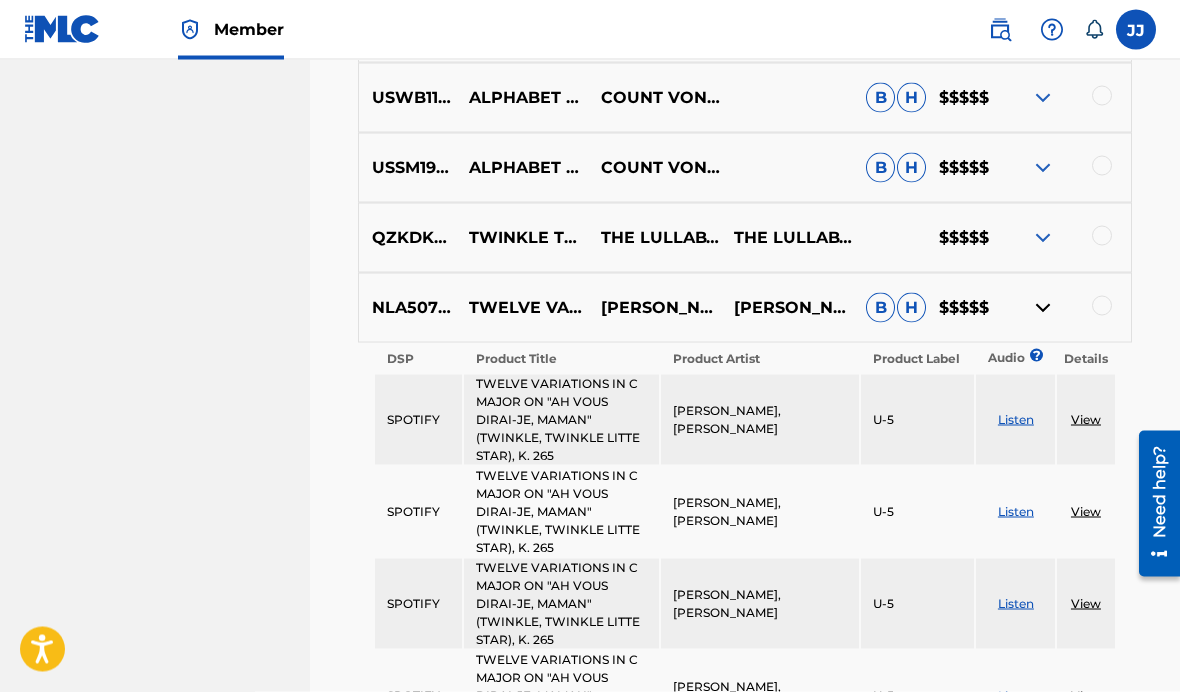 click at bounding box center (1043, 308) 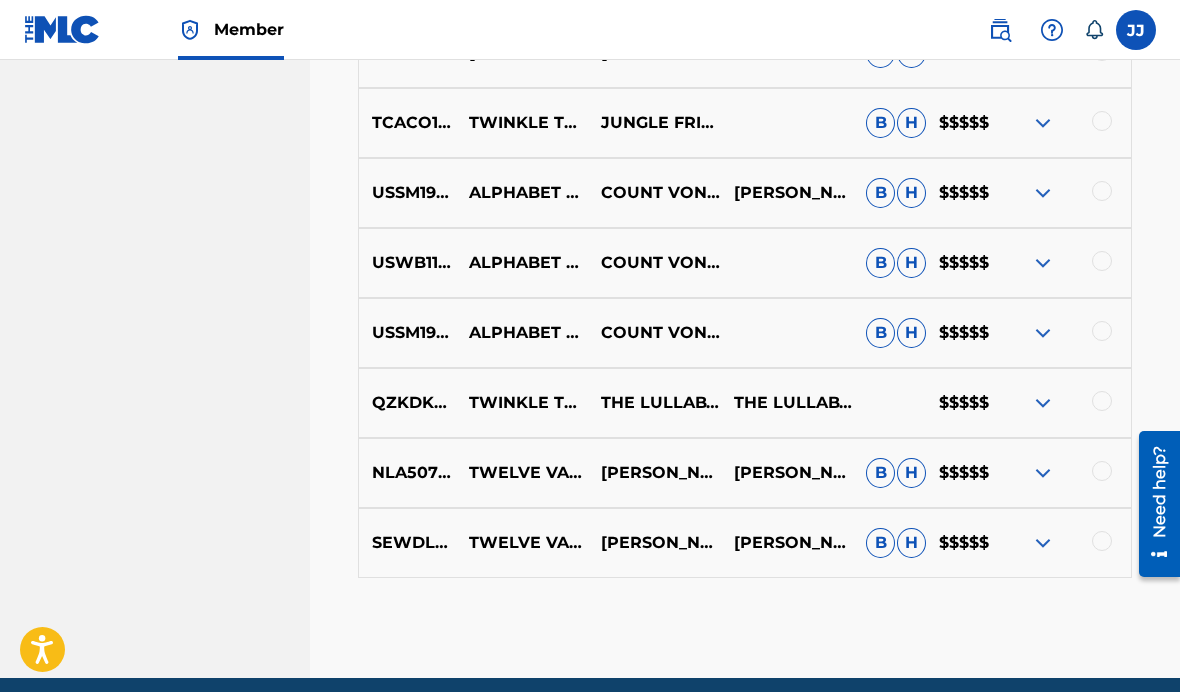 click at bounding box center (1043, 473) 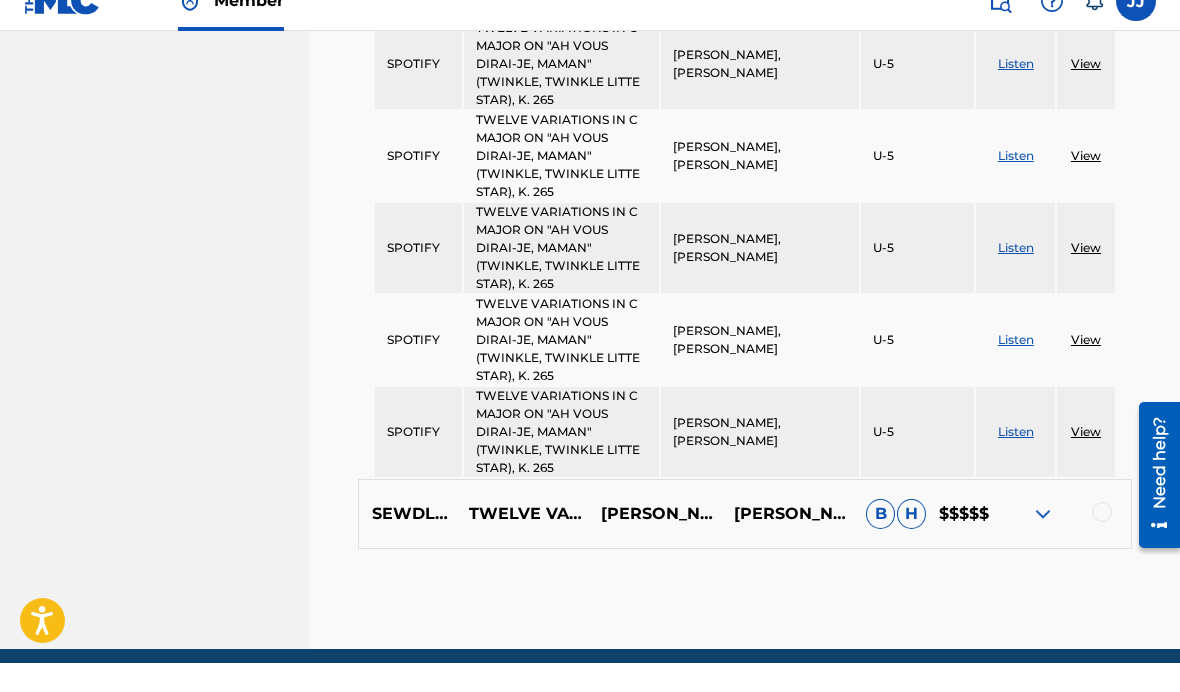scroll, scrollTop: 3870, scrollLeft: 0, axis: vertical 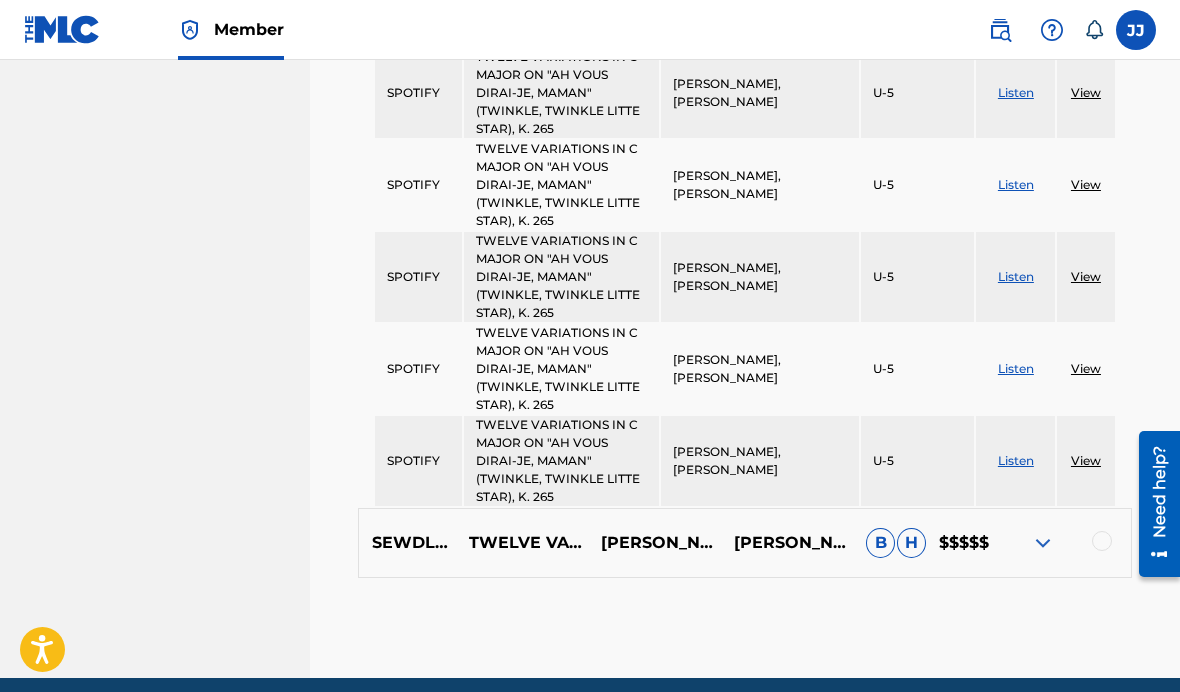 click at bounding box center (1043, 543) 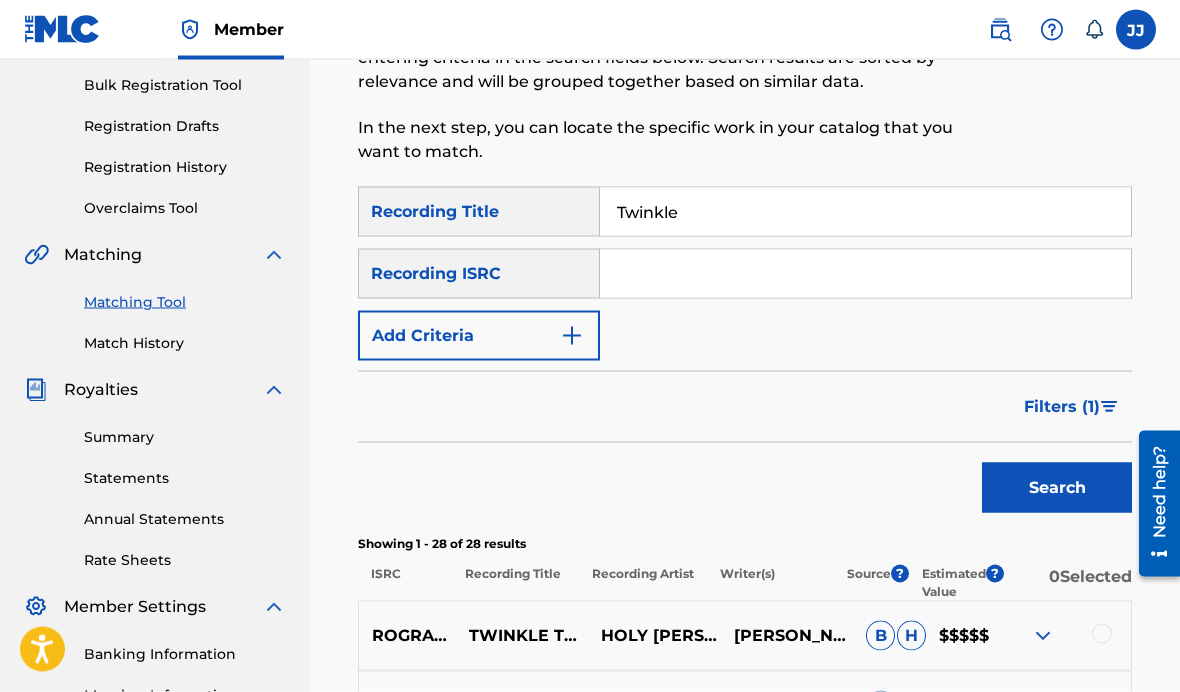 scroll, scrollTop: 292, scrollLeft: 0, axis: vertical 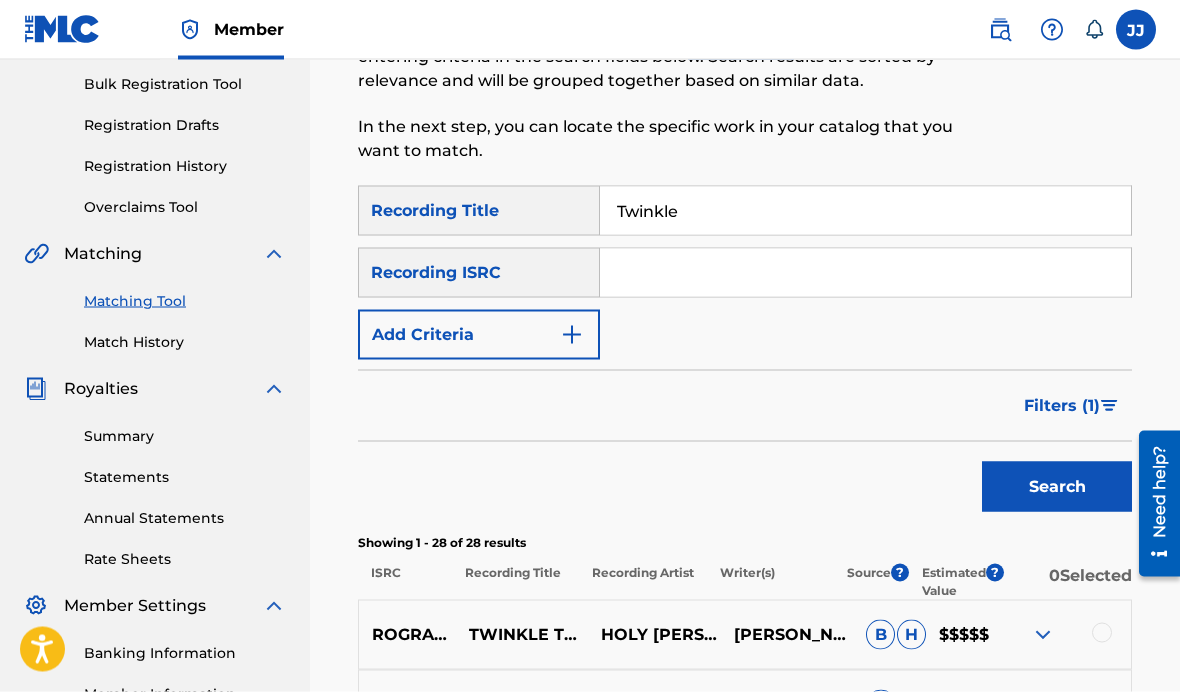 click on "Twinkle" at bounding box center [865, 211] 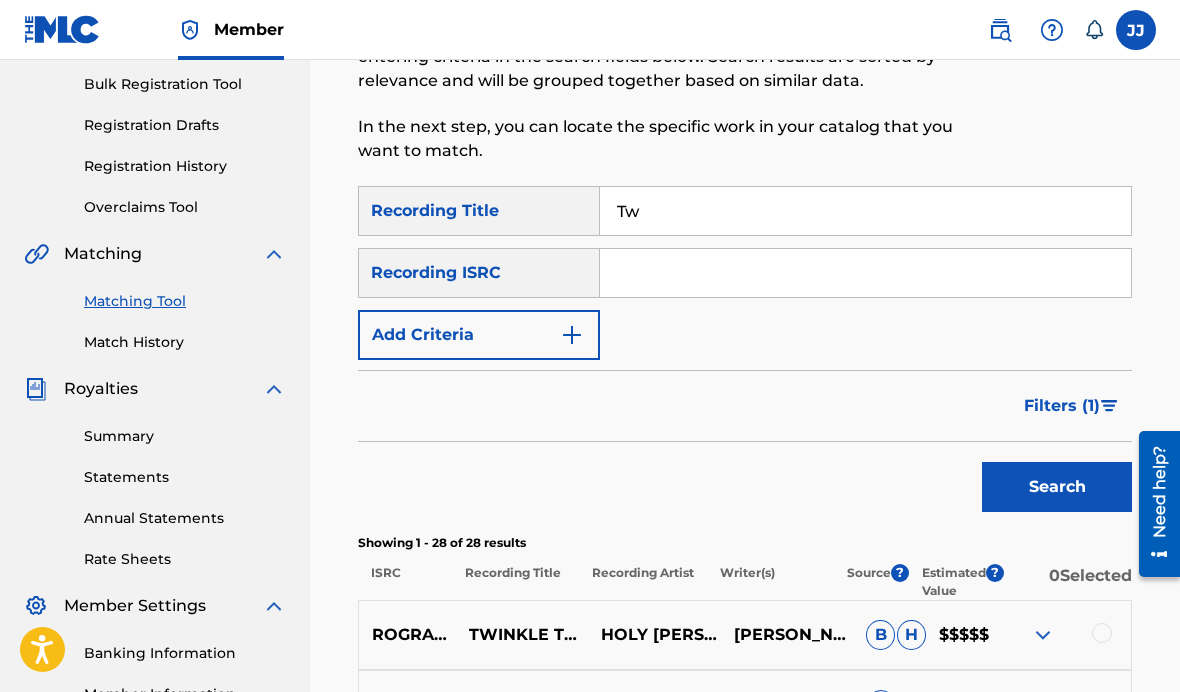 type on "T" 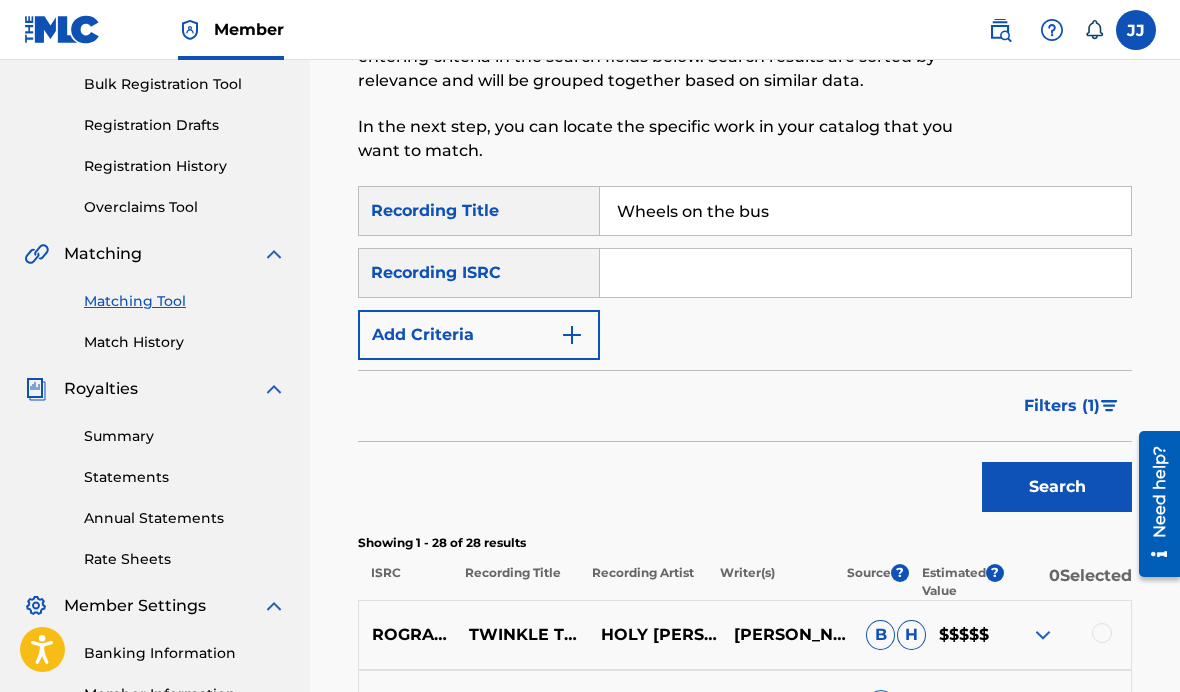 type on "Wheels on the bus" 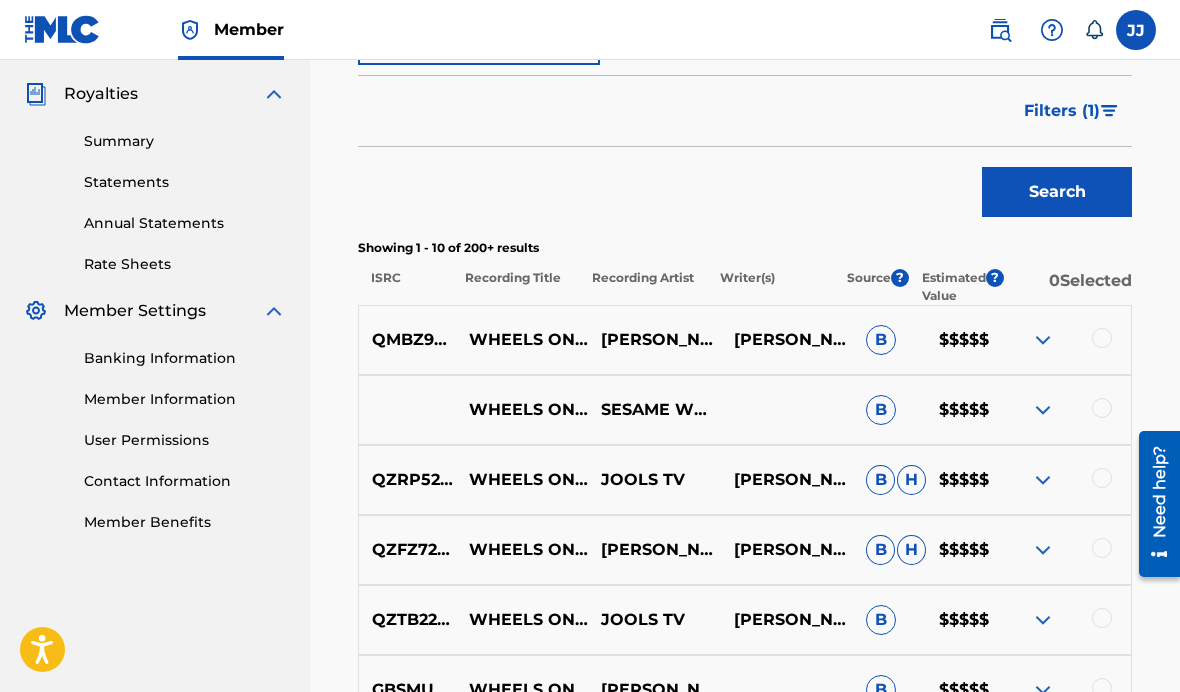 scroll, scrollTop: 614, scrollLeft: 0, axis: vertical 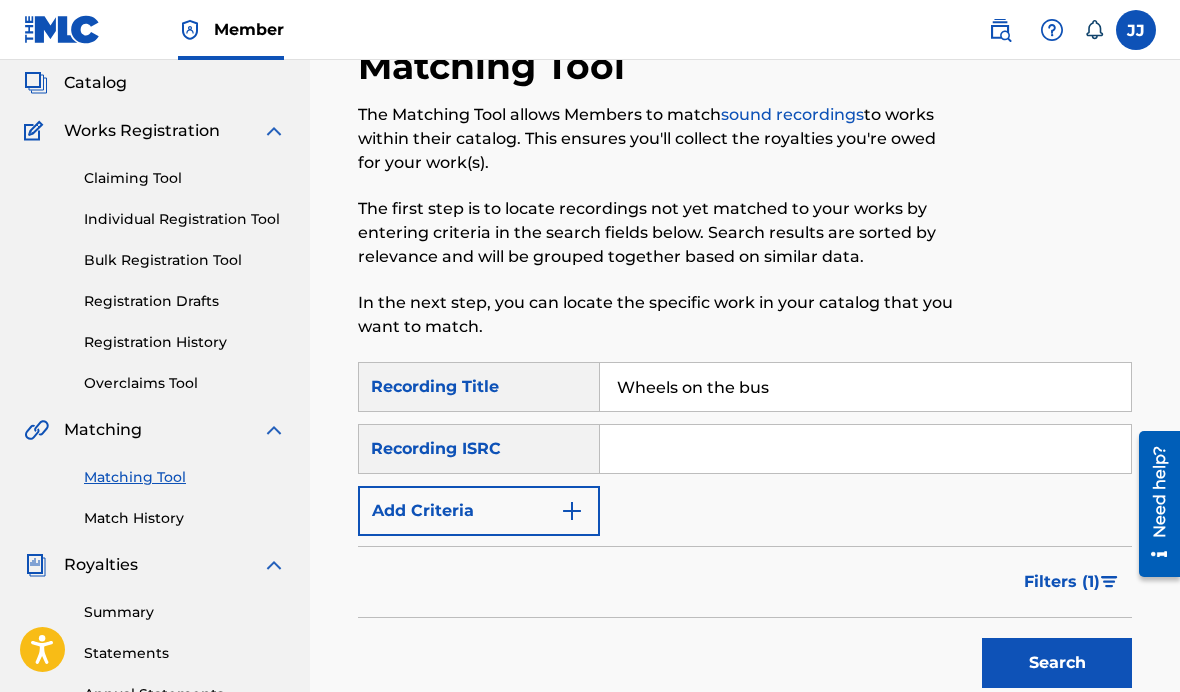 click on "Accessibility Screen-Reader Guide, Feedback, and Issue Reporting | New window Consent Details [#IABV2SETTINGS#] About This website uses cookies We use cookies to personalise content and ads, to provide social media features and to analyse our traffic. We also share information about your use of our site with our social media, advertising and analytics partners who may combine it with other information that you’ve provided to them or that they’ve collected from your use of their services. You consent to our cookies if you continue to use our website. Consent Selection Necessary   Preferences   Statistics   Marketing   Show details Details Necessary    41   Necessary cookies help make a website usable by enabling basic functions like page navigation and access to secure areas of the website. The website cannot function properly without these cookies.  Meta Platforms, Inc. 3 Learn more about this provider lastExternalReferrer Detects how the user reached the website by registering their last URL-address. 4 3" at bounding box center (590, 230) 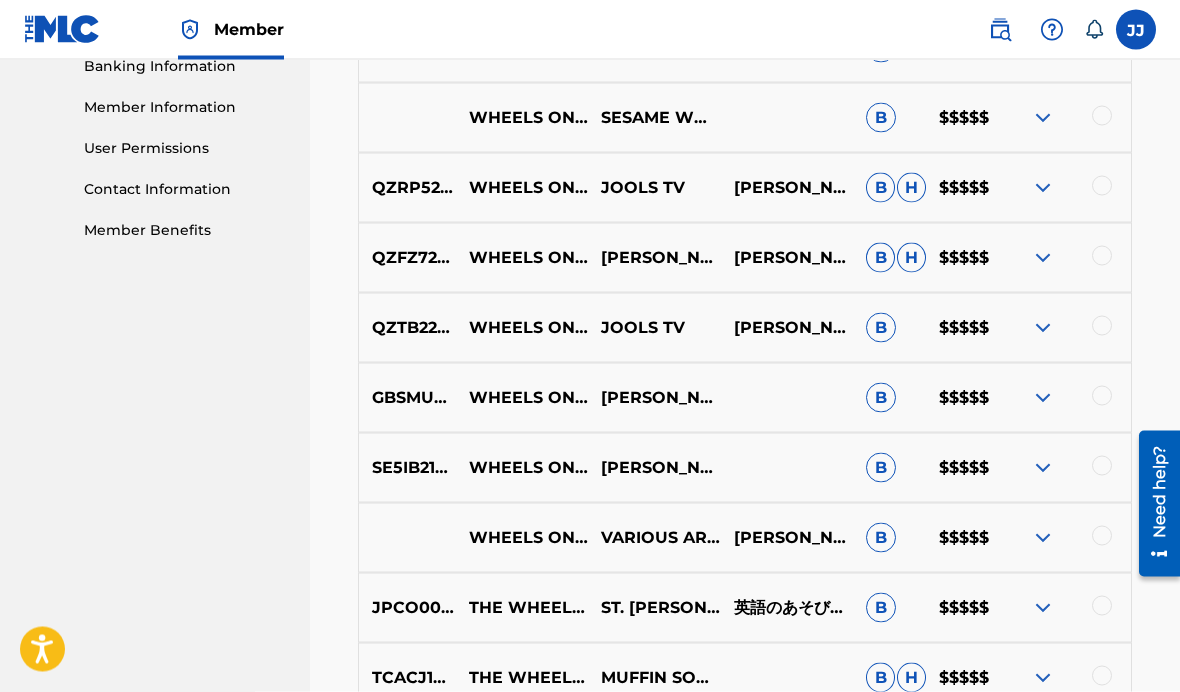 scroll, scrollTop: 886, scrollLeft: 0, axis: vertical 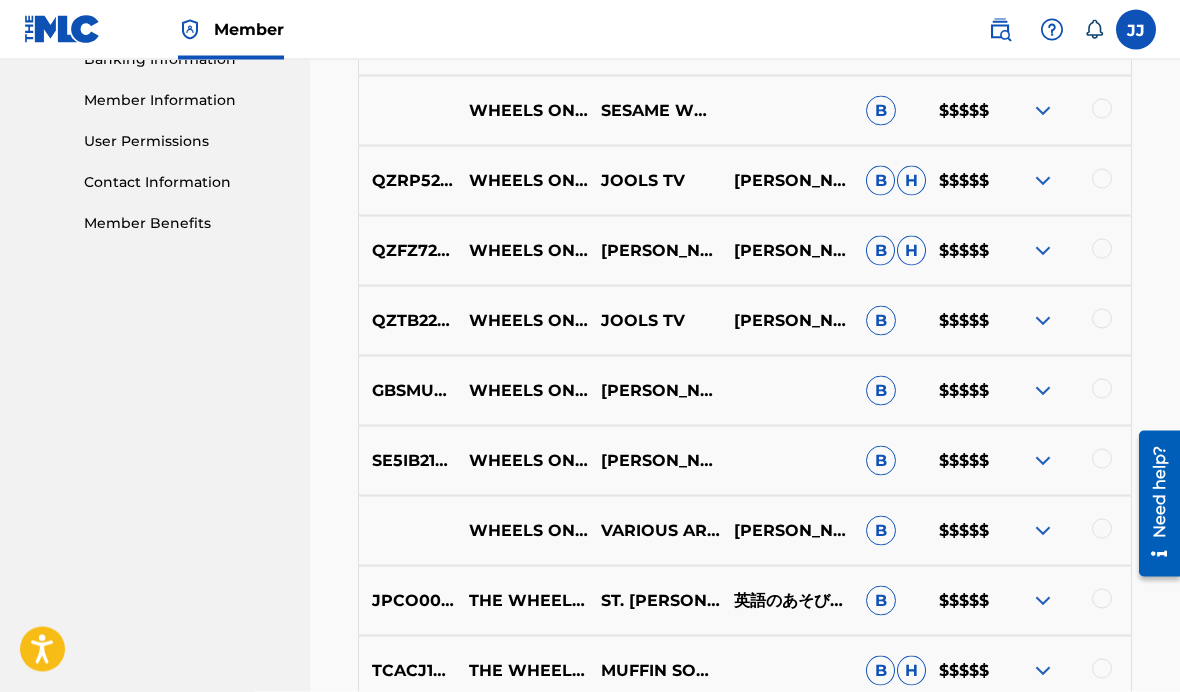 click at bounding box center (1043, 391) 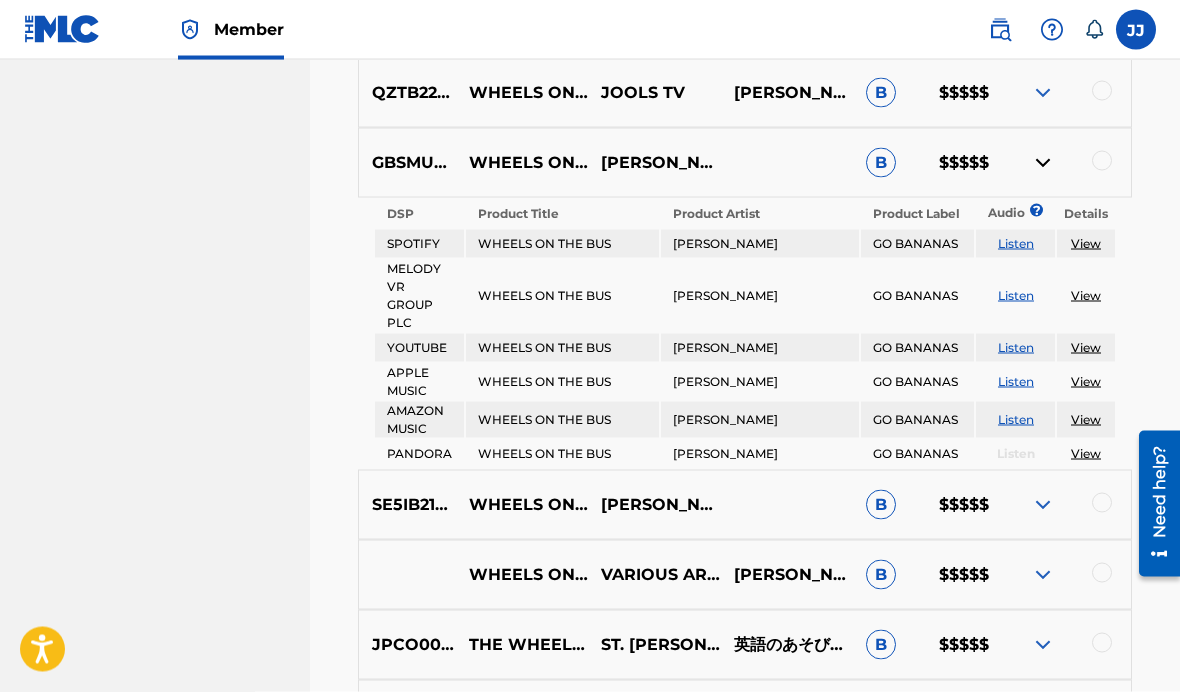 scroll, scrollTop: 1117, scrollLeft: 0, axis: vertical 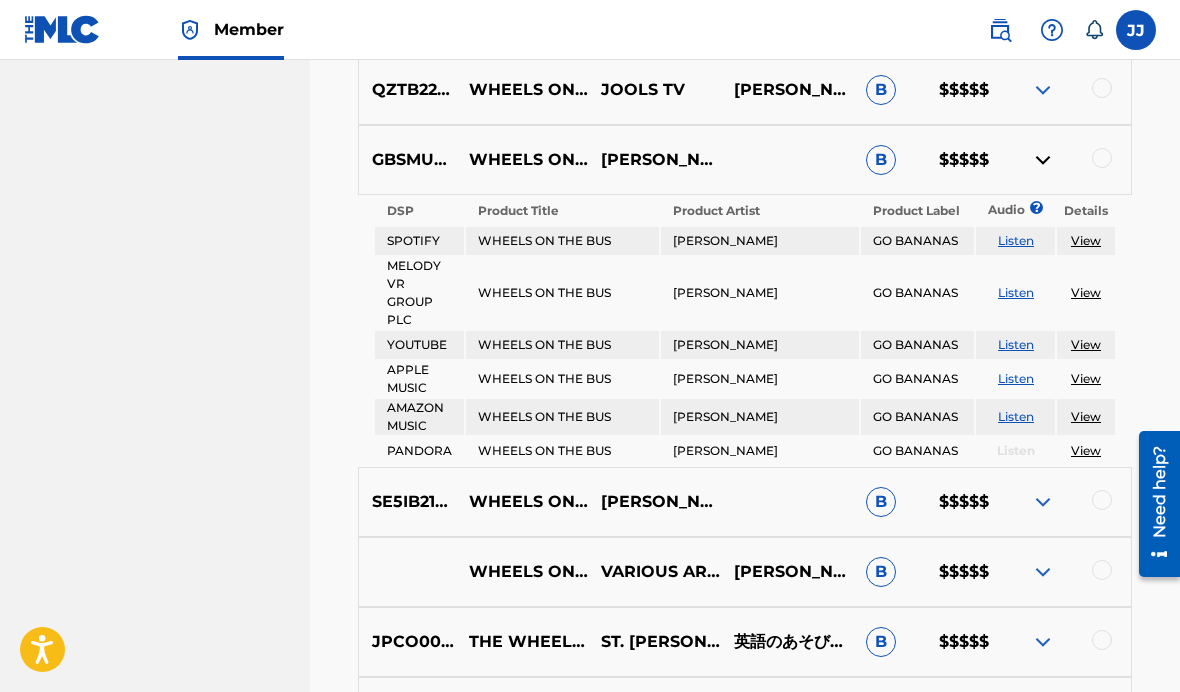 click at bounding box center (1043, 502) 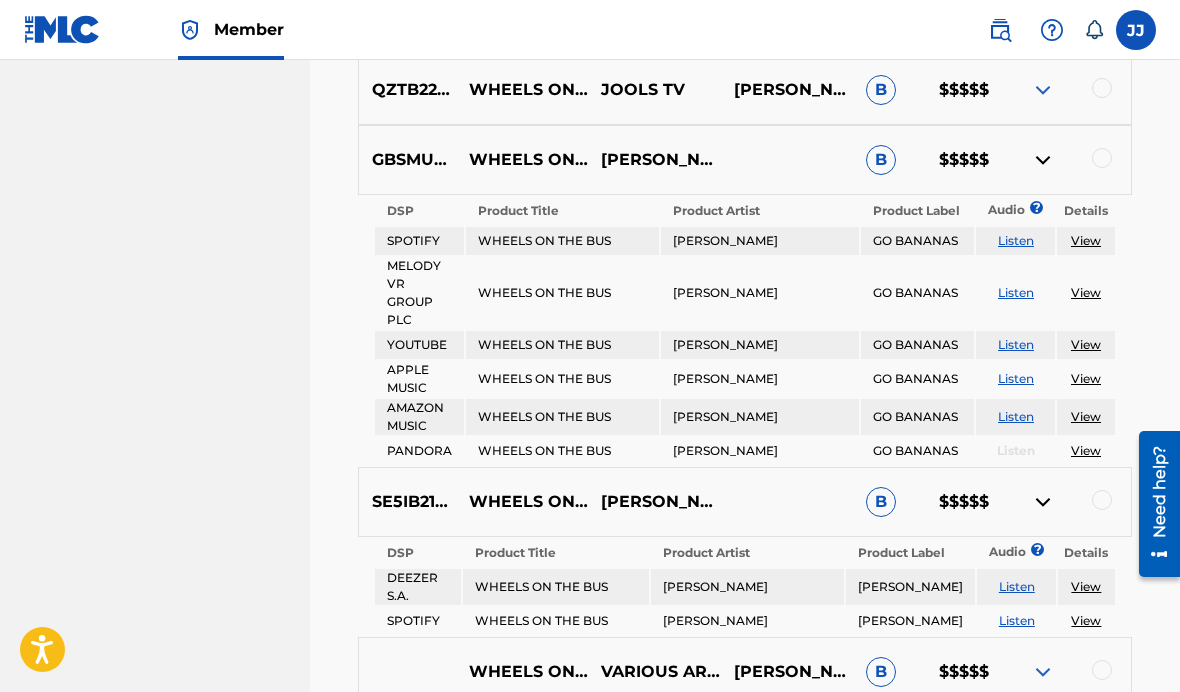 scroll, scrollTop: 1078, scrollLeft: 0, axis: vertical 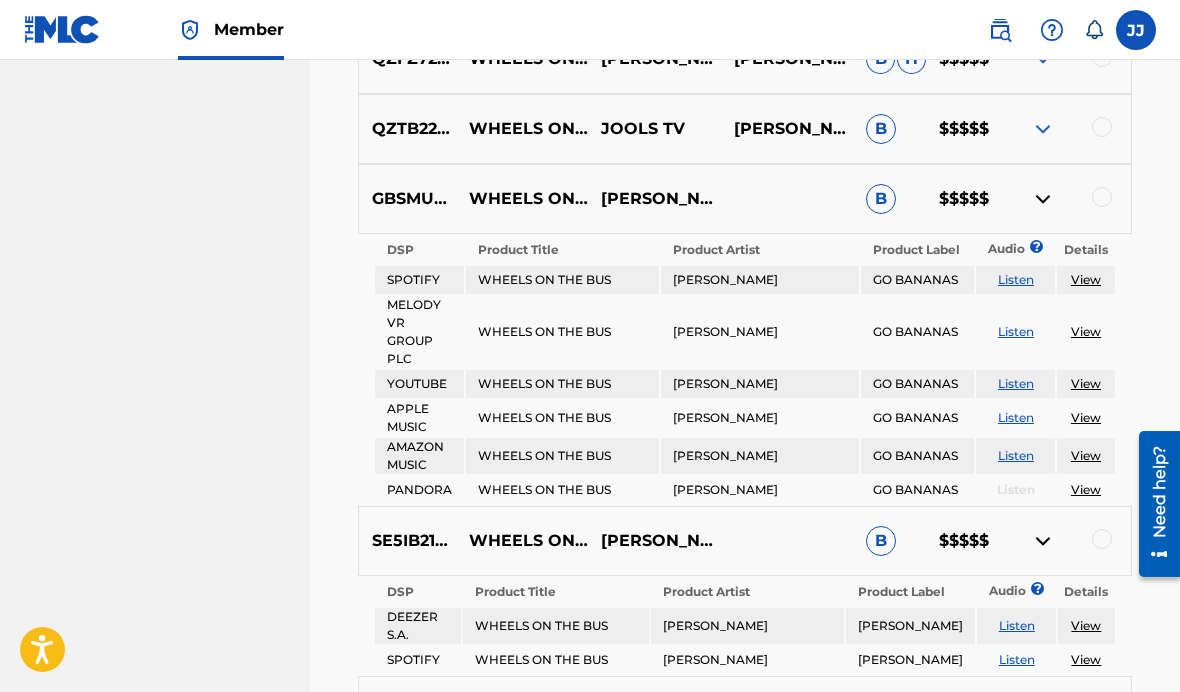 click on "View" at bounding box center [1086, 279] 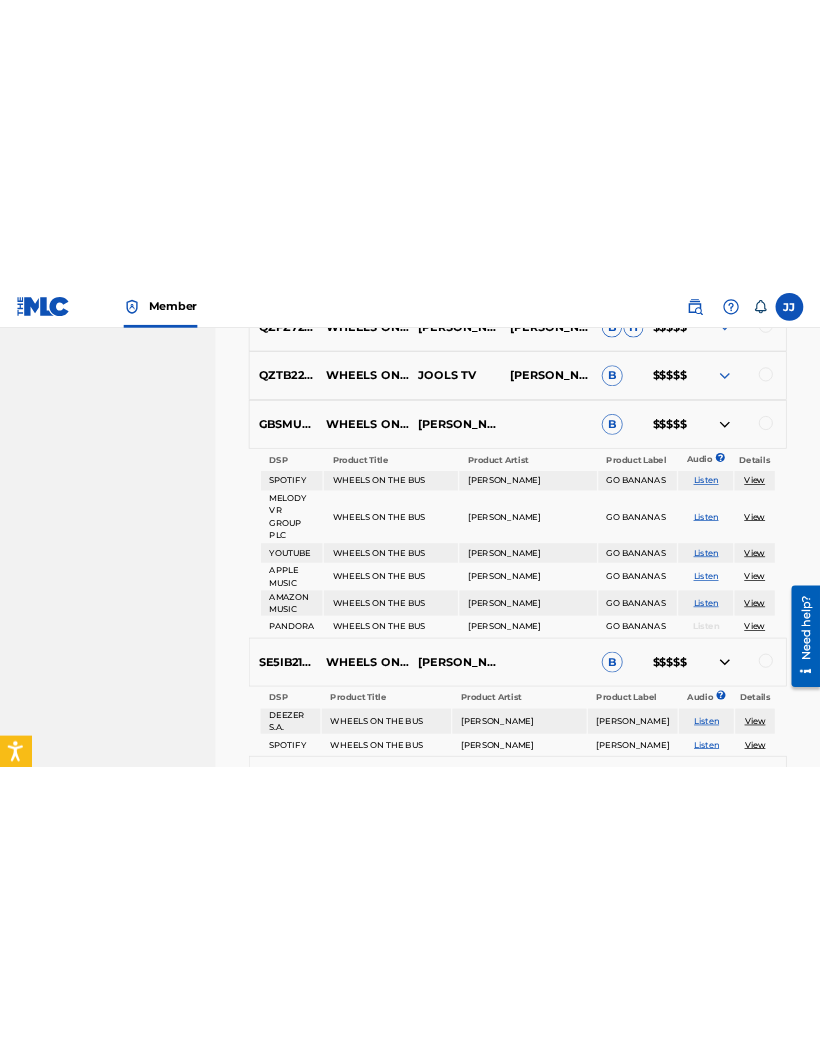scroll, scrollTop: 1158, scrollLeft: 0, axis: vertical 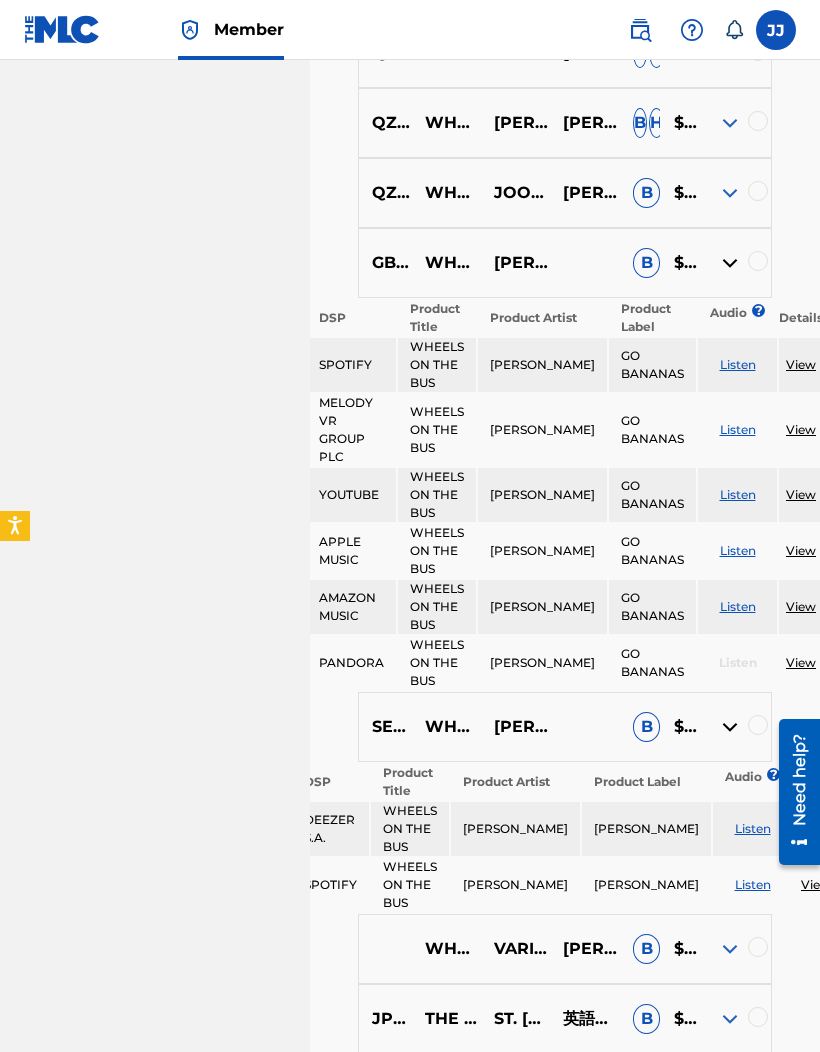 click at bounding box center (730, 263) 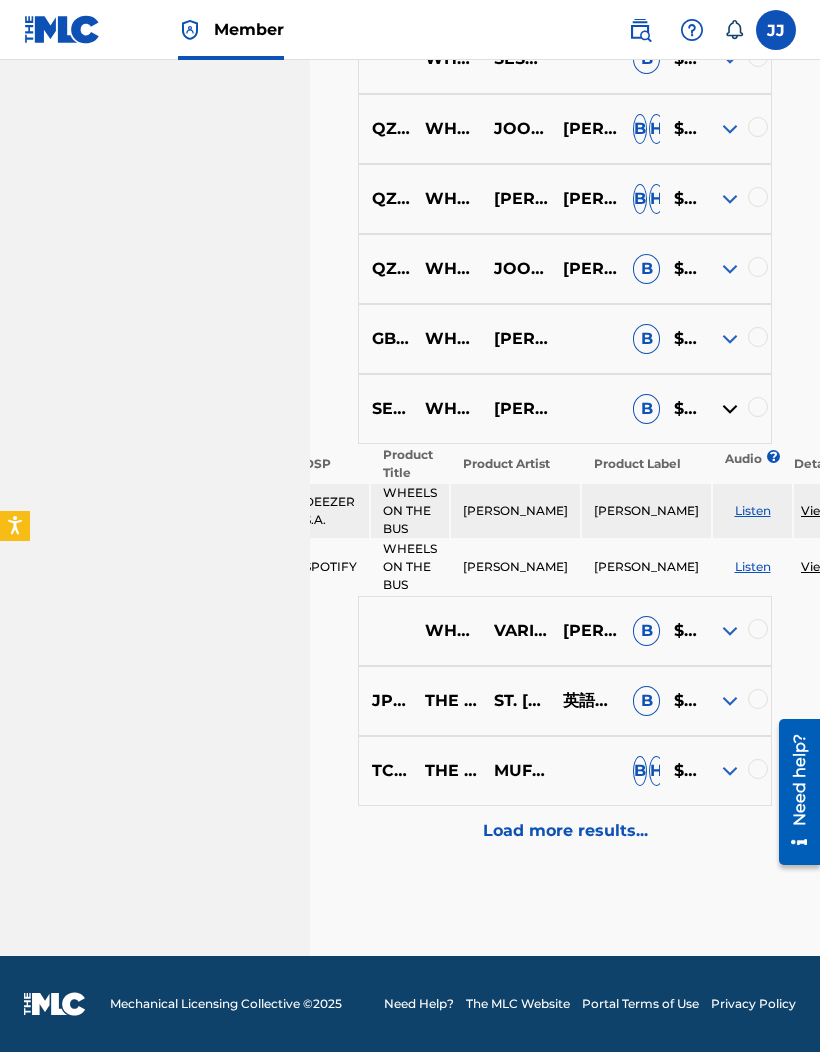 scroll, scrollTop: 1094, scrollLeft: 0, axis: vertical 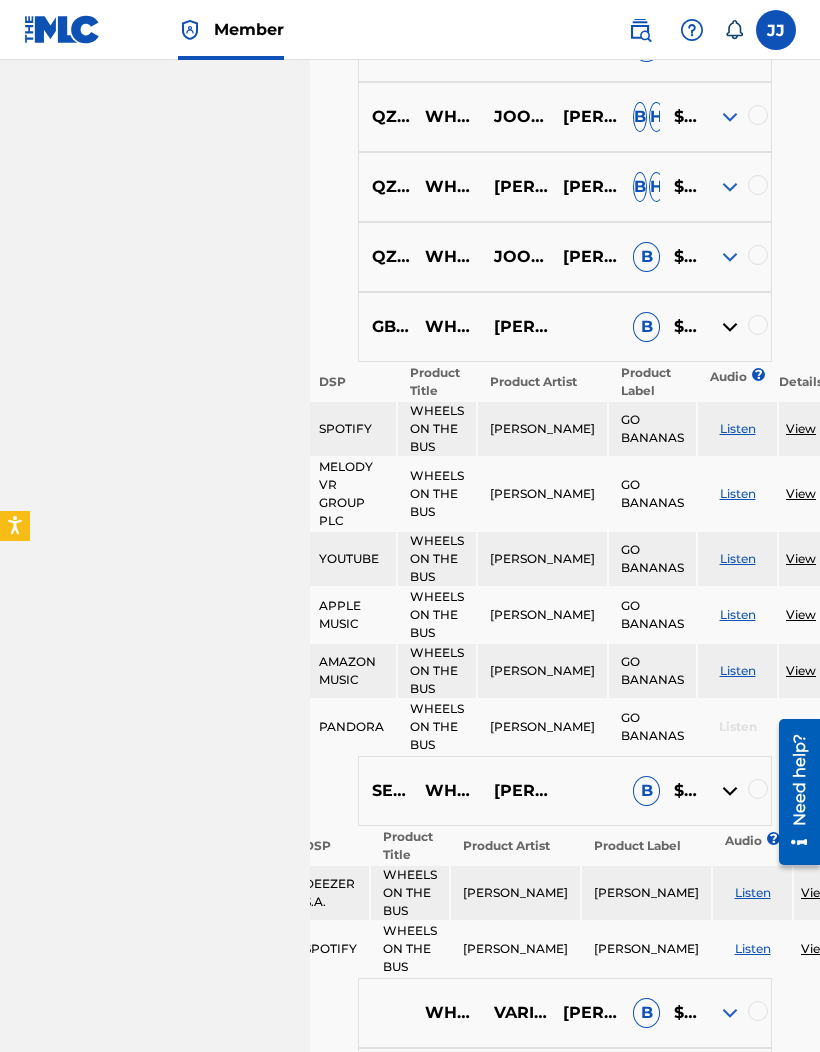 click at bounding box center (730, 327) 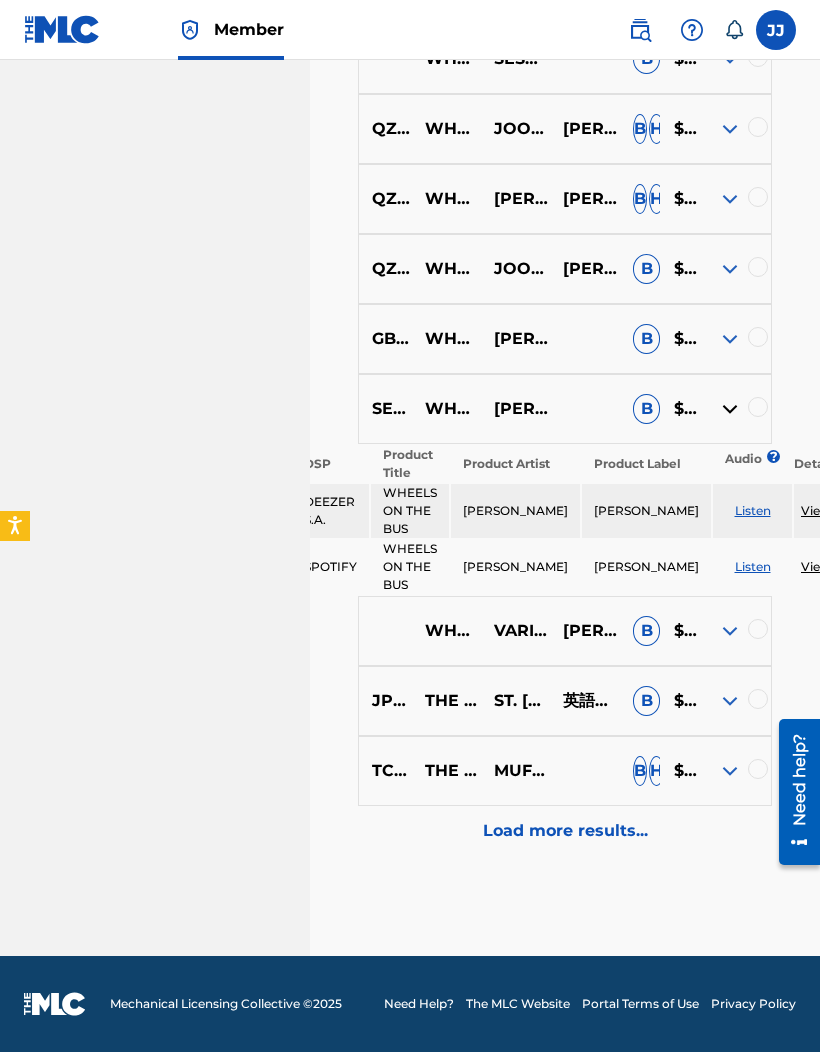 click at bounding box center (730, 409) 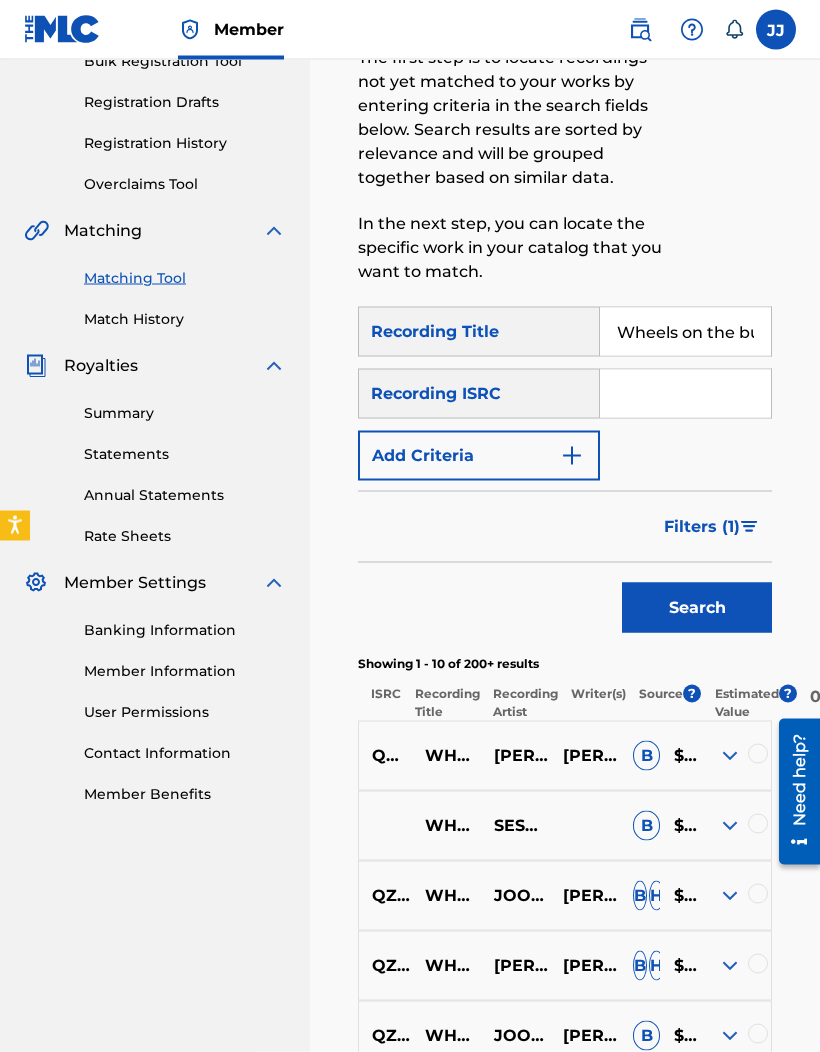 scroll, scrollTop: 306, scrollLeft: 0, axis: vertical 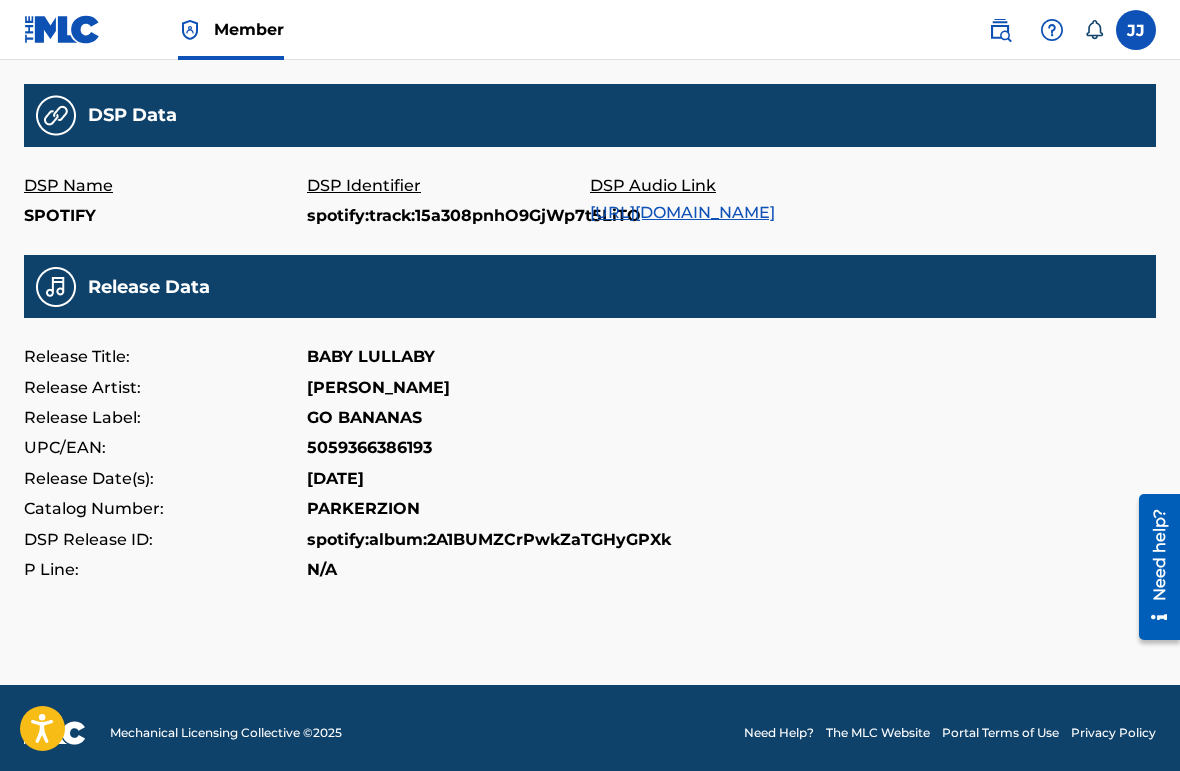 click on "https://open.spotify.com/track/15a308pnhO9GjWp7t5LiTO" at bounding box center [682, 212] 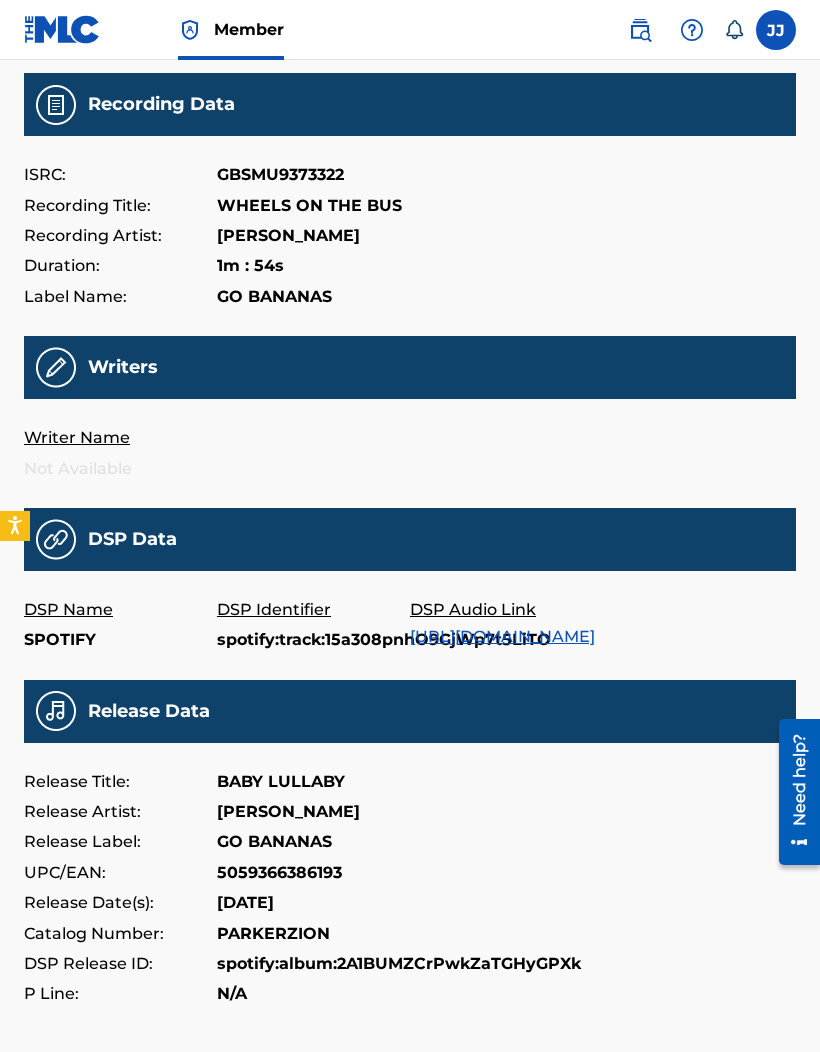 scroll, scrollTop: 257, scrollLeft: 0, axis: vertical 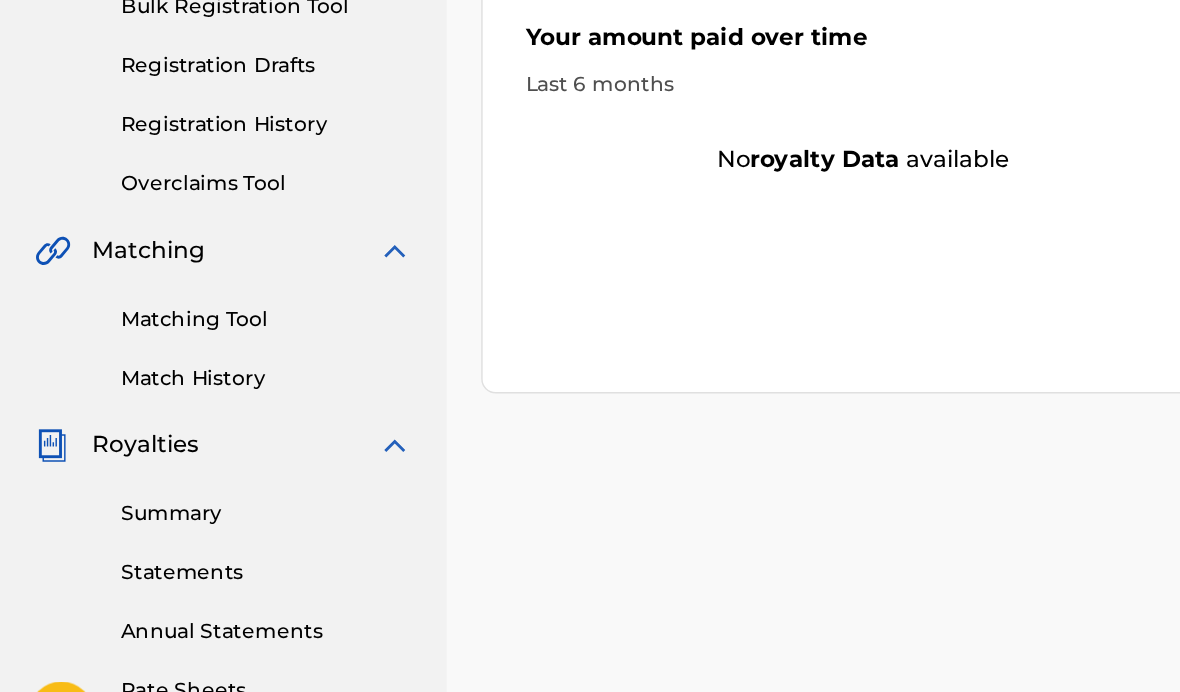 click on "Summary" at bounding box center [185, 510] 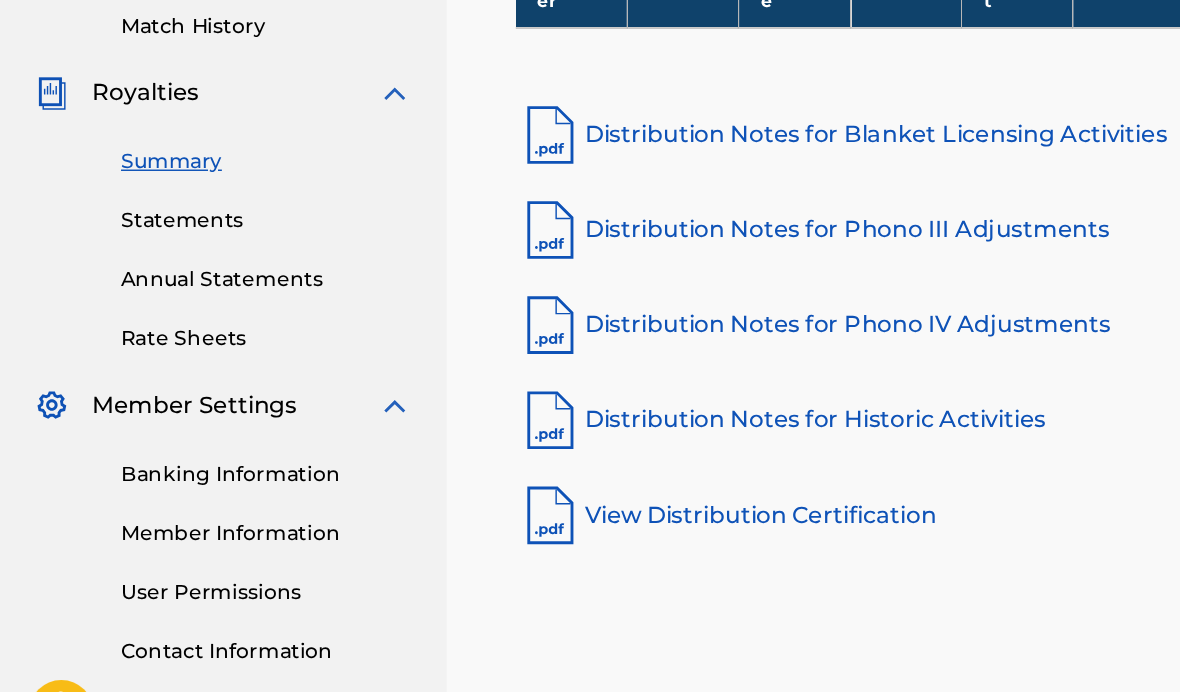 scroll, scrollTop: 462, scrollLeft: 0, axis: vertical 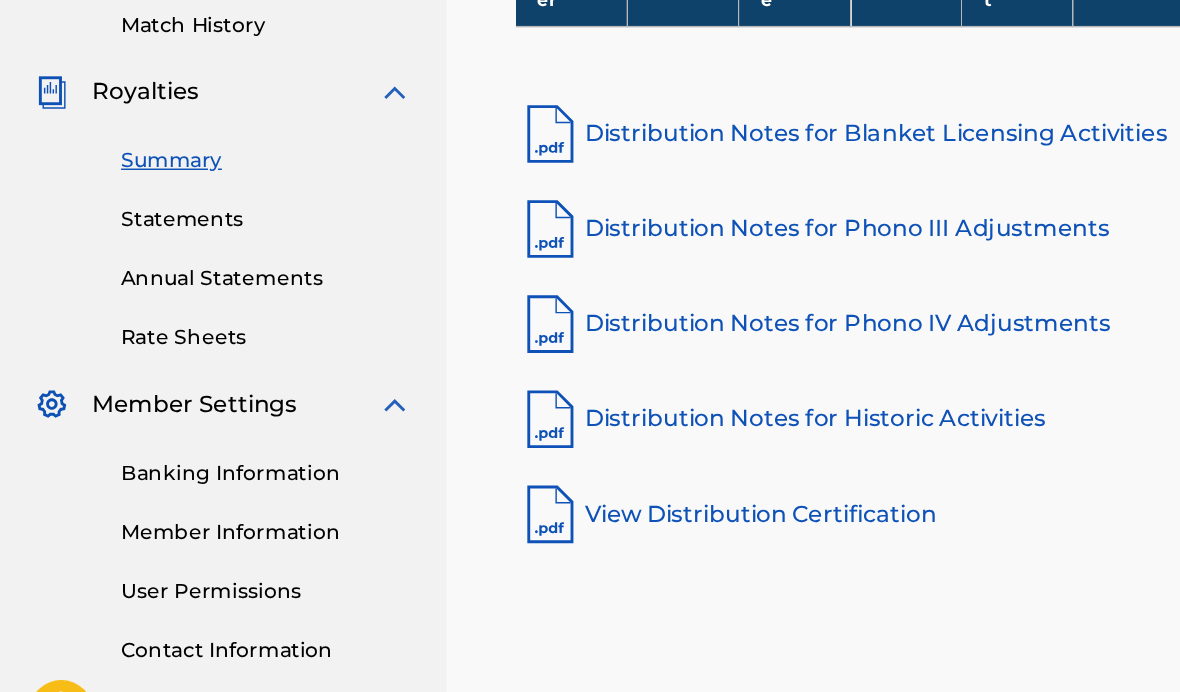click on "Statements" at bounding box center (185, 307) 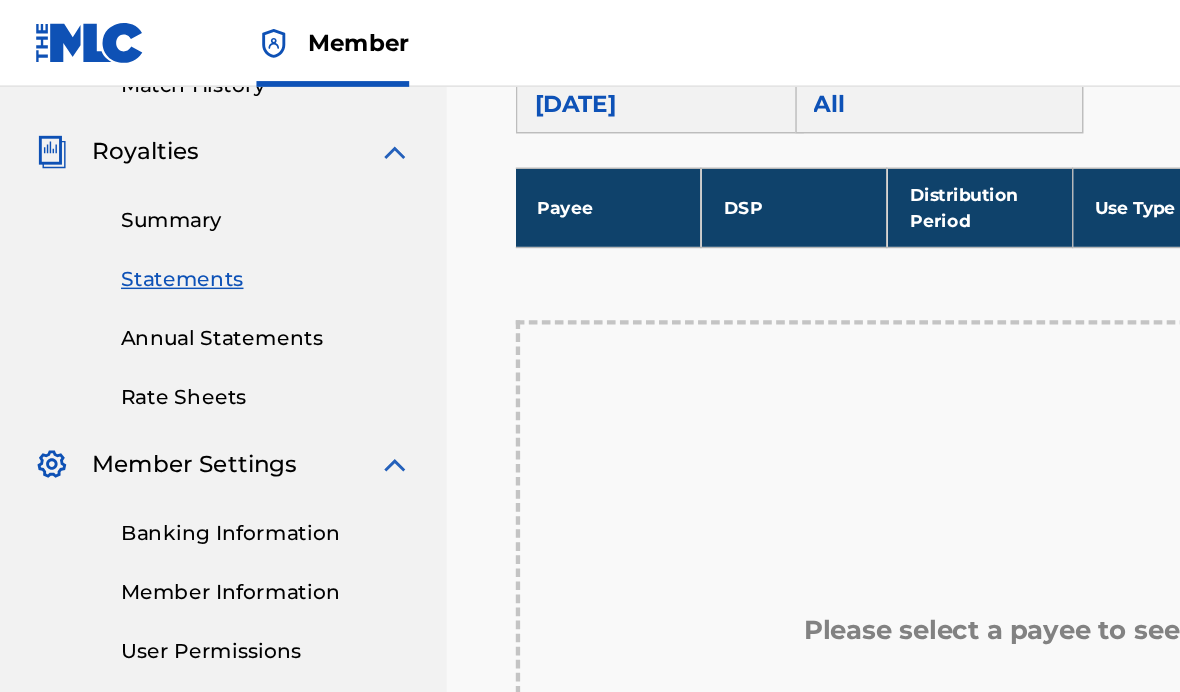 scroll, scrollTop: 575, scrollLeft: 0, axis: vertical 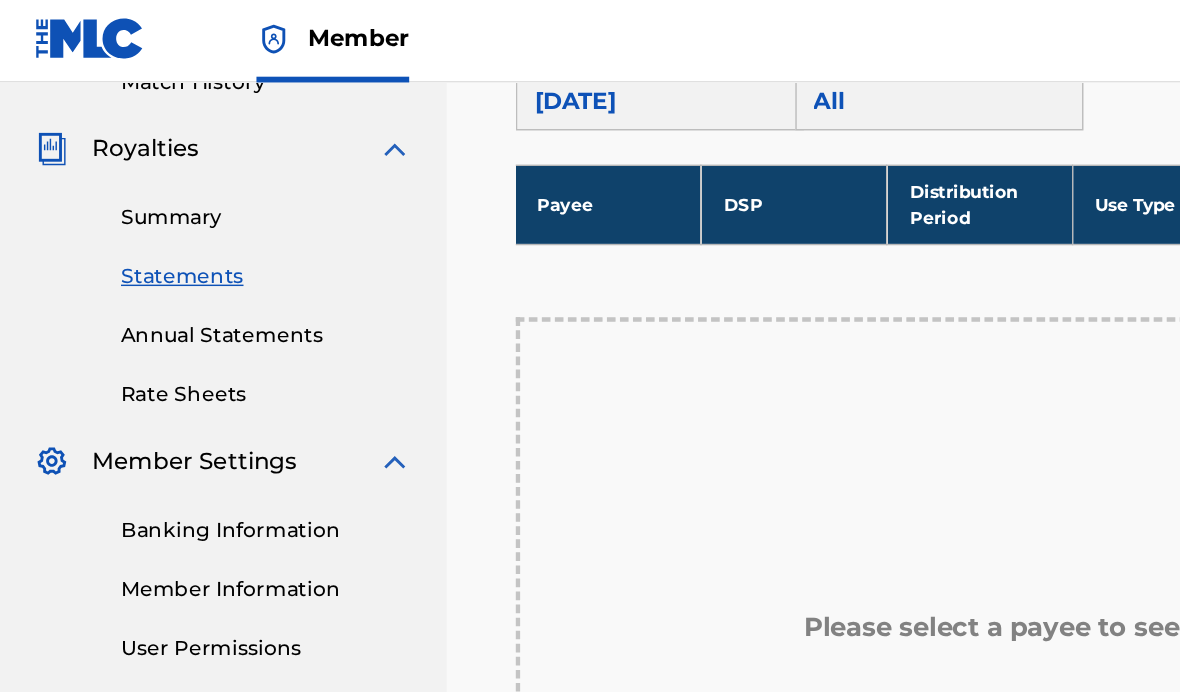 click on "Member Information" at bounding box center (185, 411) 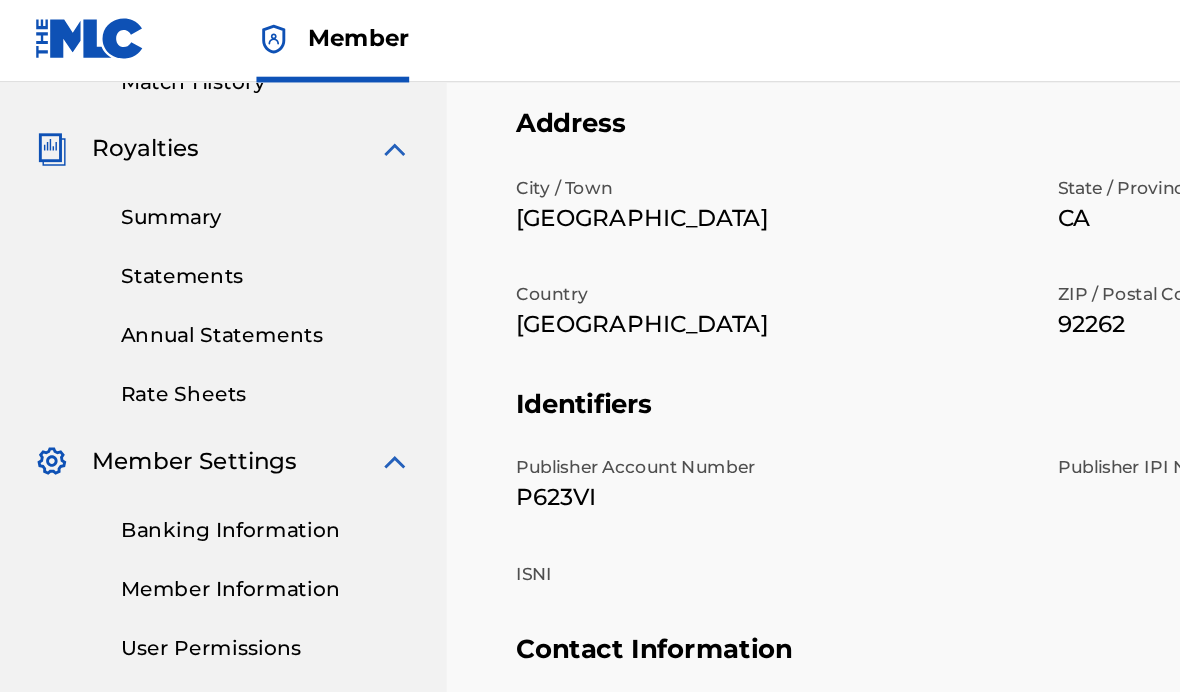 scroll, scrollTop: 0, scrollLeft: 0, axis: both 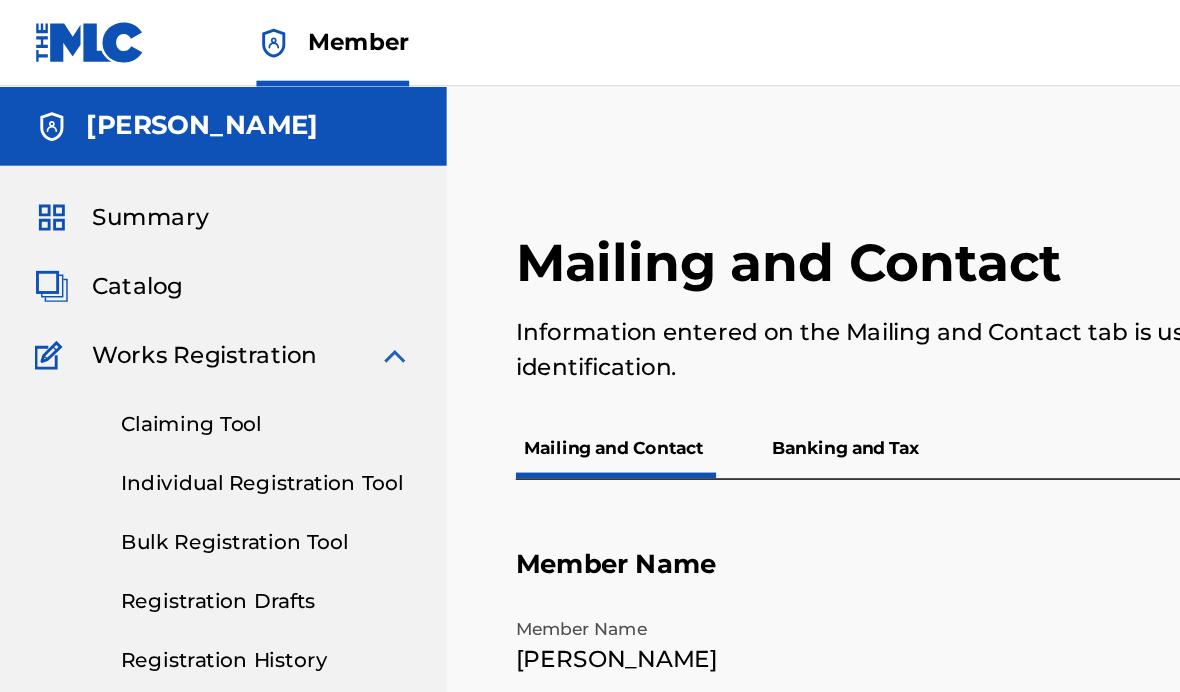 click on "Bulk Registration Tool" at bounding box center [185, 376] 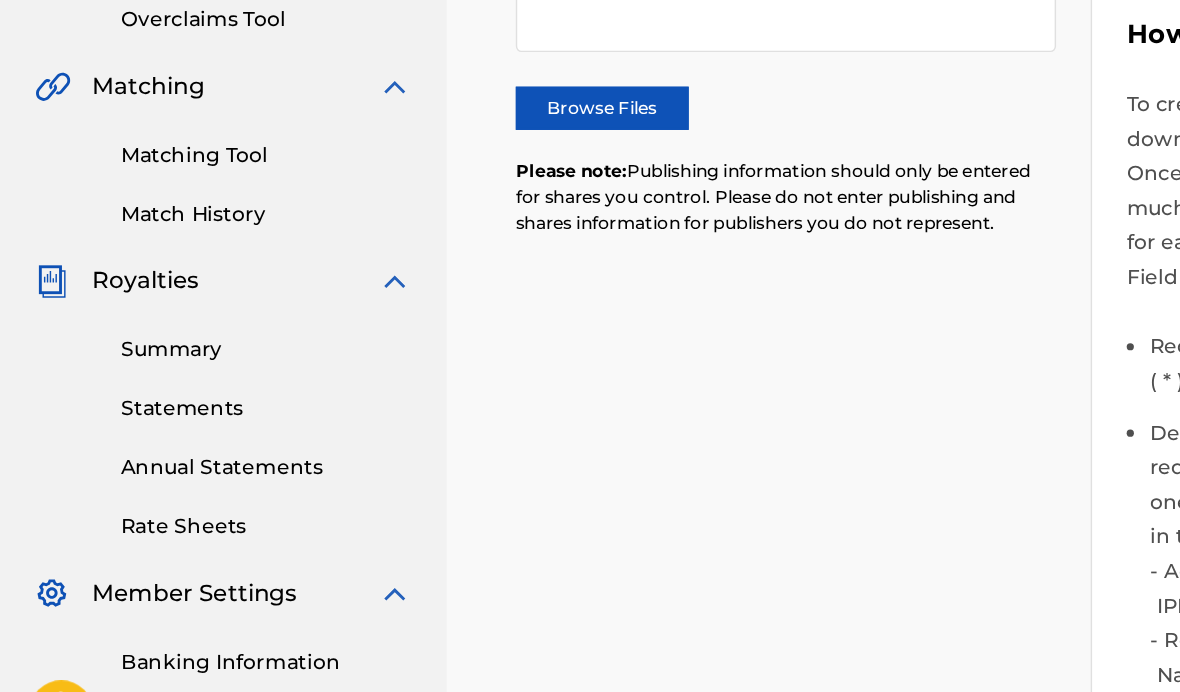 scroll, scrollTop: 331, scrollLeft: 0, axis: vertical 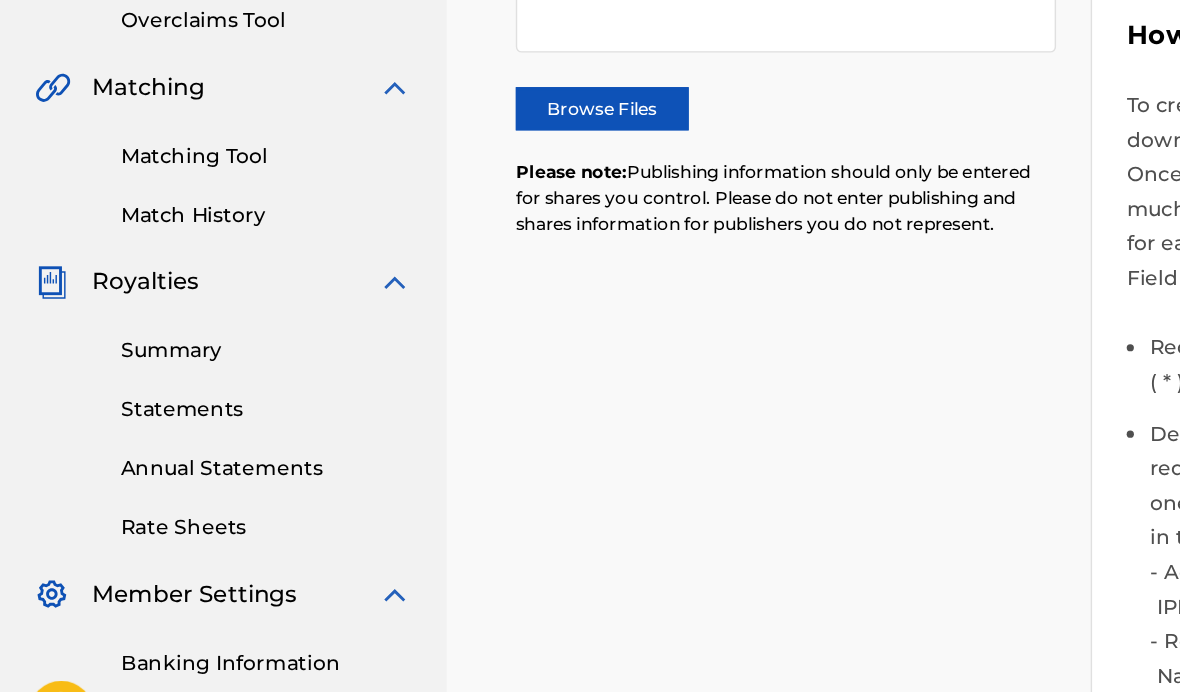click on "Banking Information" at bounding box center [185, 614] 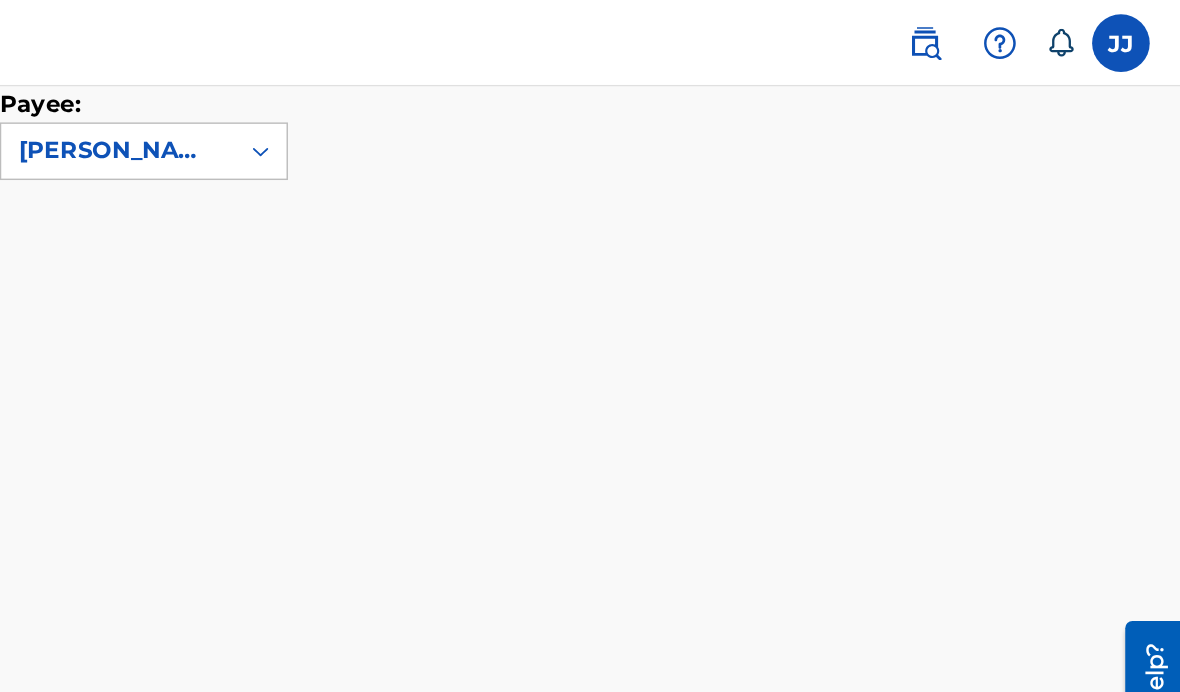 scroll, scrollTop: 440, scrollLeft: 0, axis: vertical 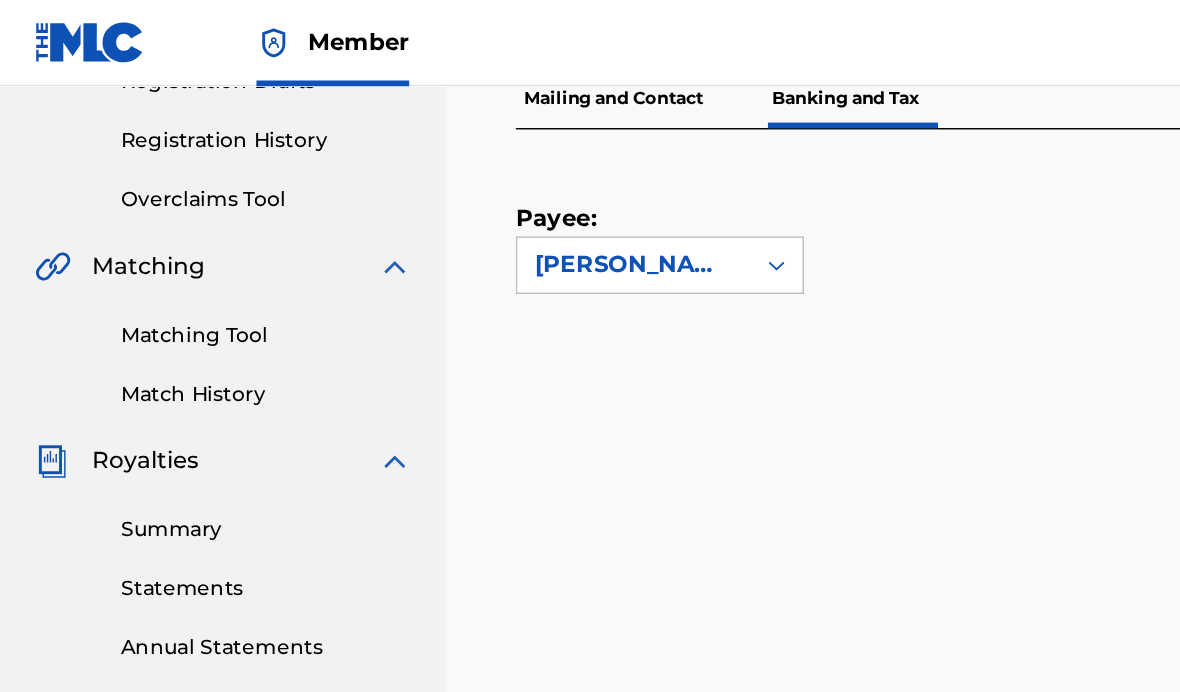 click on "Matching Tool" at bounding box center [185, 232] 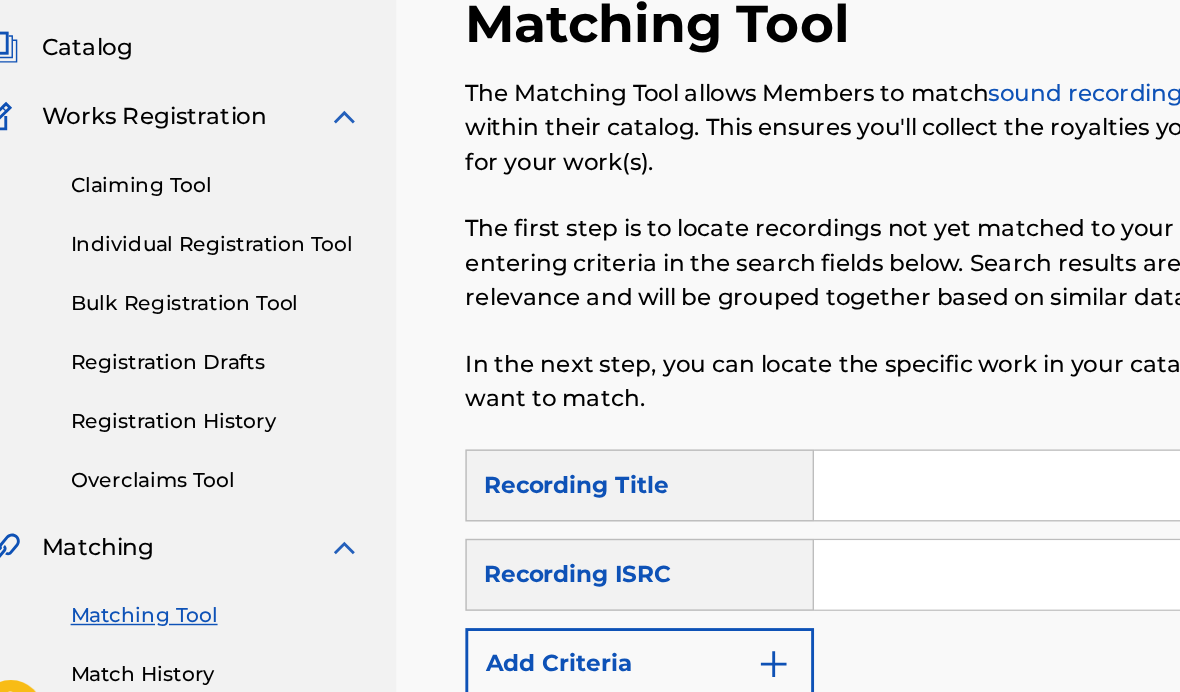 scroll, scrollTop: 16, scrollLeft: 0, axis: vertical 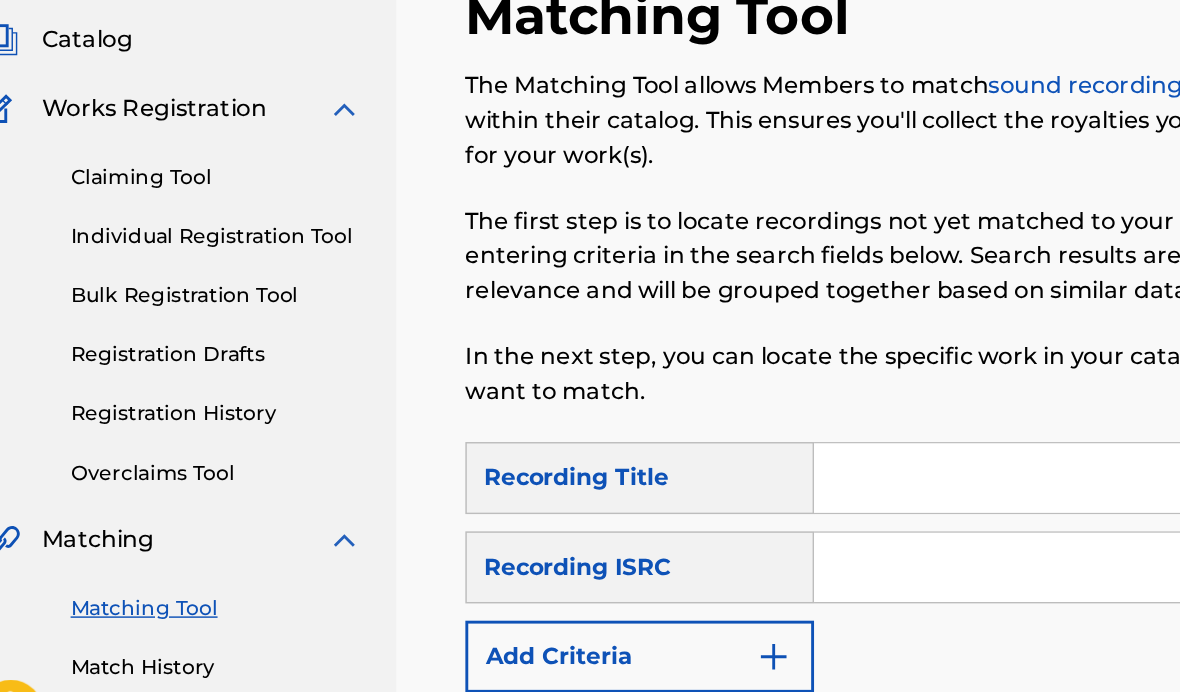 click at bounding box center (865, 487) 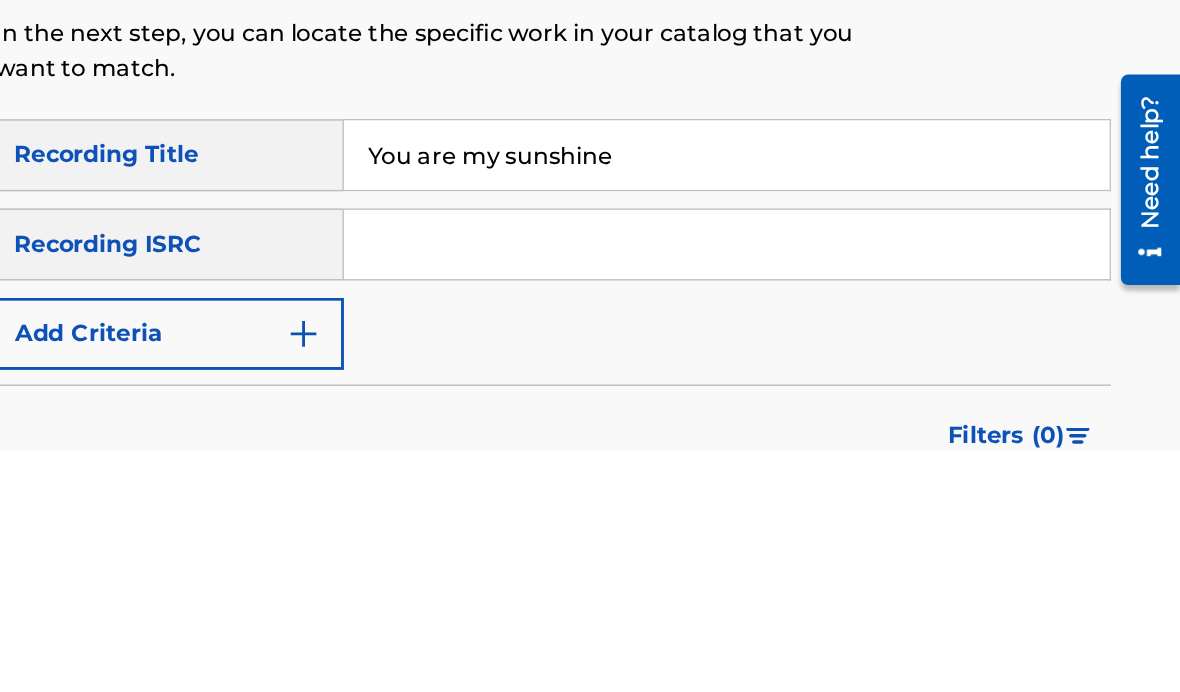 scroll, scrollTop: 241, scrollLeft: 0, axis: vertical 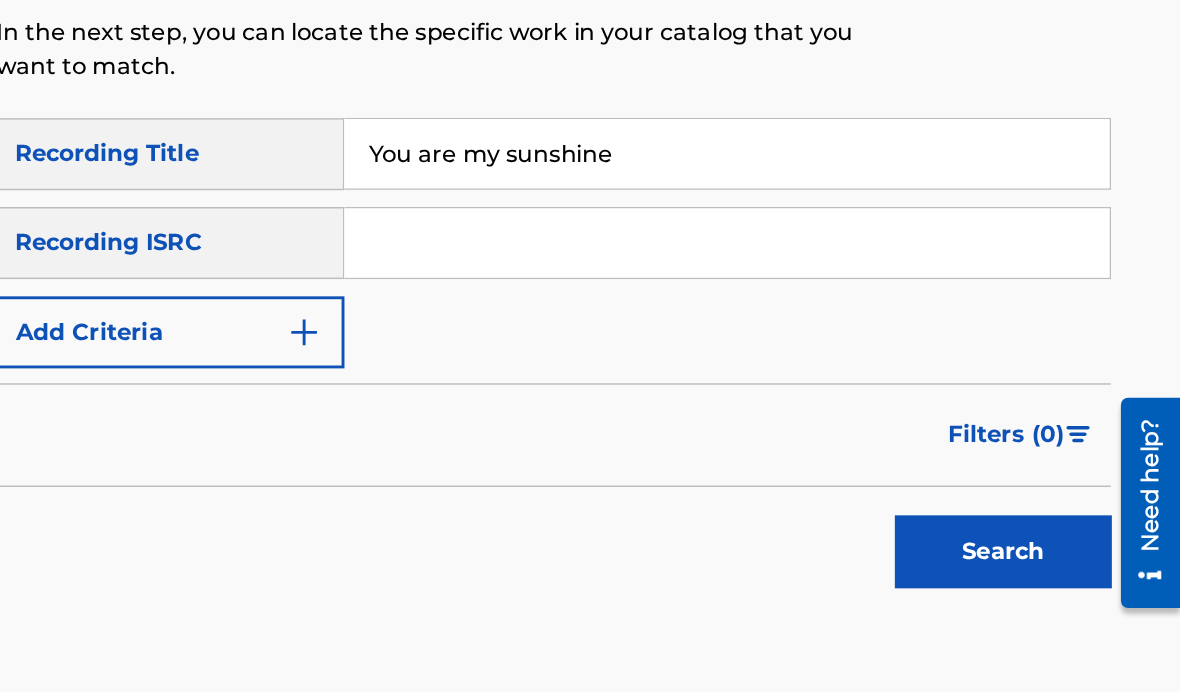 type on "You are my sunshine" 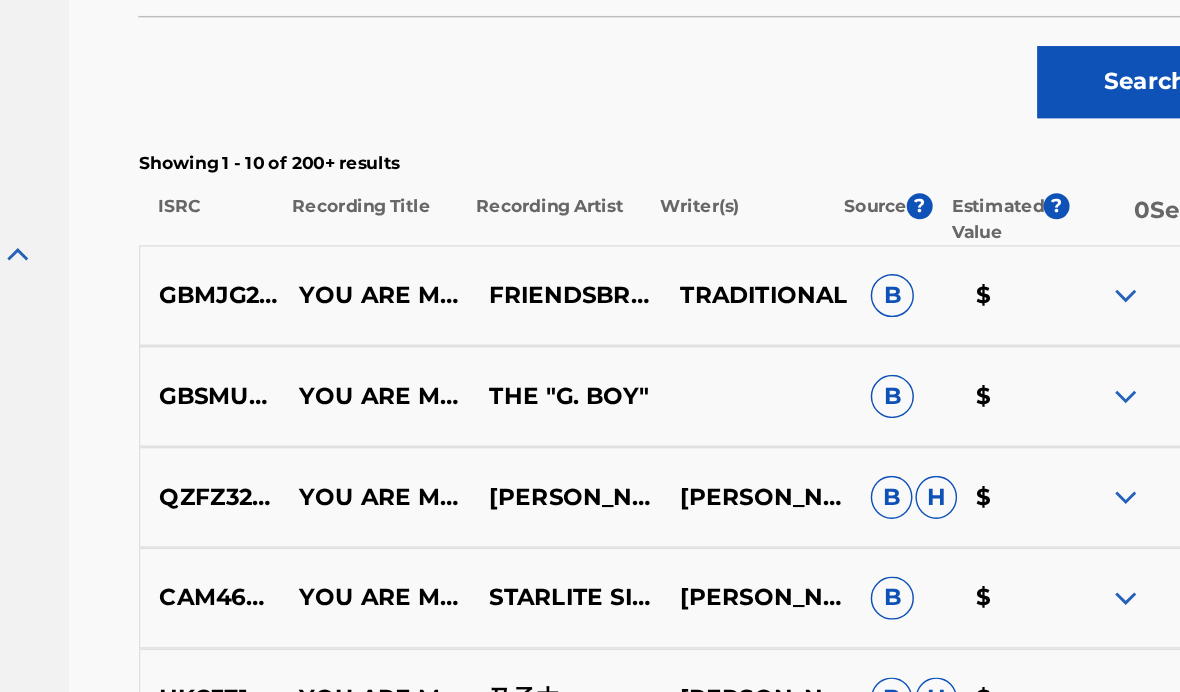 scroll, scrollTop: 571, scrollLeft: 0, axis: vertical 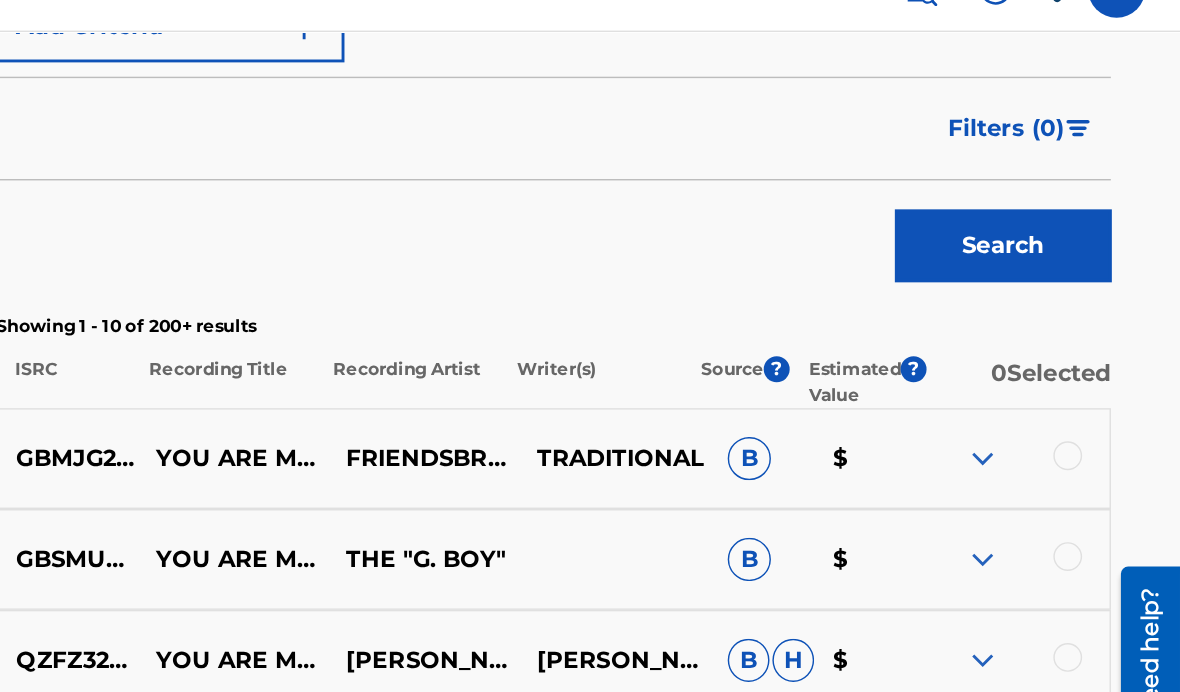 click on "Filters ( 0 )" at bounding box center [1059, 127] 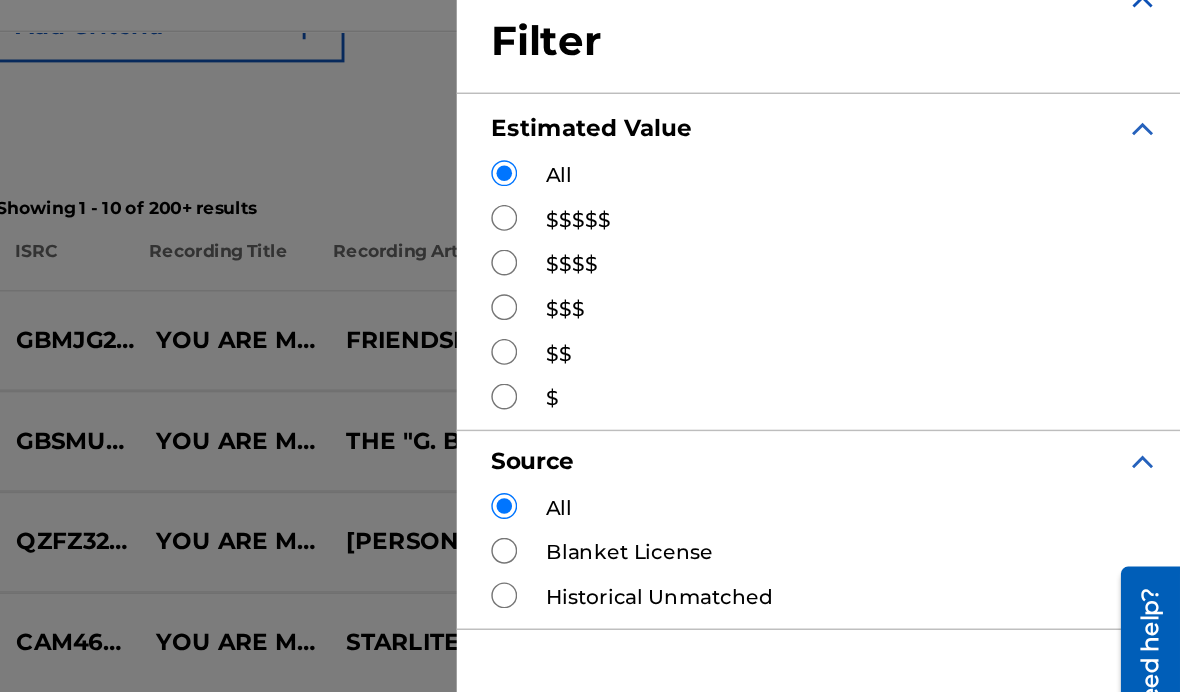 click on "$$$$$" at bounding box center (762, 190) 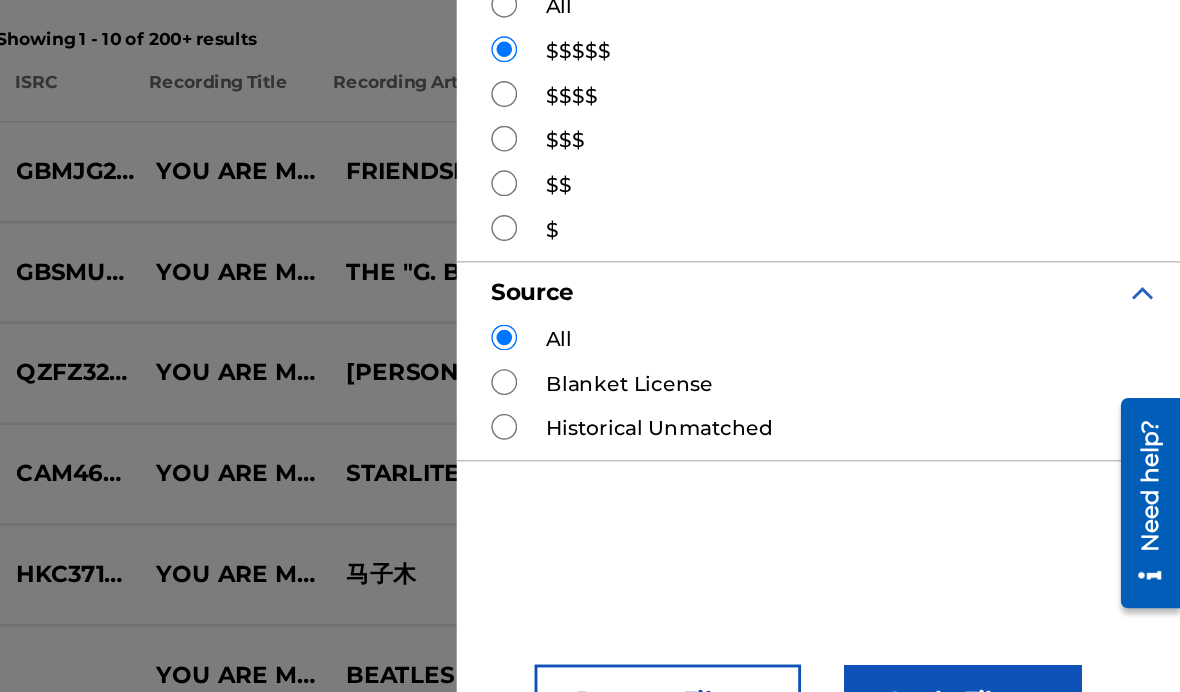 click on "Apply Filters" at bounding box center (1029, 641) 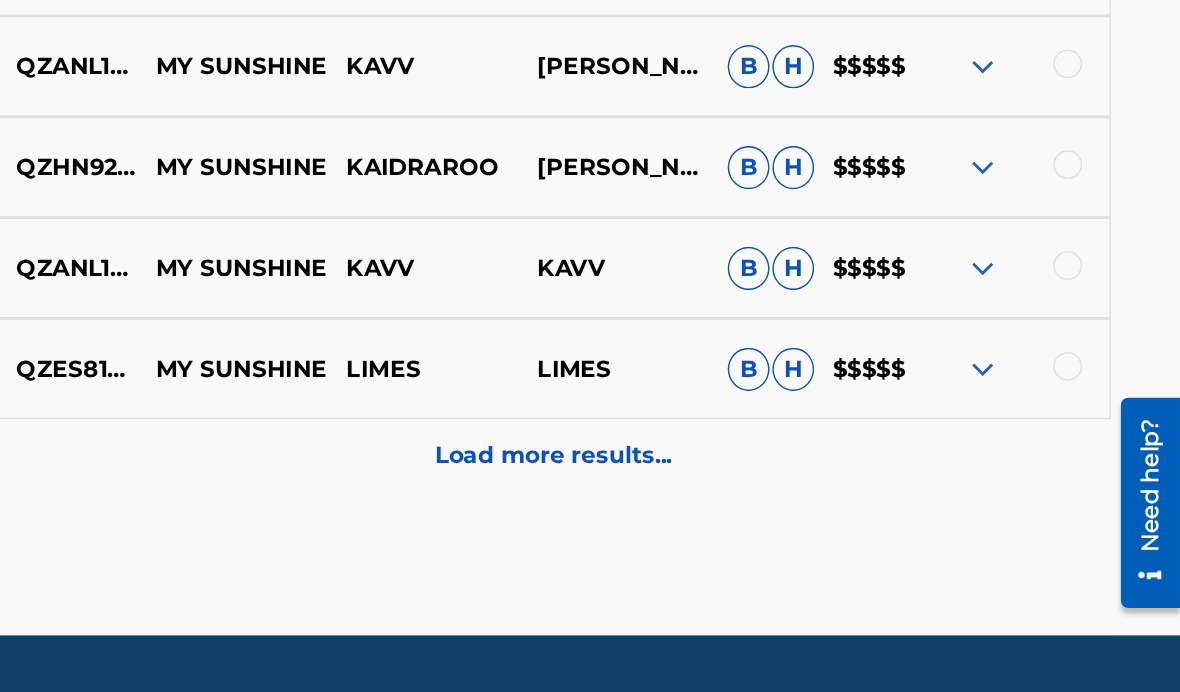 click on "Load more results..." at bounding box center [745, 471] 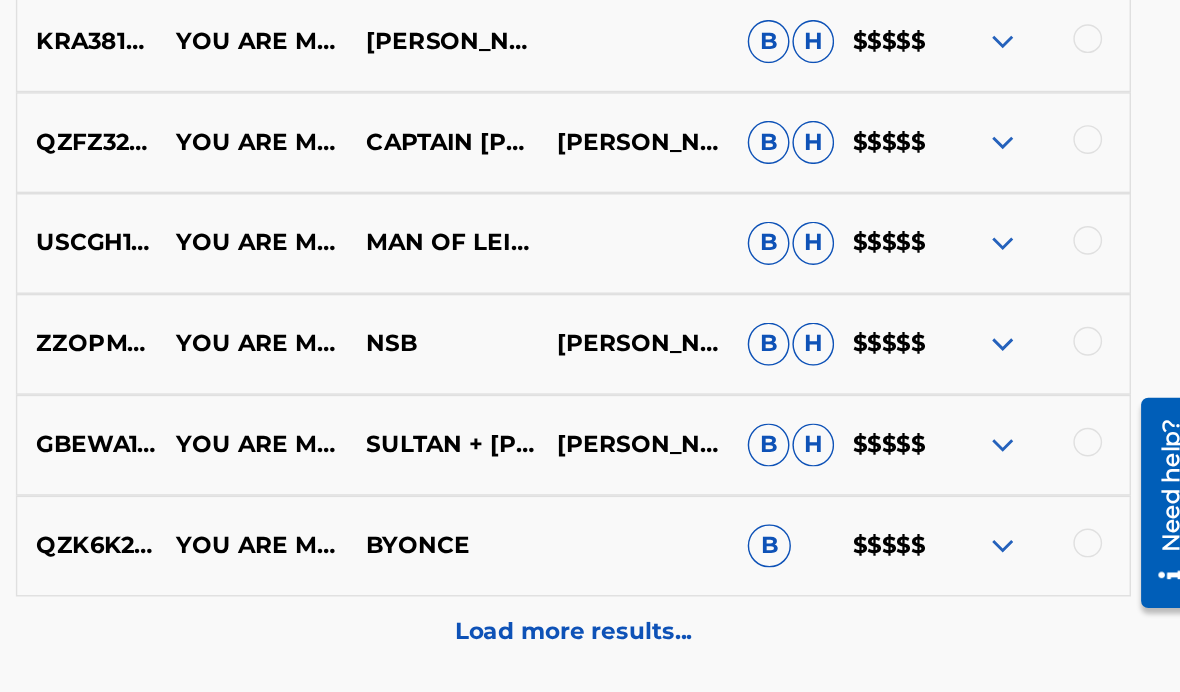 click on "Load more results..." at bounding box center [745, 594] 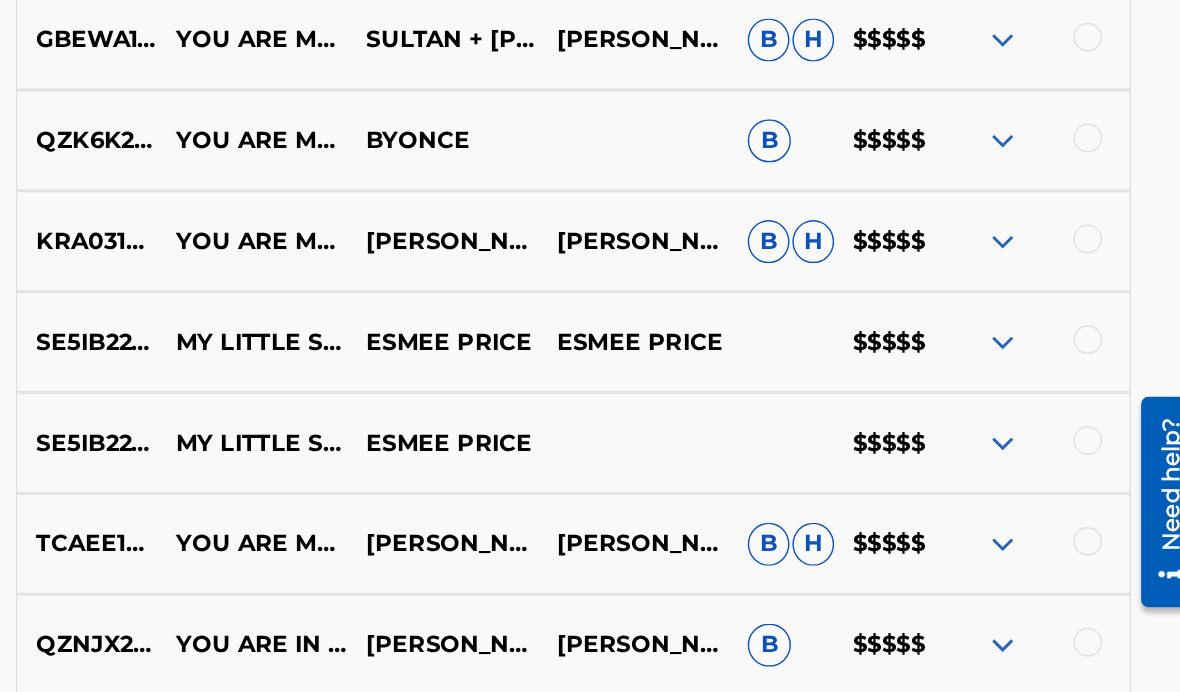 scroll, scrollTop: 2005, scrollLeft: 0, axis: vertical 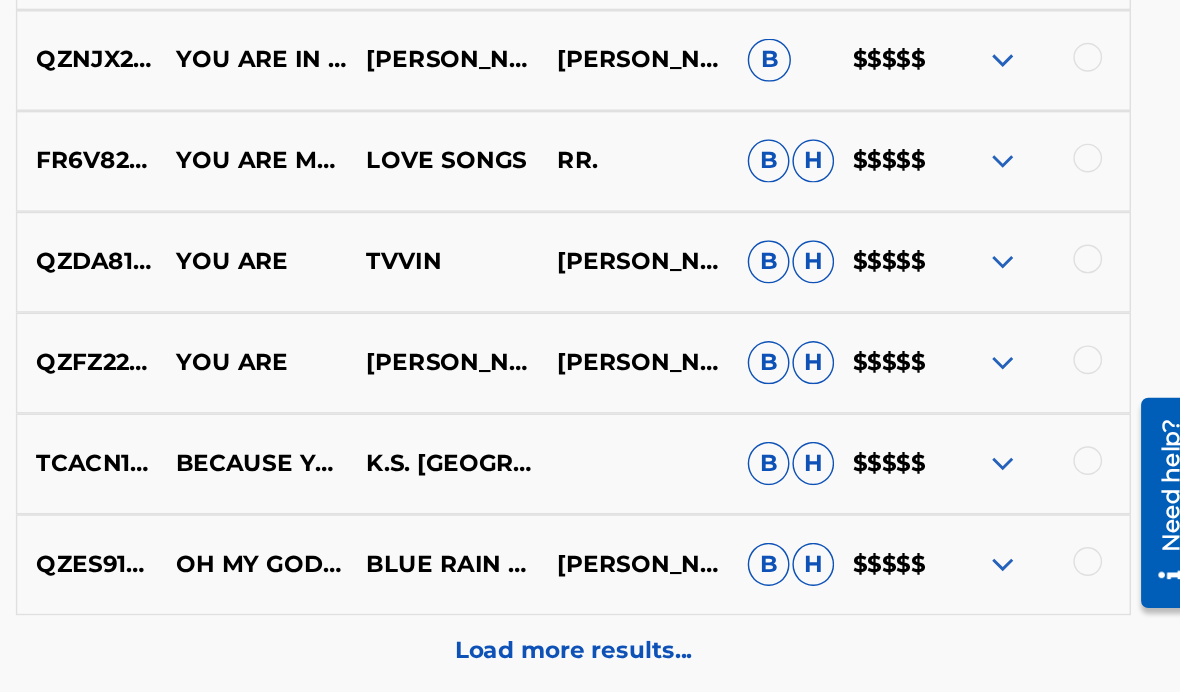 click on "Load more results..." at bounding box center [745, 607] 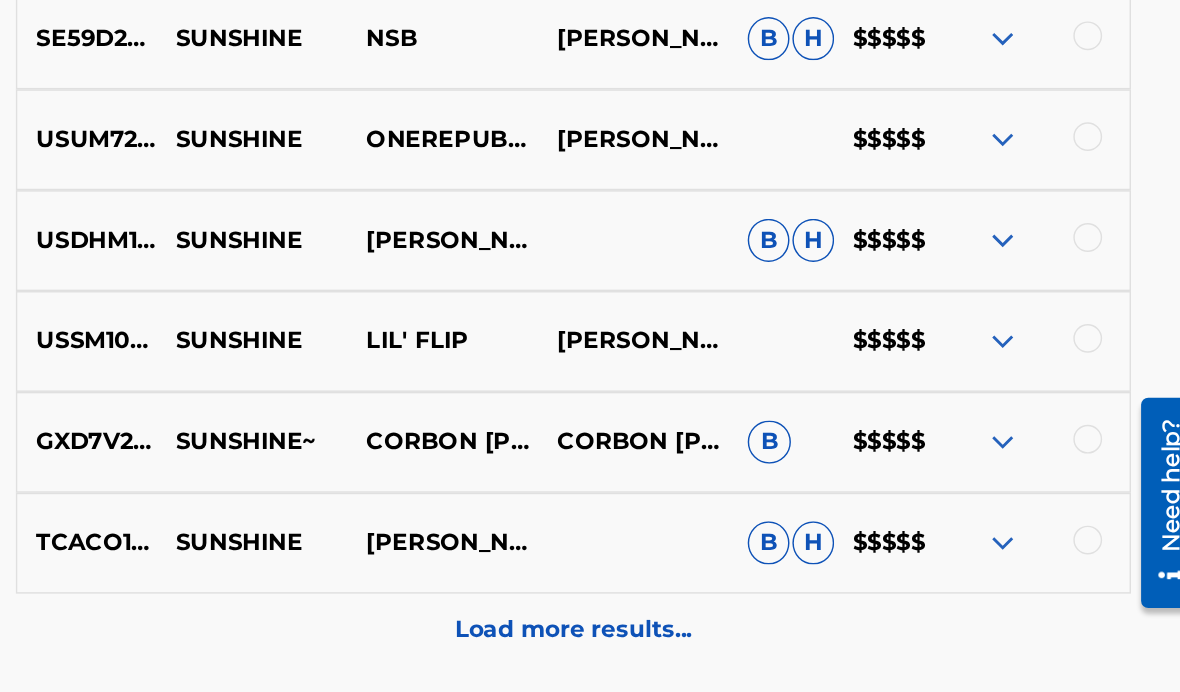 click on "Load more results..." at bounding box center [745, 592] 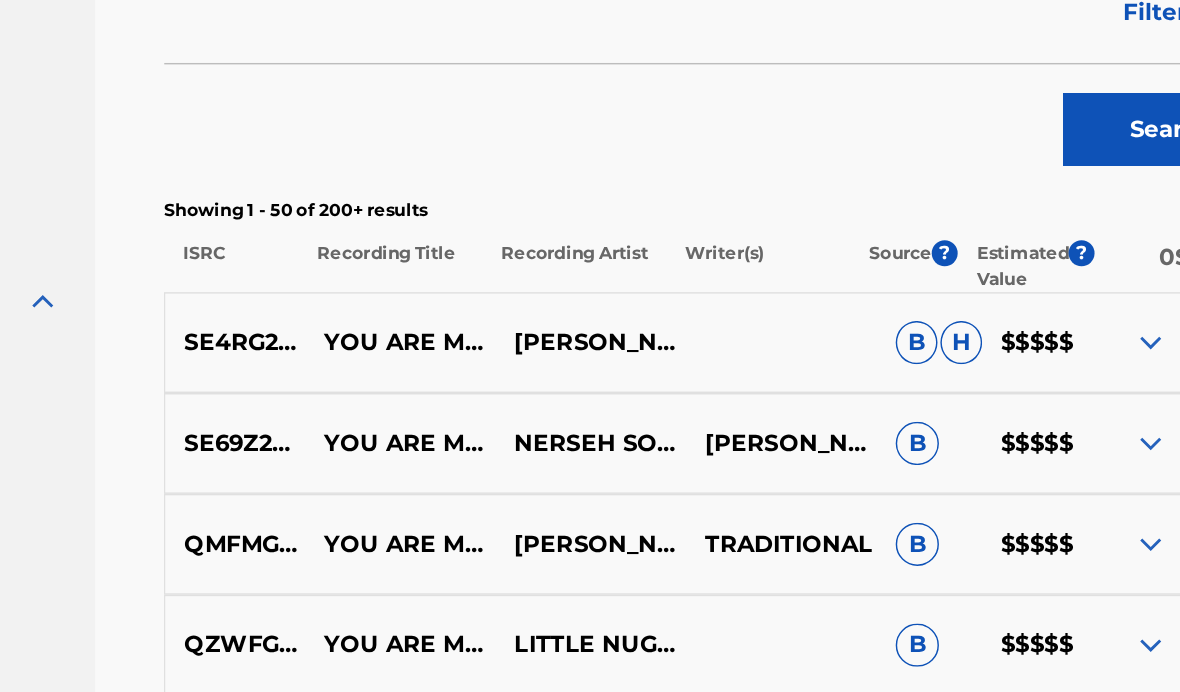 scroll, scrollTop: 551, scrollLeft: 0, axis: vertical 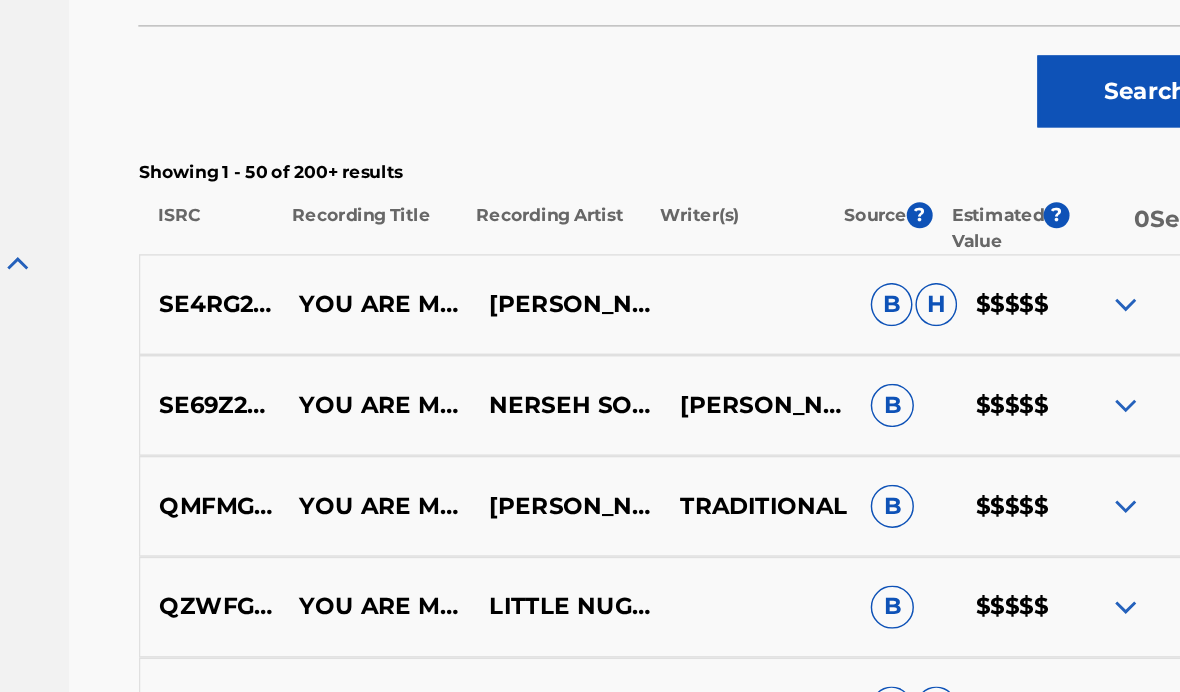 click at bounding box center (1043, 376) 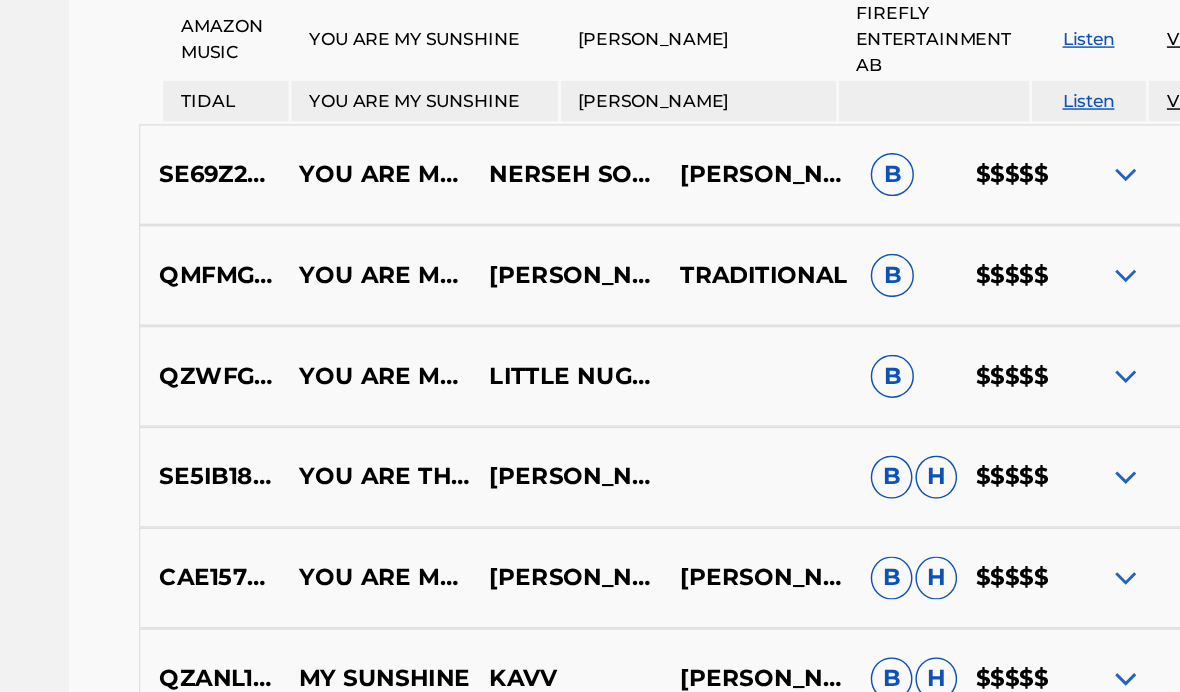 scroll, scrollTop: 1004, scrollLeft: 0, axis: vertical 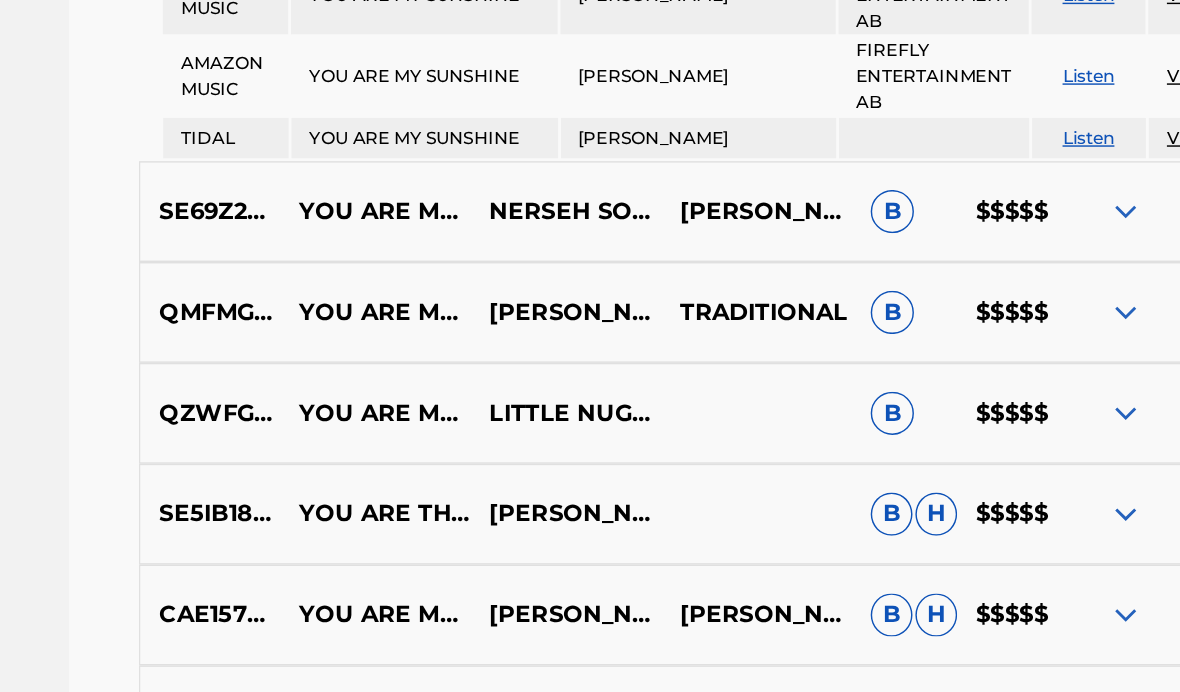 click at bounding box center (1043, 261) 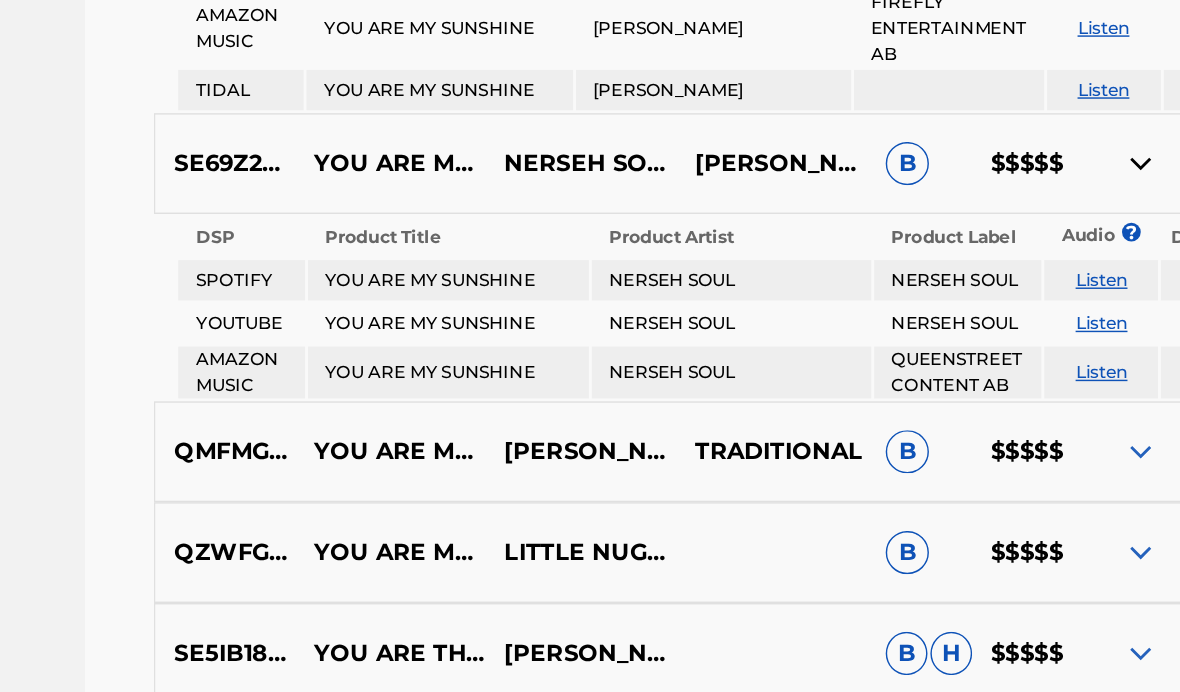 click at bounding box center [1043, 461] 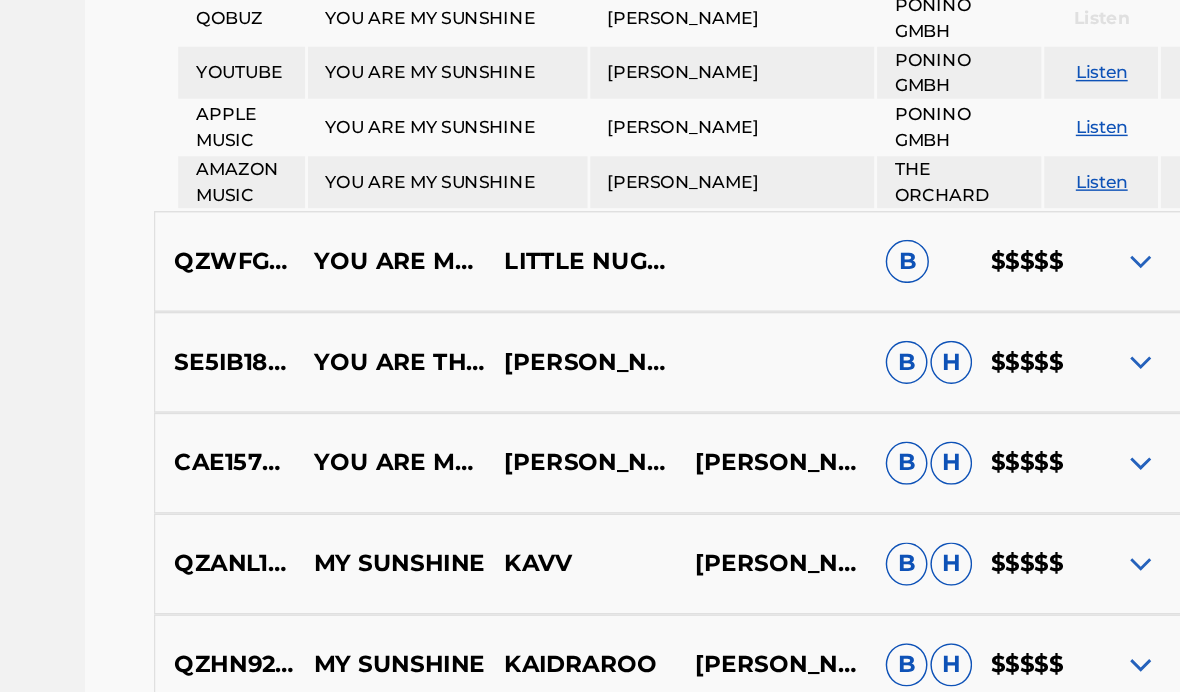 scroll, scrollTop: 1452, scrollLeft: 0, axis: vertical 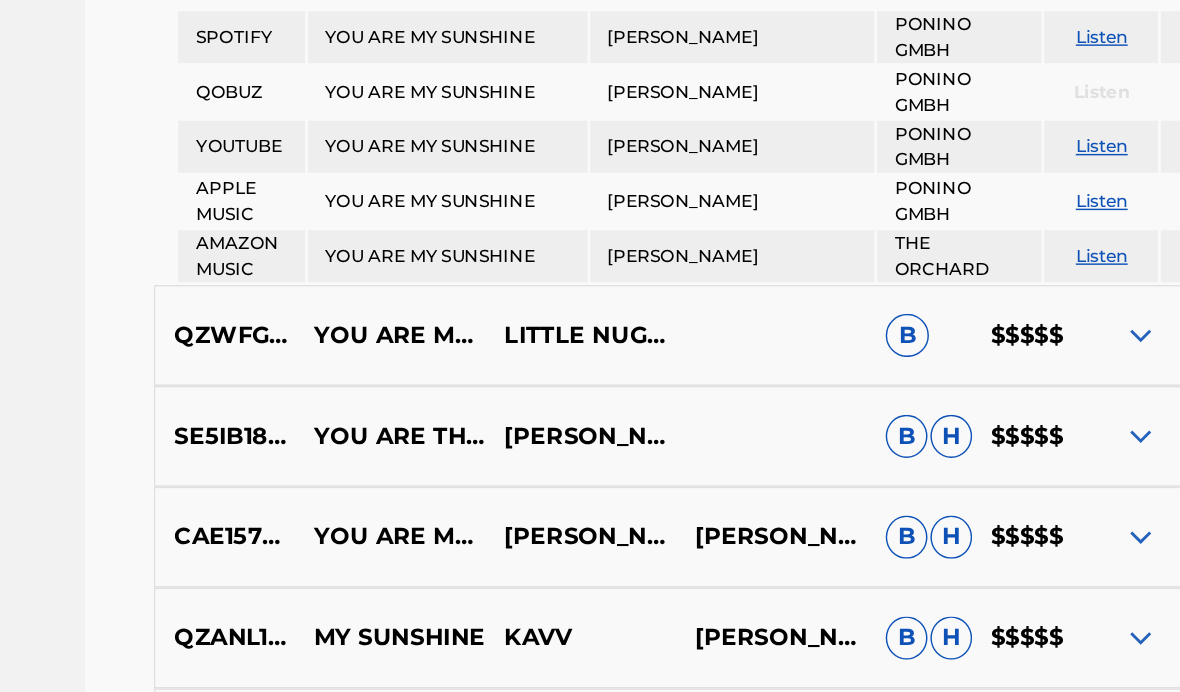 click at bounding box center (1043, 305) 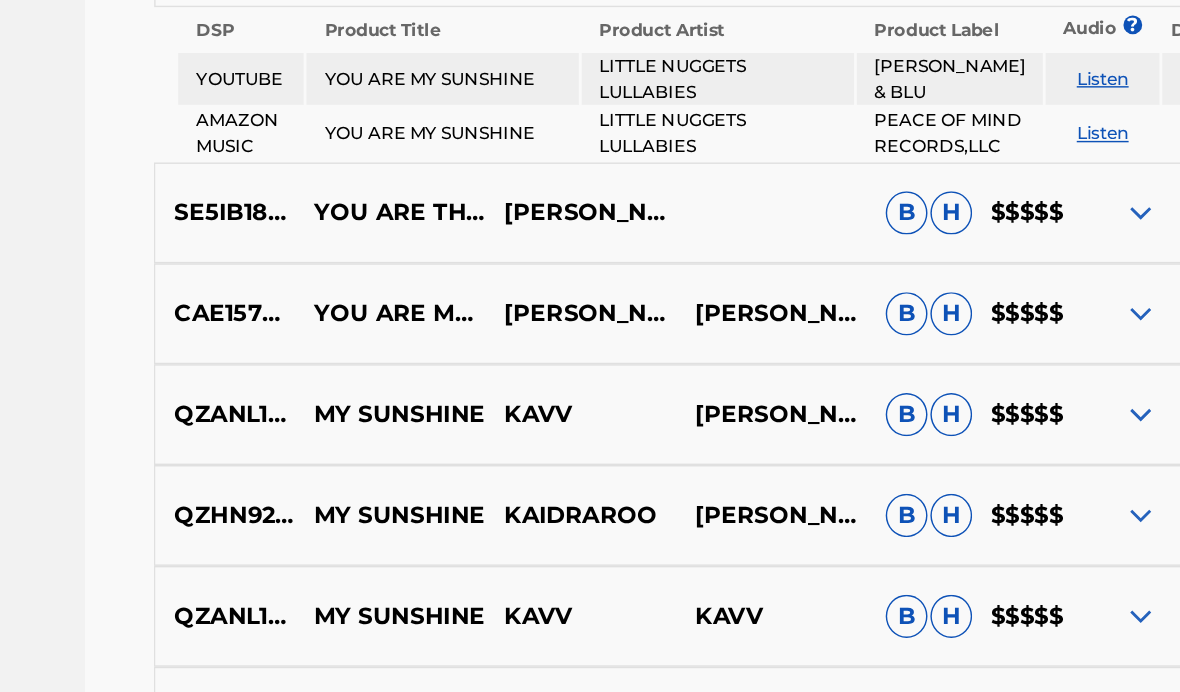 scroll, scrollTop: 1641, scrollLeft: 0, axis: vertical 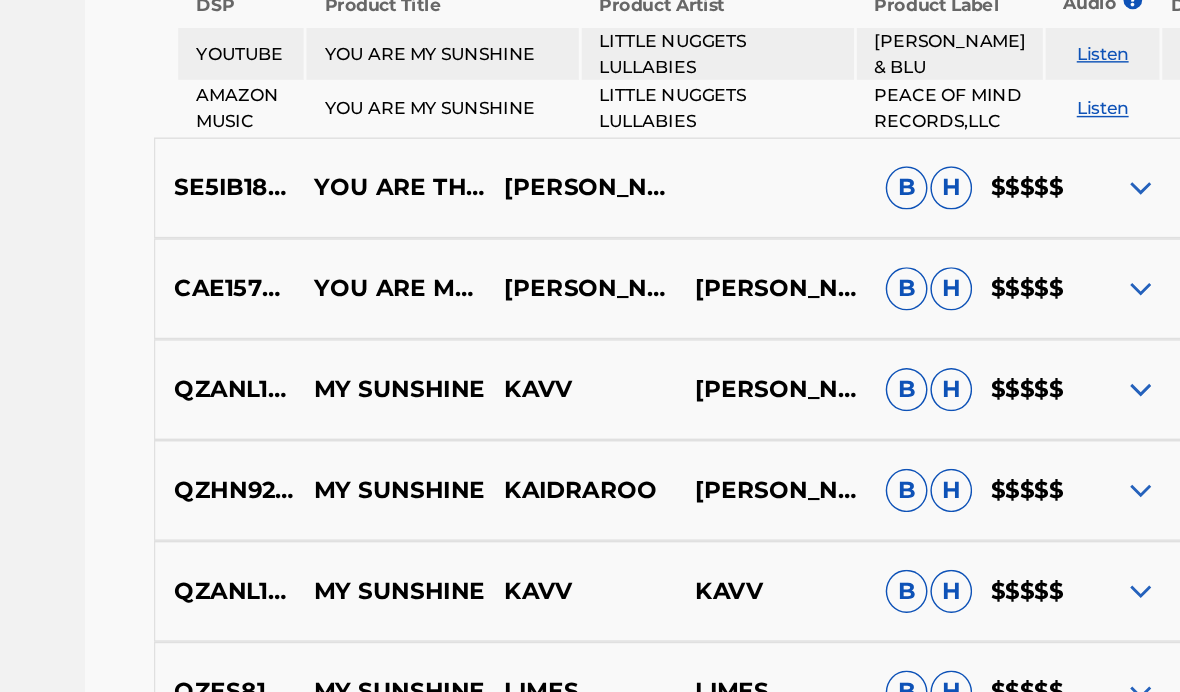 click at bounding box center (1043, 294) 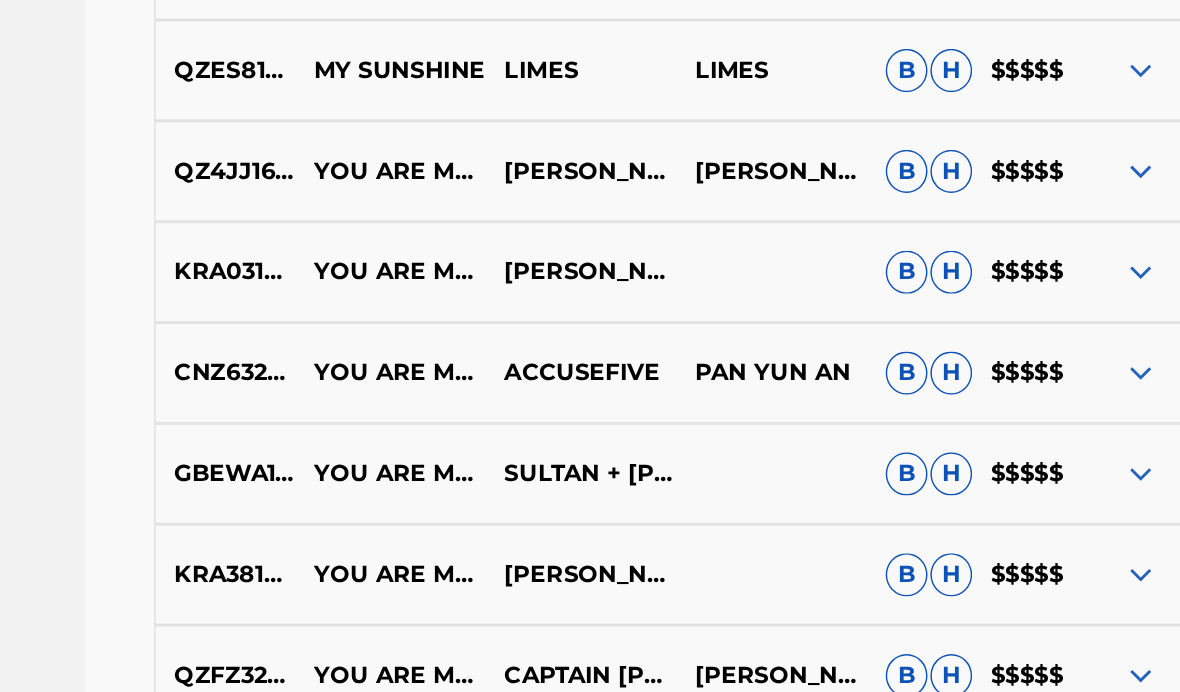 scroll, scrollTop: 2165, scrollLeft: 0, axis: vertical 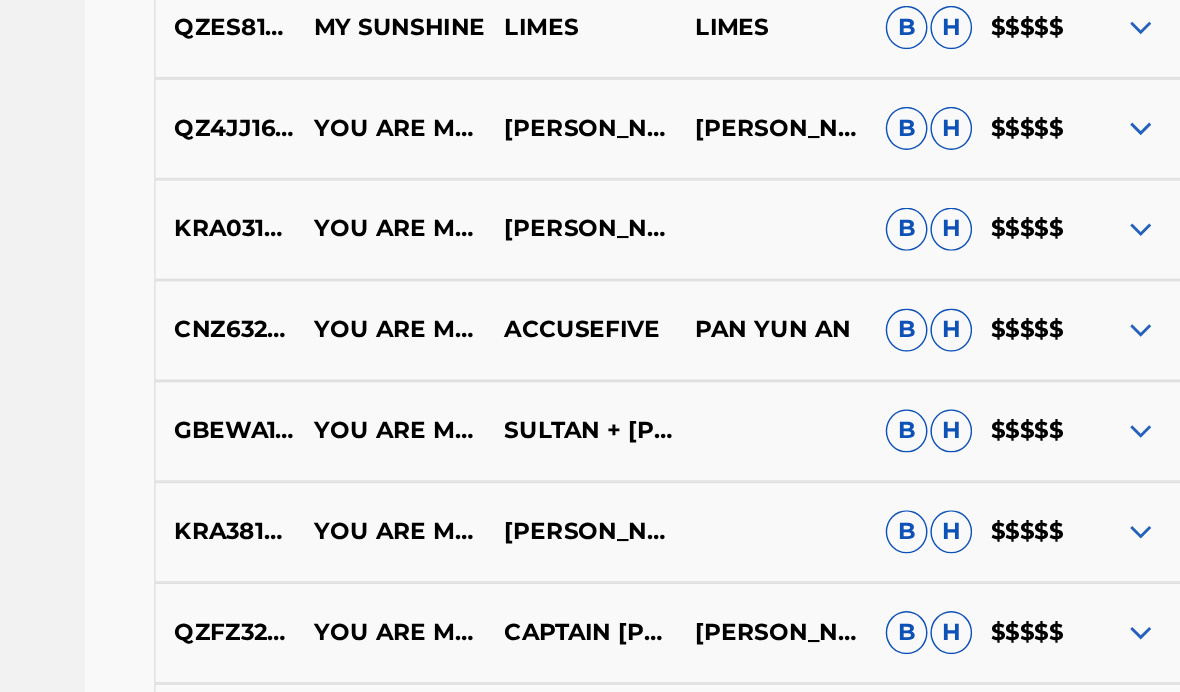 click at bounding box center [1065, 322] 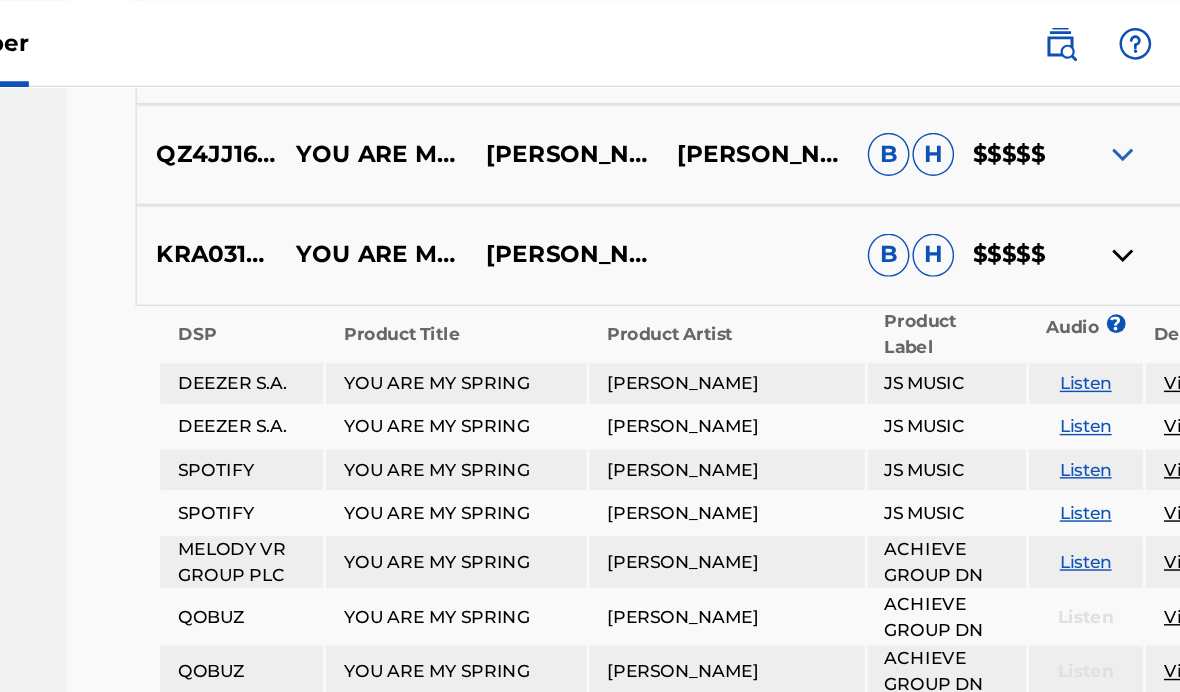 scroll, scrollTop: 2310, scrollLeft: 0, axis: vertical 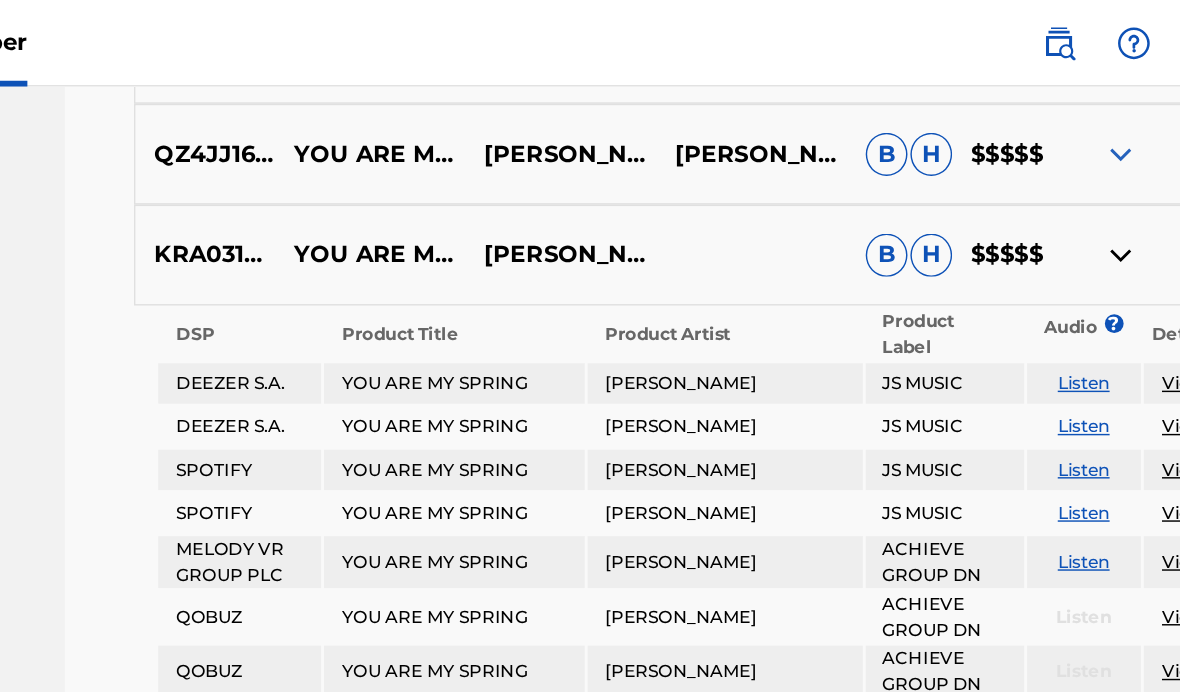 click at bounding box center (1043, 177) 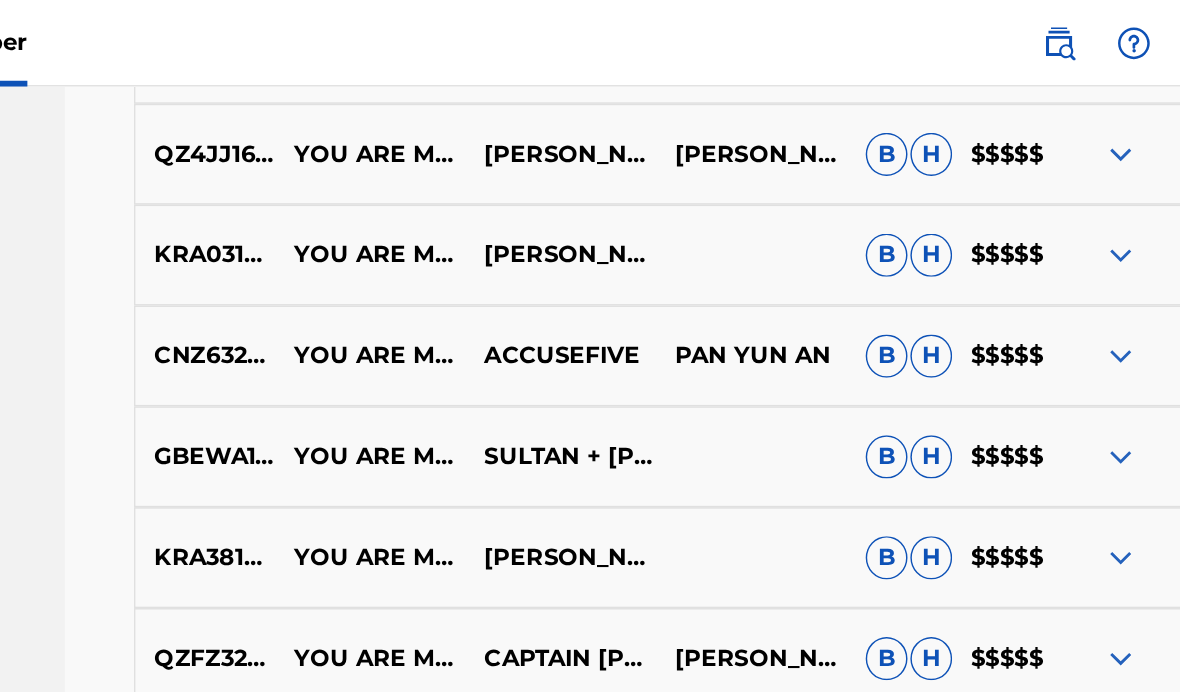 scroll, scrollTop: 2310, scrollLeft: 0, axis: vertical 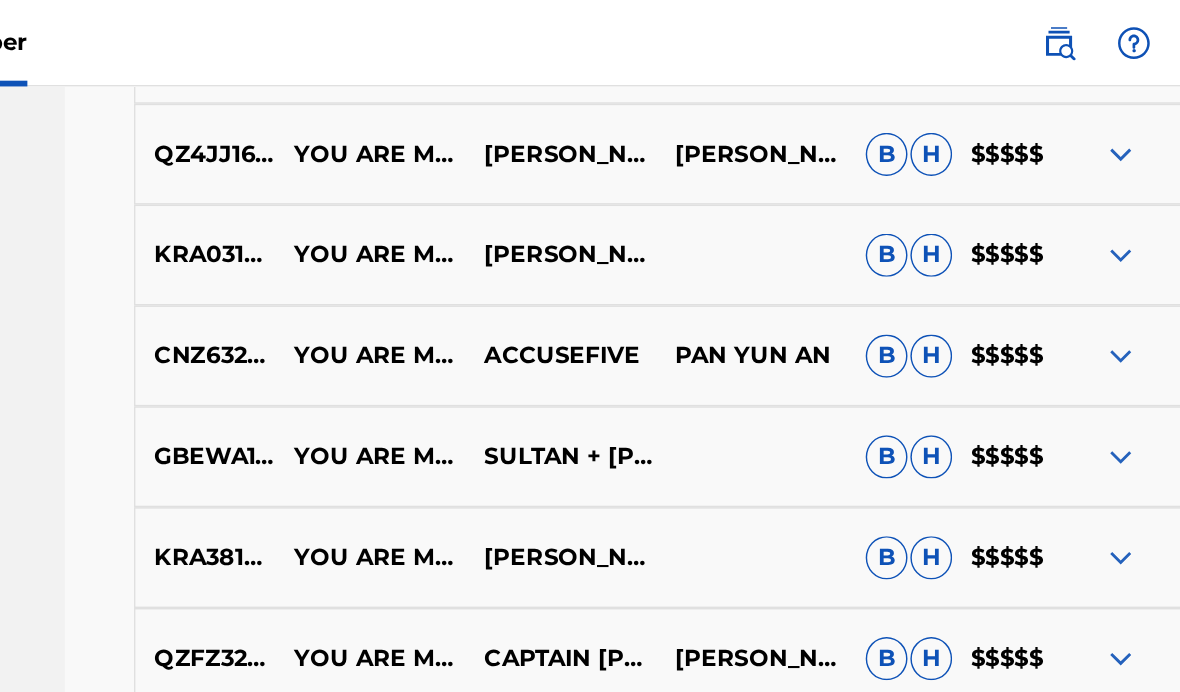 click at bounding box center [1043, 177] 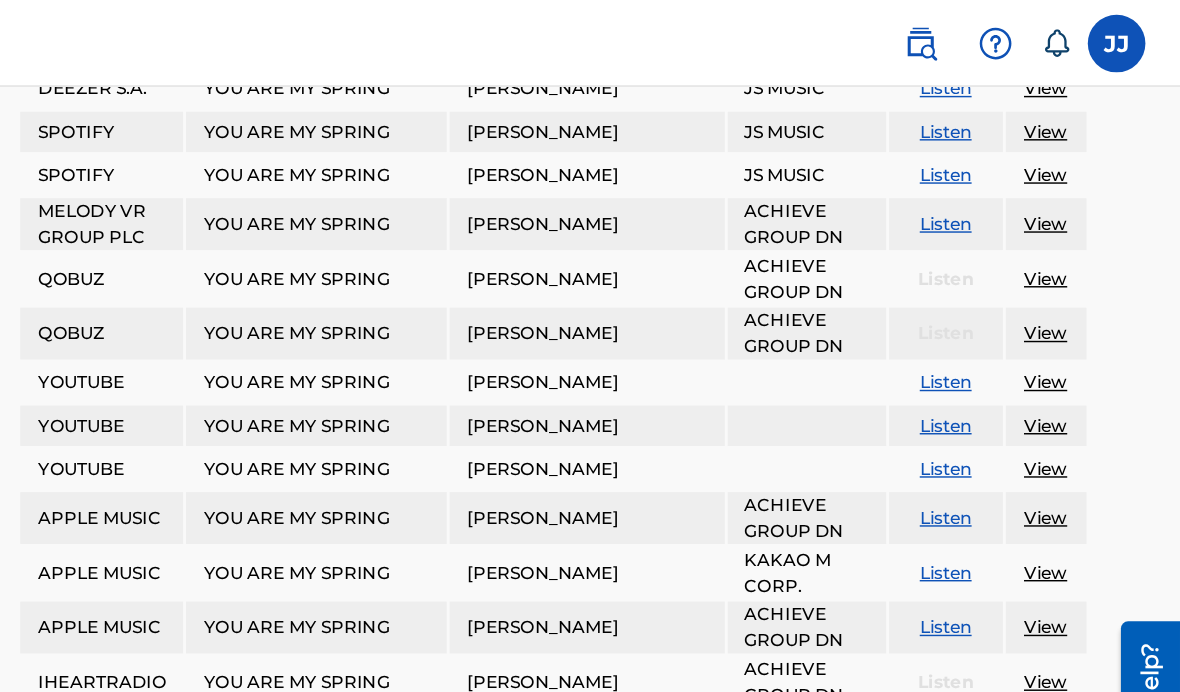 scroll, scrollTop: 2542, scrollLeft: 0, axis: vertical 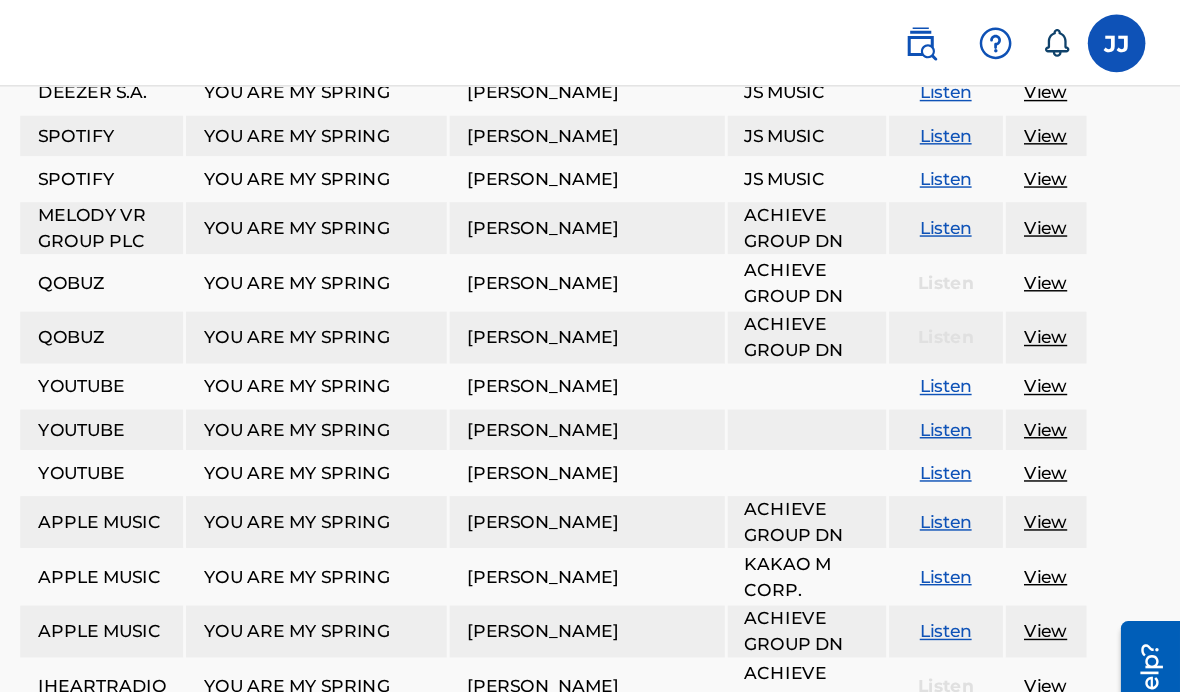 click on "View" at bounding box center (1087, 267) 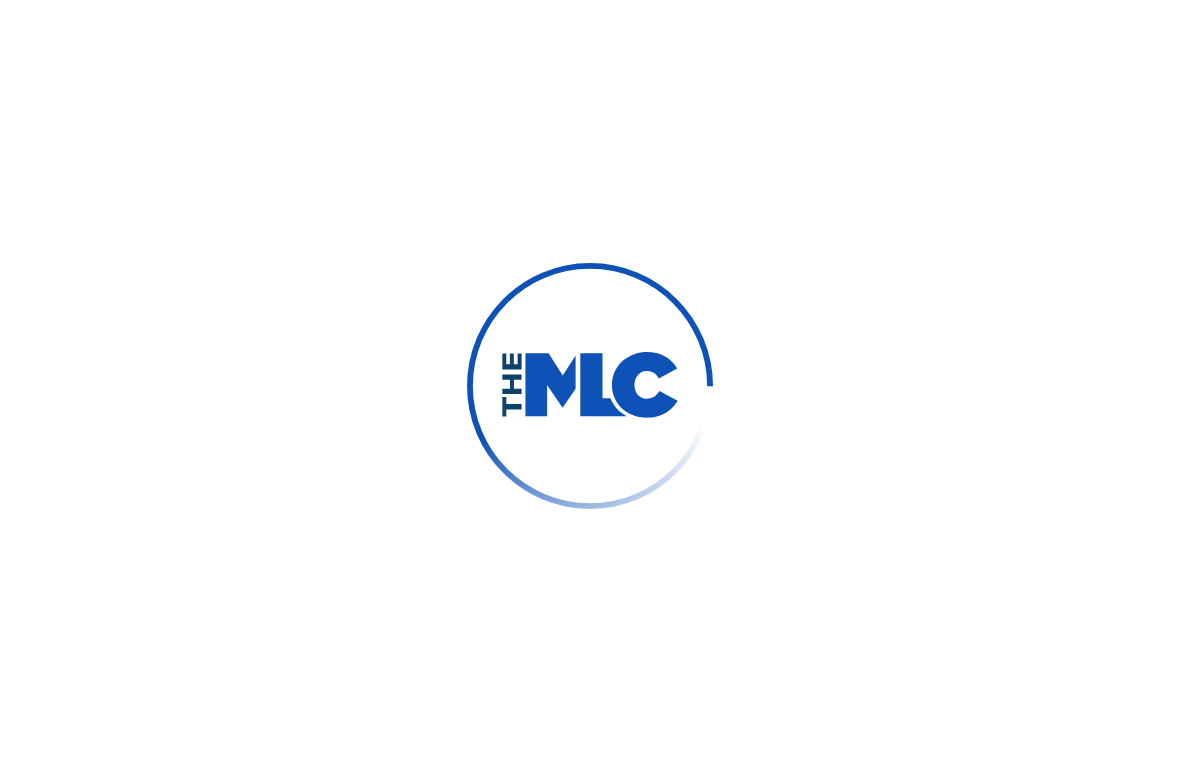 scroll, scrollTop: 0, scrollLeft: 0, axis: both 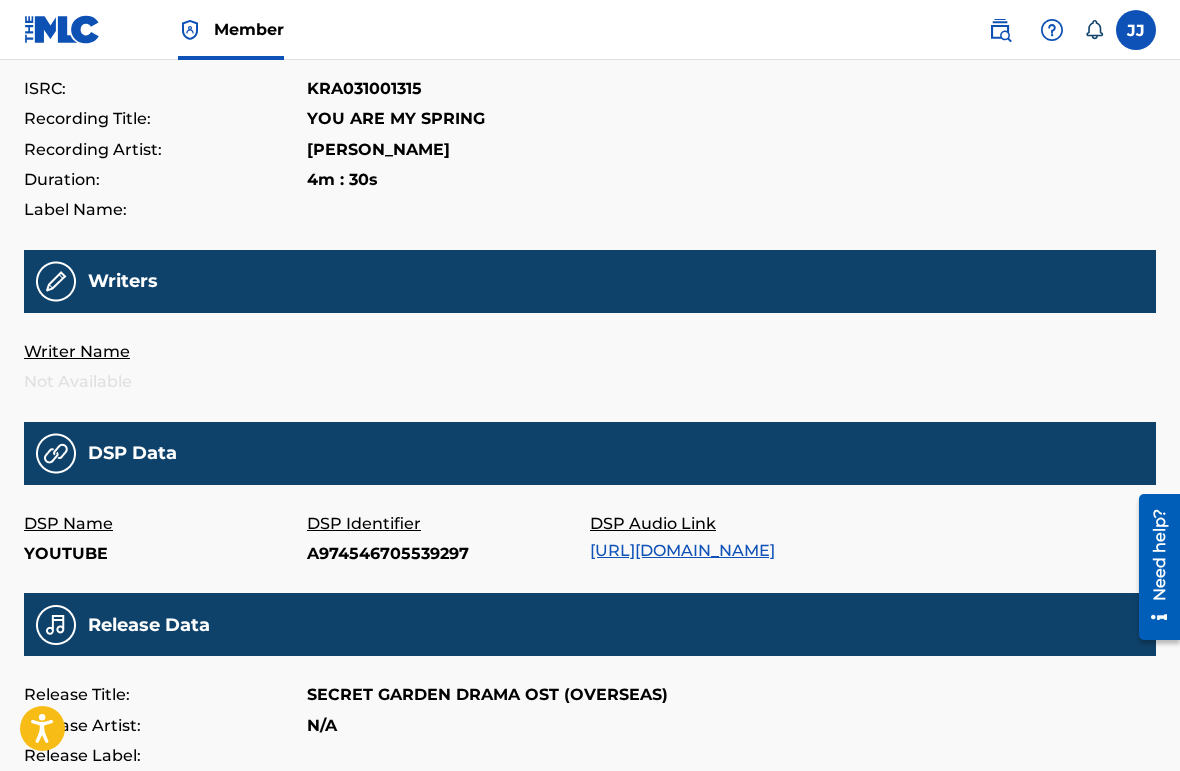 click on "https://music.youtube.com/watch?v=A974546705539297" at bounding box center [682, 550] 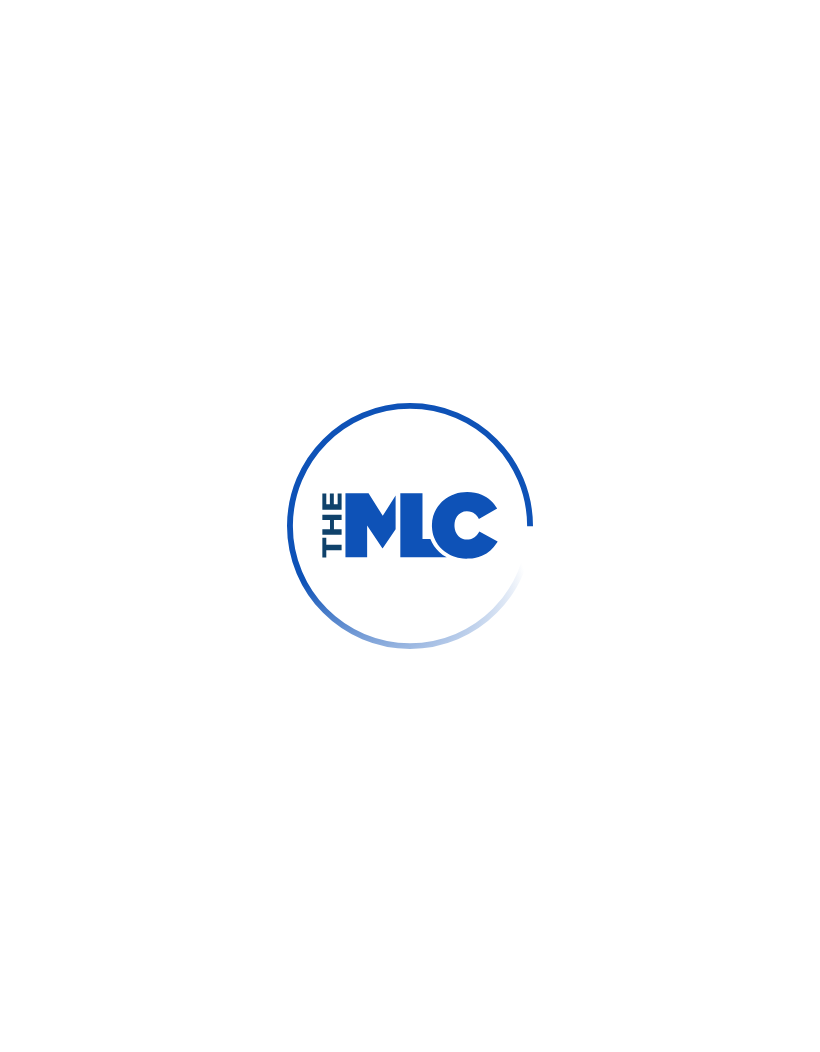 scroll, scrollTop: 82, scrollLeft: 0, axis: vertical 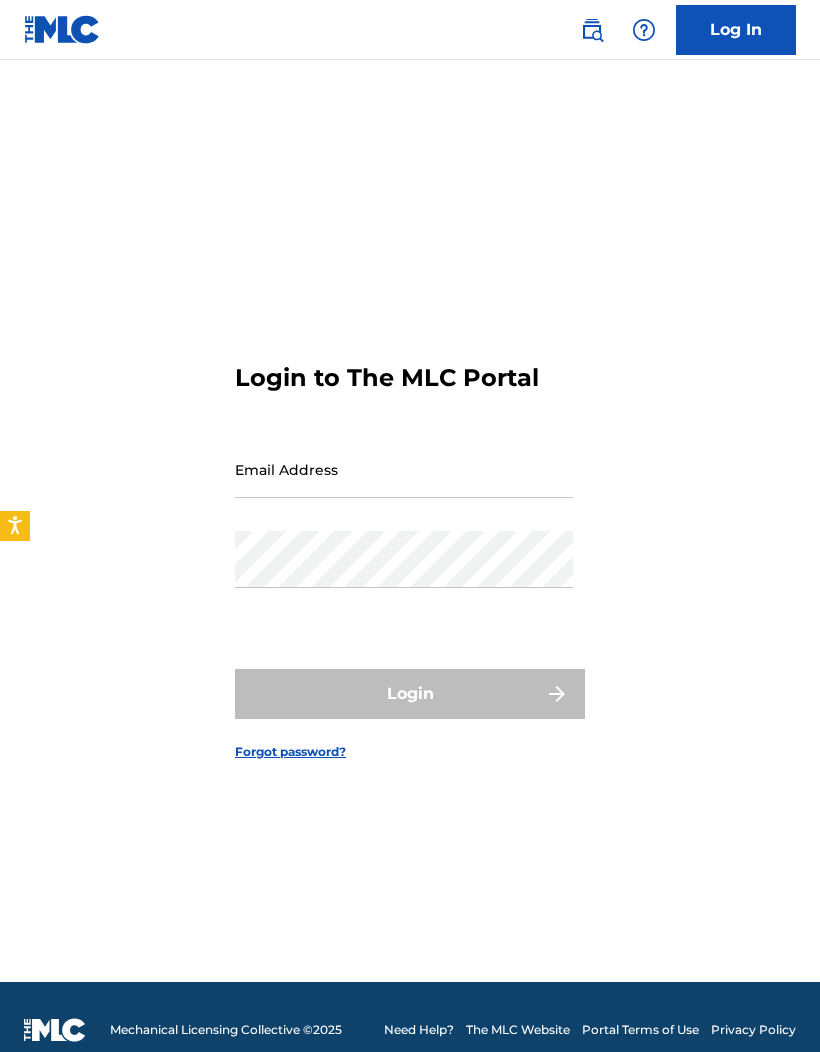 click on "Login to The MLC Portal Email Address Password Login Forgot password?" at bounding box center (410, 546) 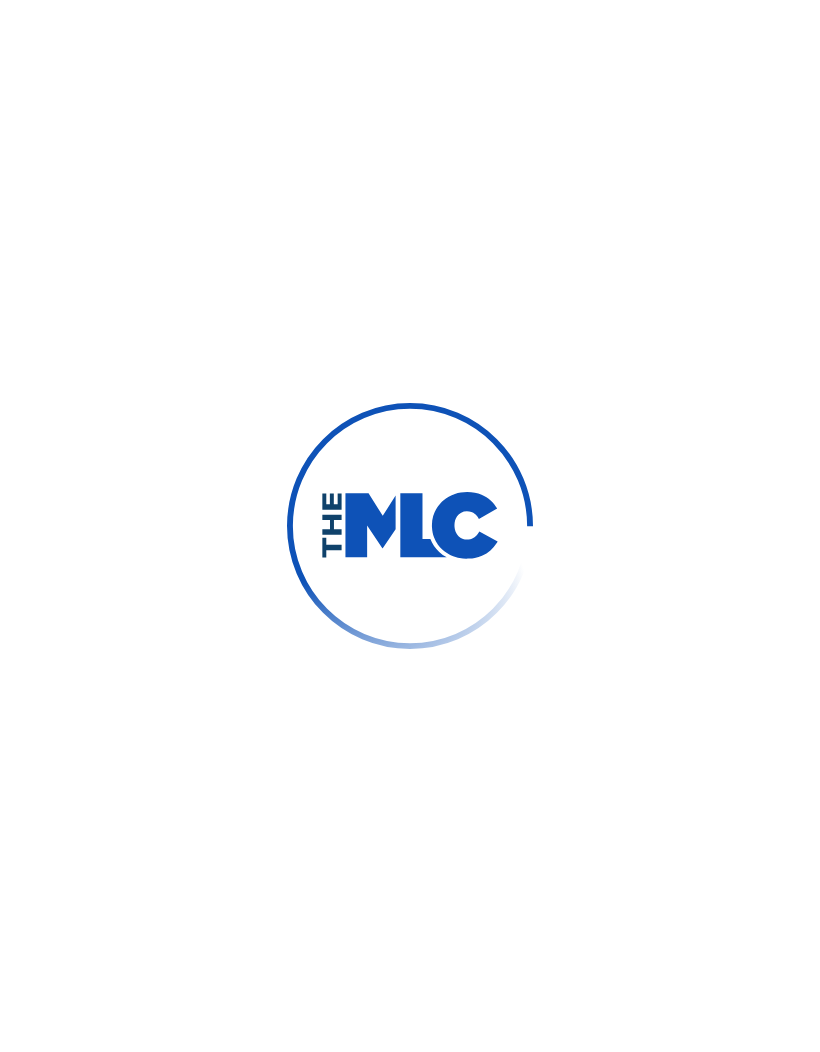 scroll, scrollTop: 0, scrollLeft: 0, axis: both 